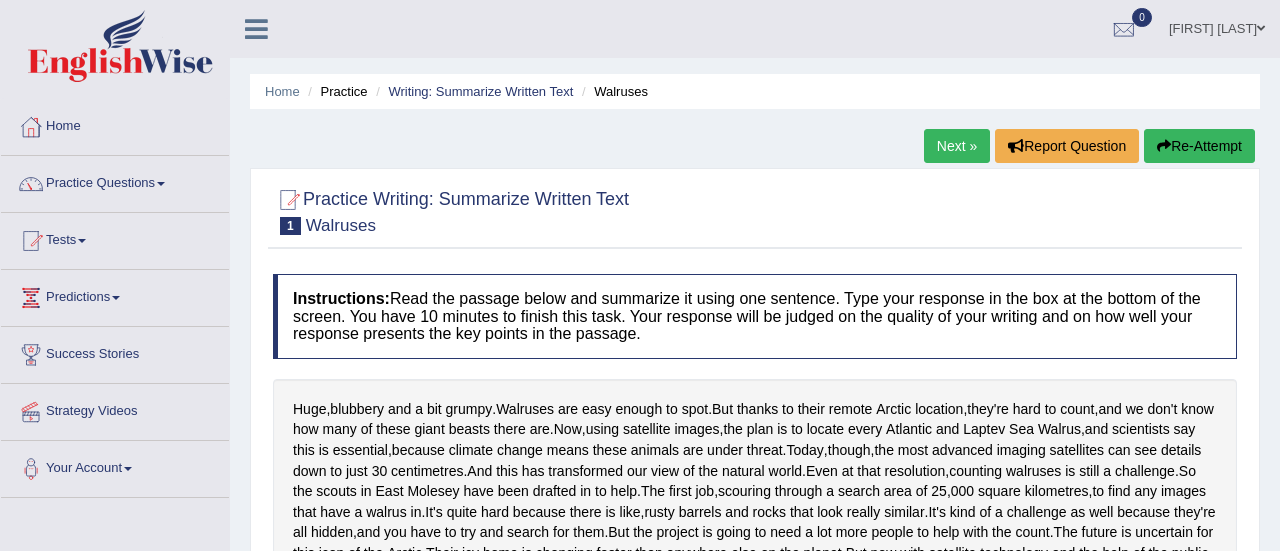 scroll, scrollTop: 934, scrollLeft: 0, axis: vertical 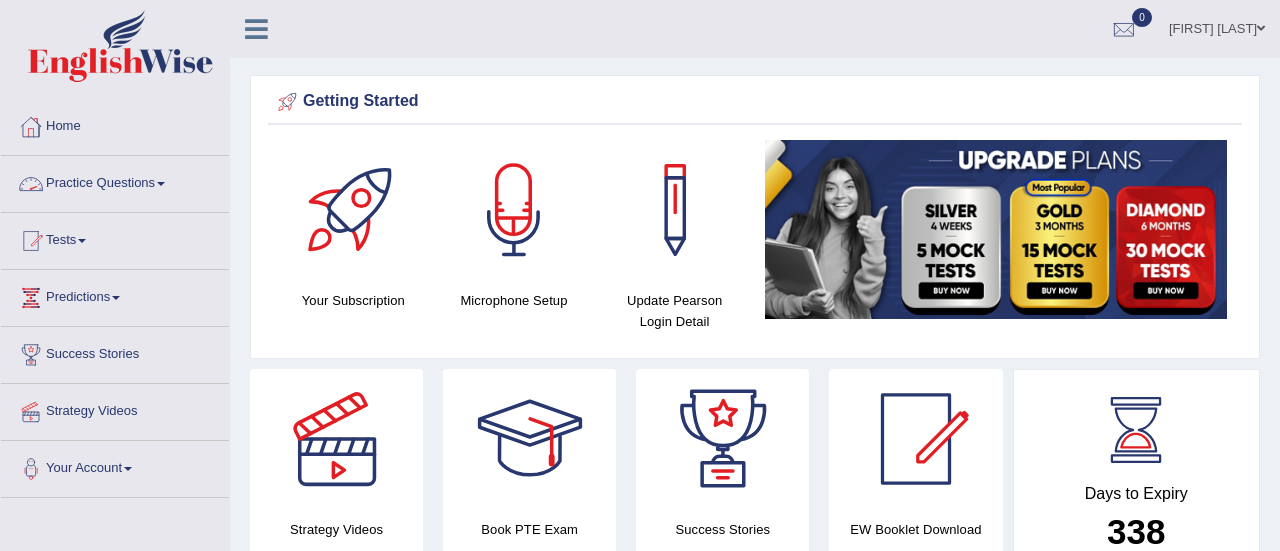 click on "Practice Questions" at bounding box center (115, 181) 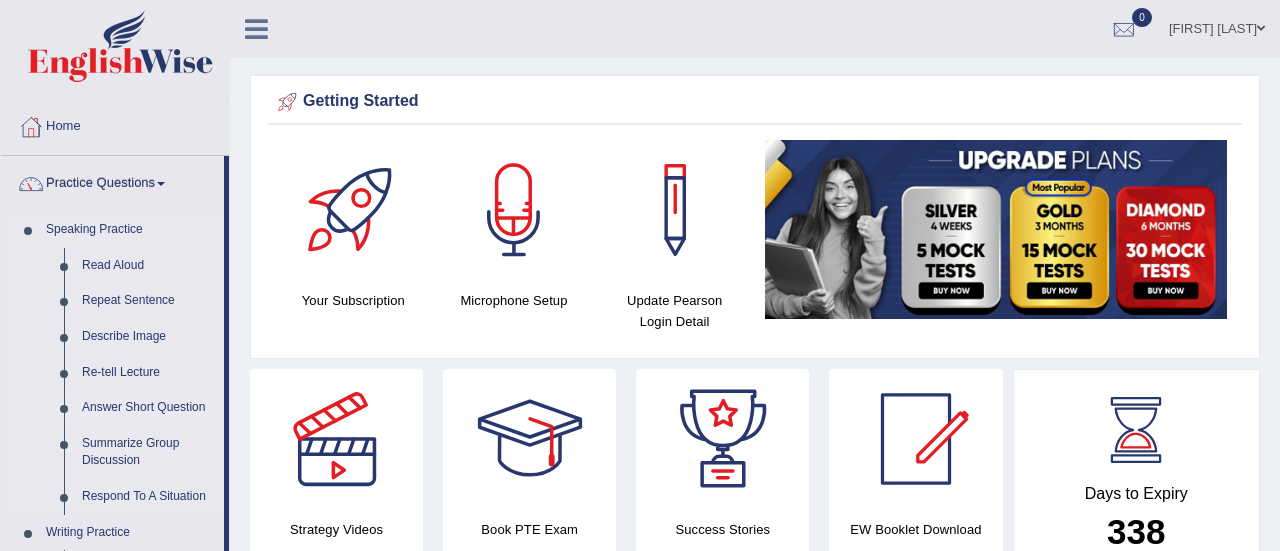 click on "Answer Short Question" at bounding box center (148, 408) 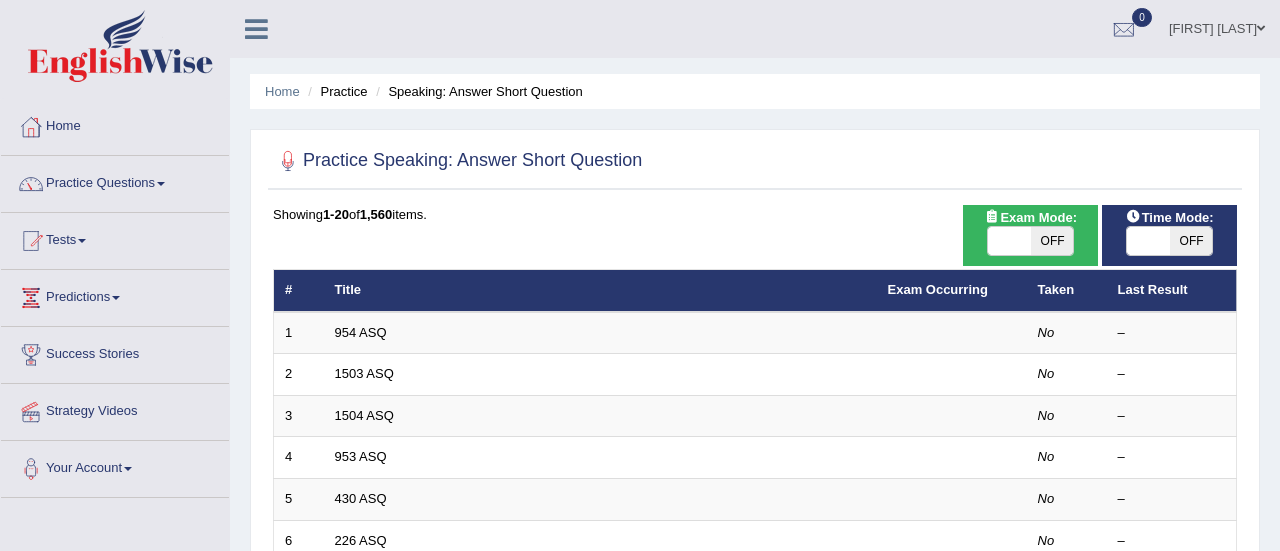 scroll, scrollTop: 0, scrollLeft: 0, axis: both 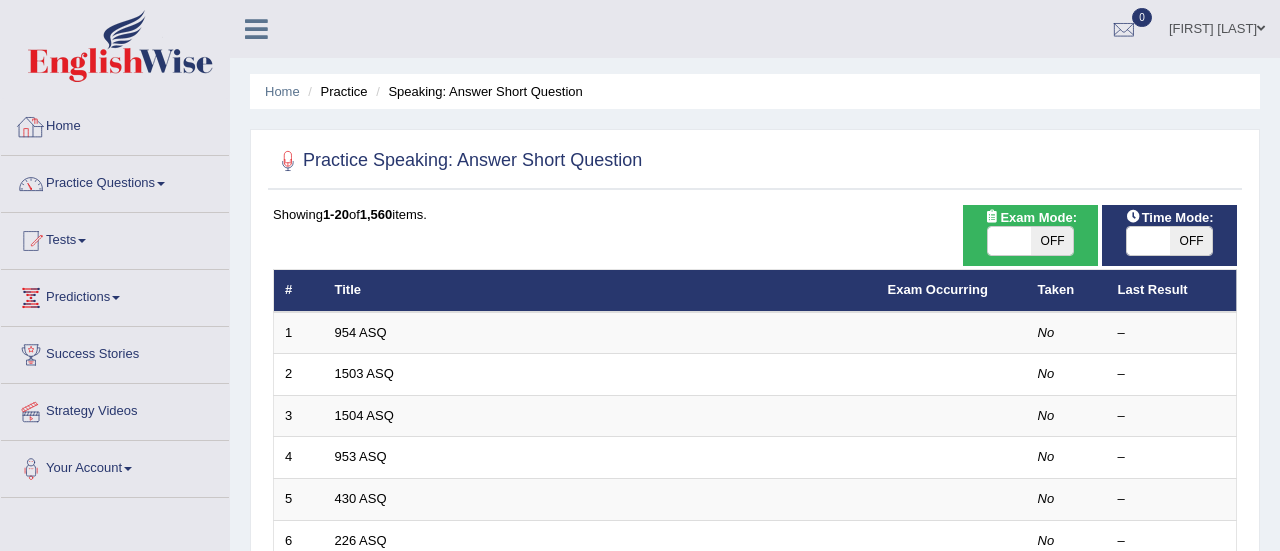 click on "Home" at bounding box center [115, 124] 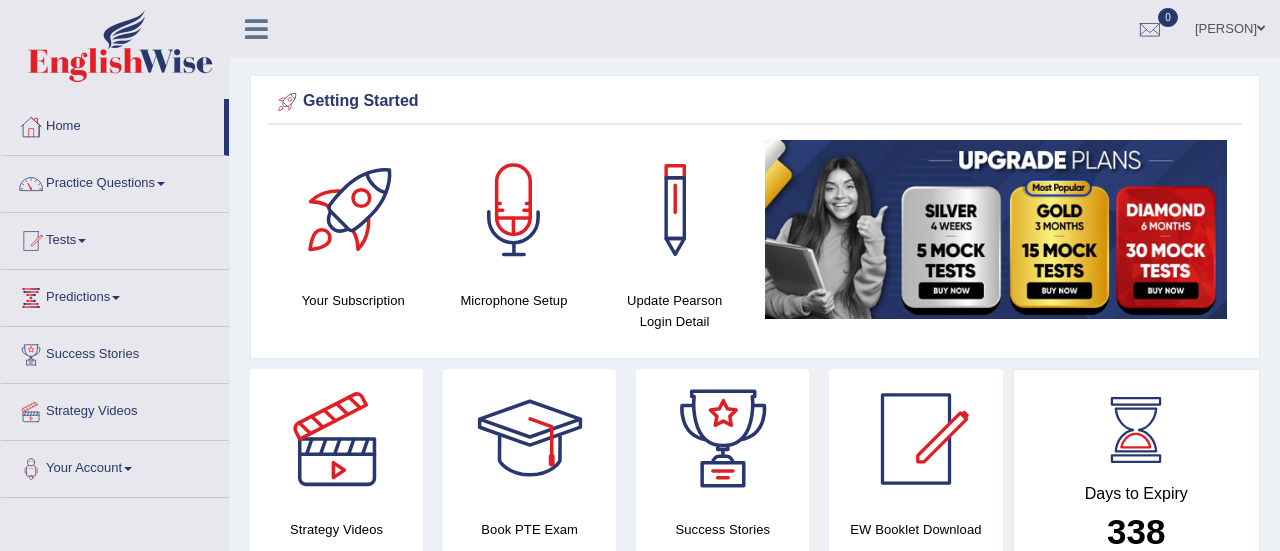 scroll, scrollTop: 0, scrollLeft: 0, axis: both 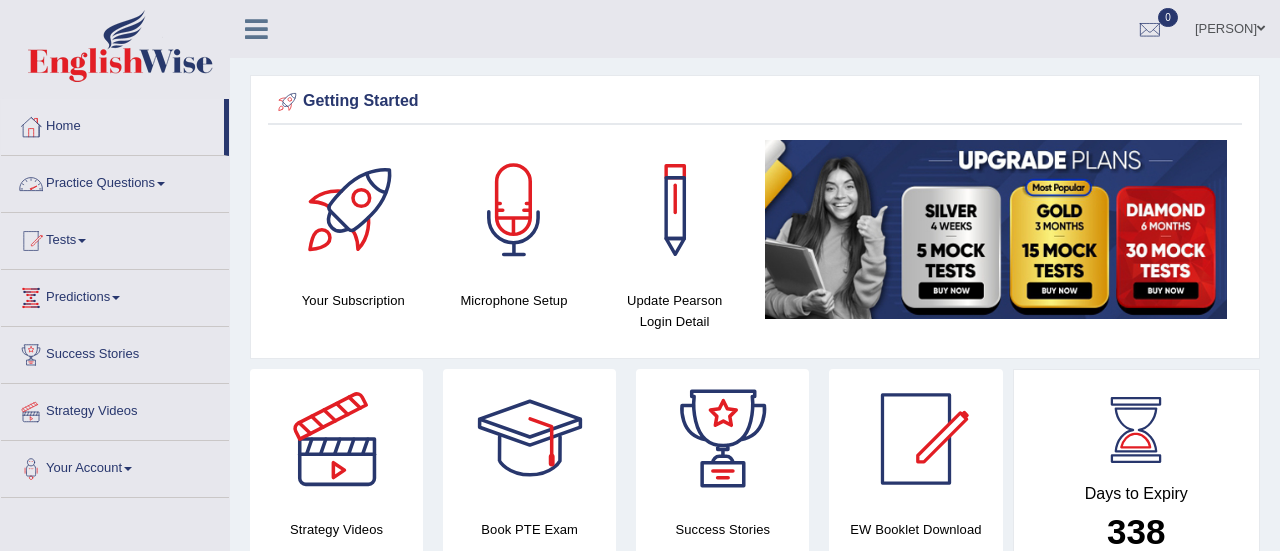 click on "Practice Questions" at bounding box center [115, 181] 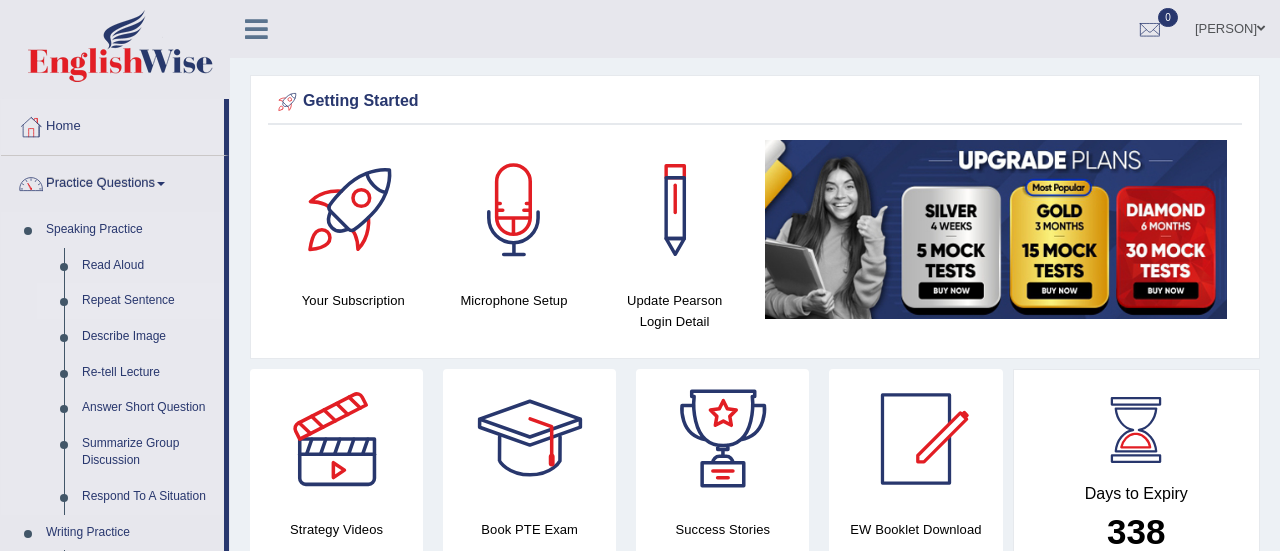 click on "Repeat Sentence" at bounding box center (148, 301) 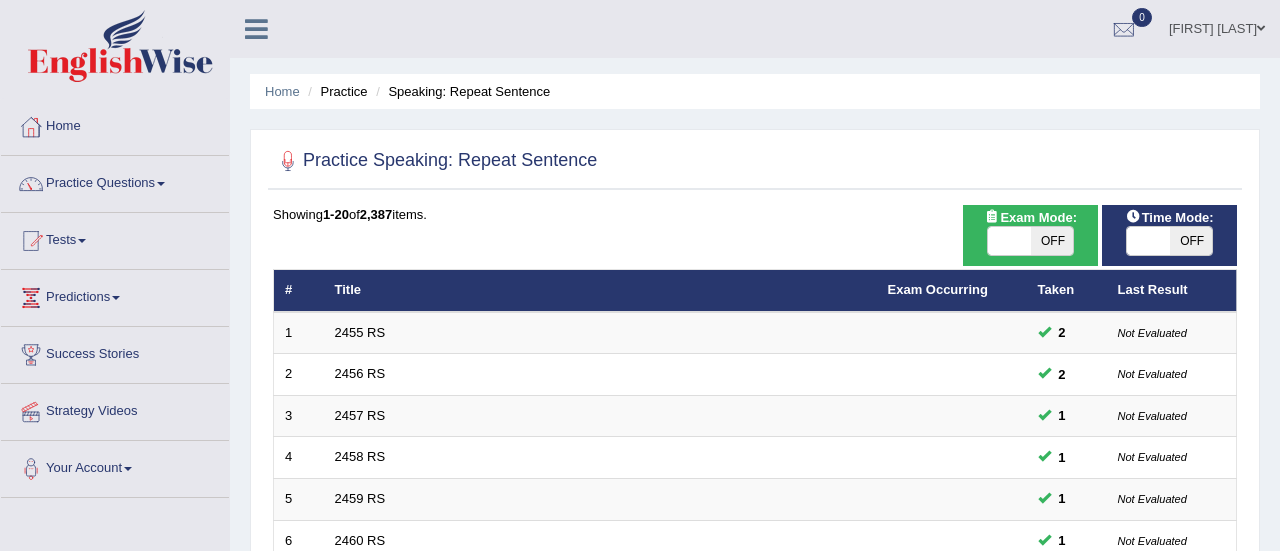 scroll, scrollTop: 0, scrollLeft: 0, axis: both 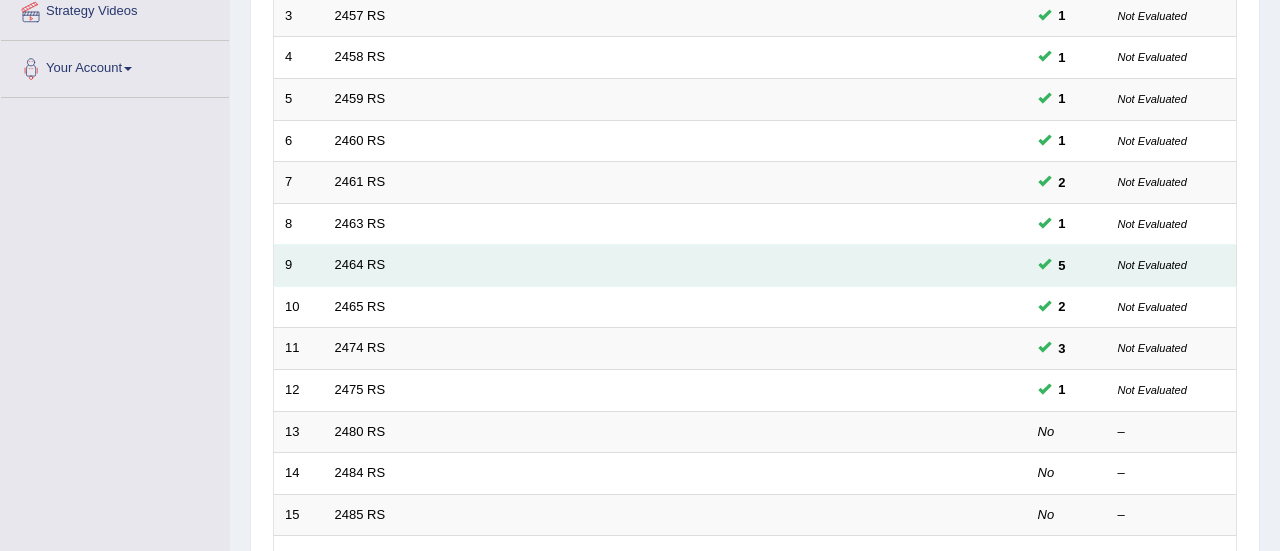 click on "2464 RS" at bounding box center (600, 266) 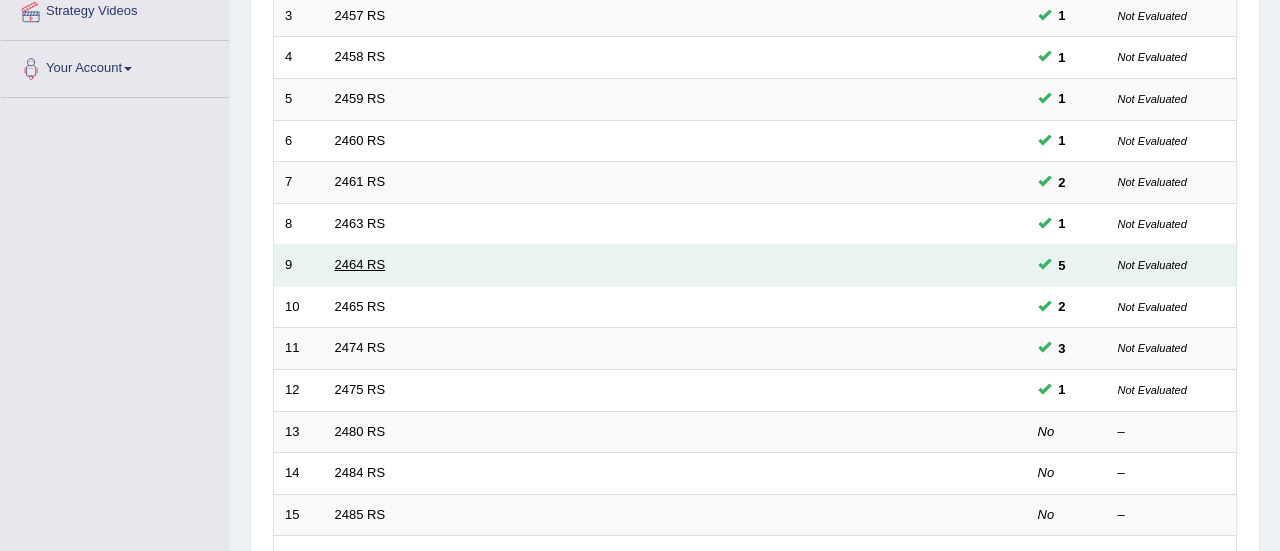 click on "2464 RS" at bounding box center (360, 264) 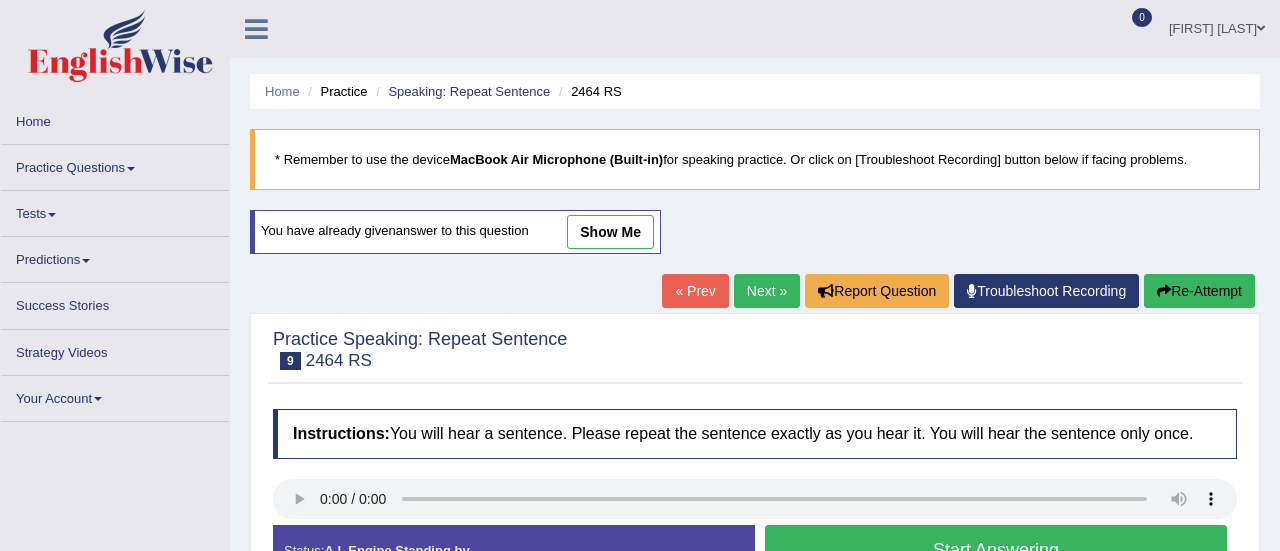 scroll, scrollTop: 0, scrollLeft: 0, axis: both 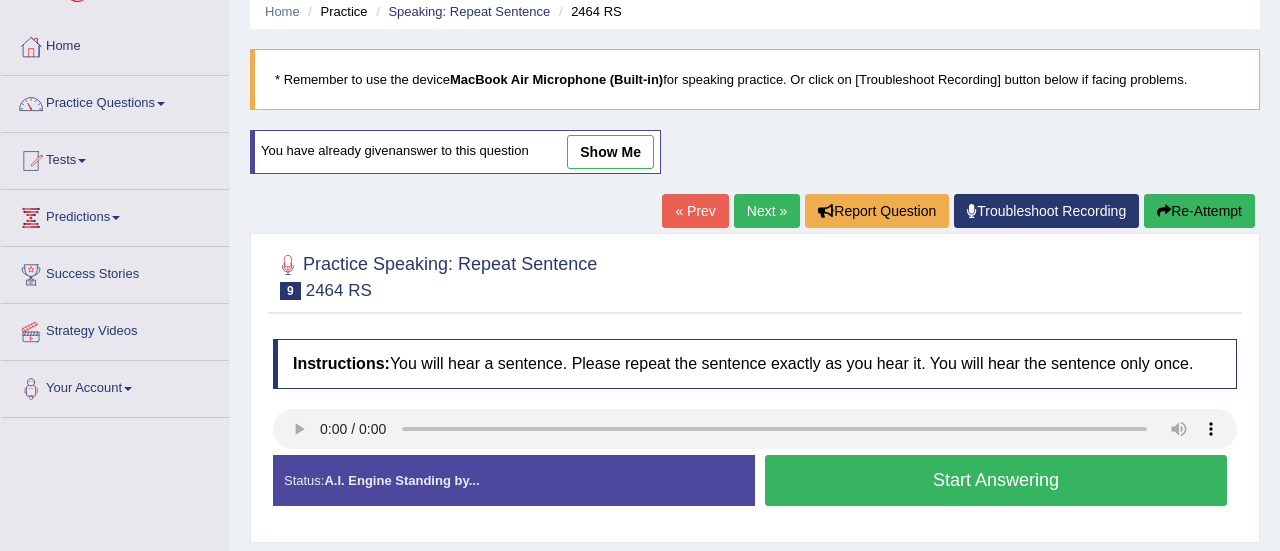 click on "Start Answering" at bounding box center (996, 480) 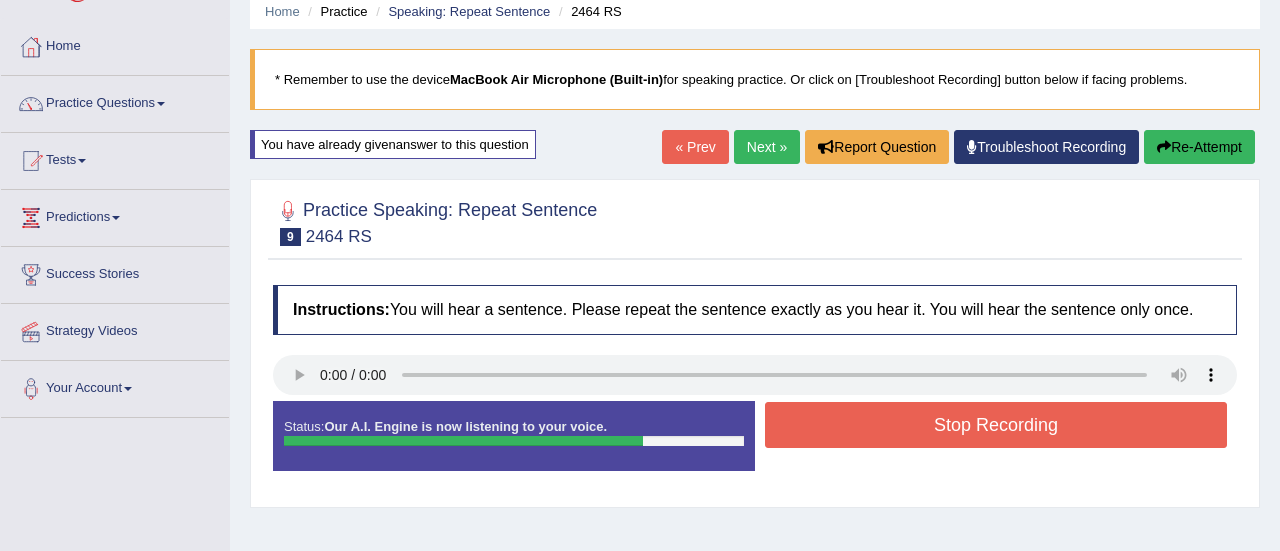 click on "Stop Recording" at bounding box center (996, 425) 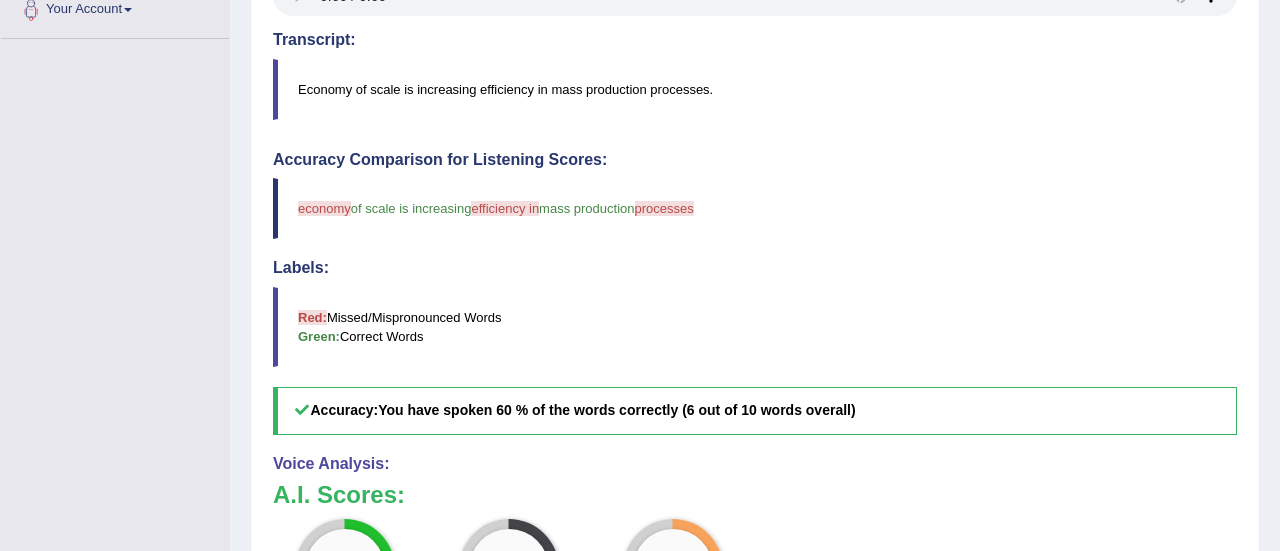 scroll, scrollTop: 520, scrollLeft: 0, axis: vertical 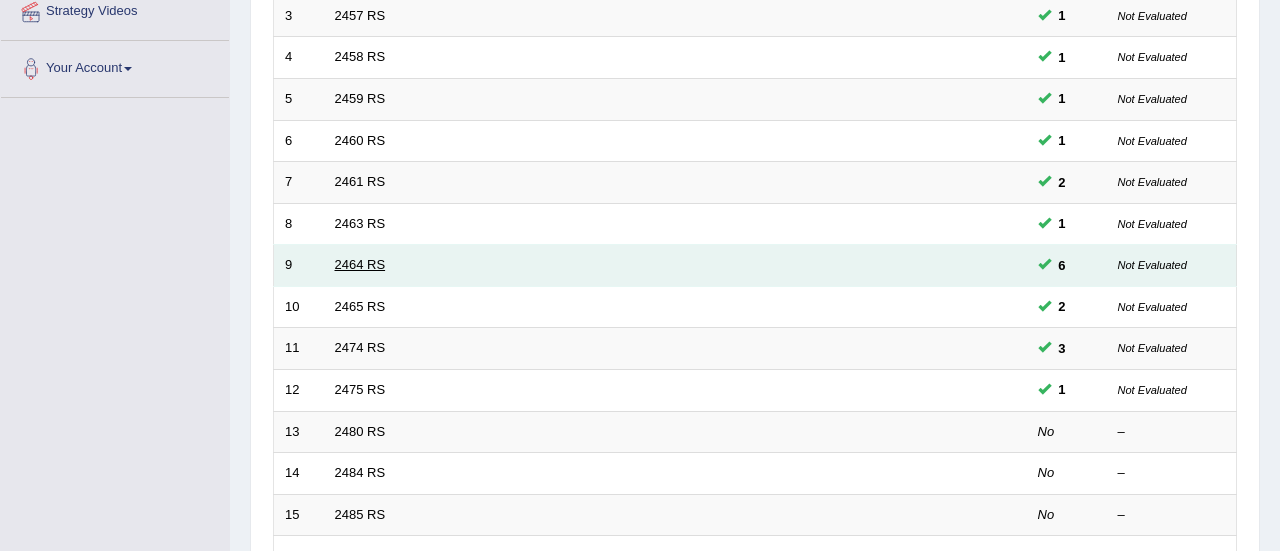 click on "2464 RS" at bounding box center (360, 264) 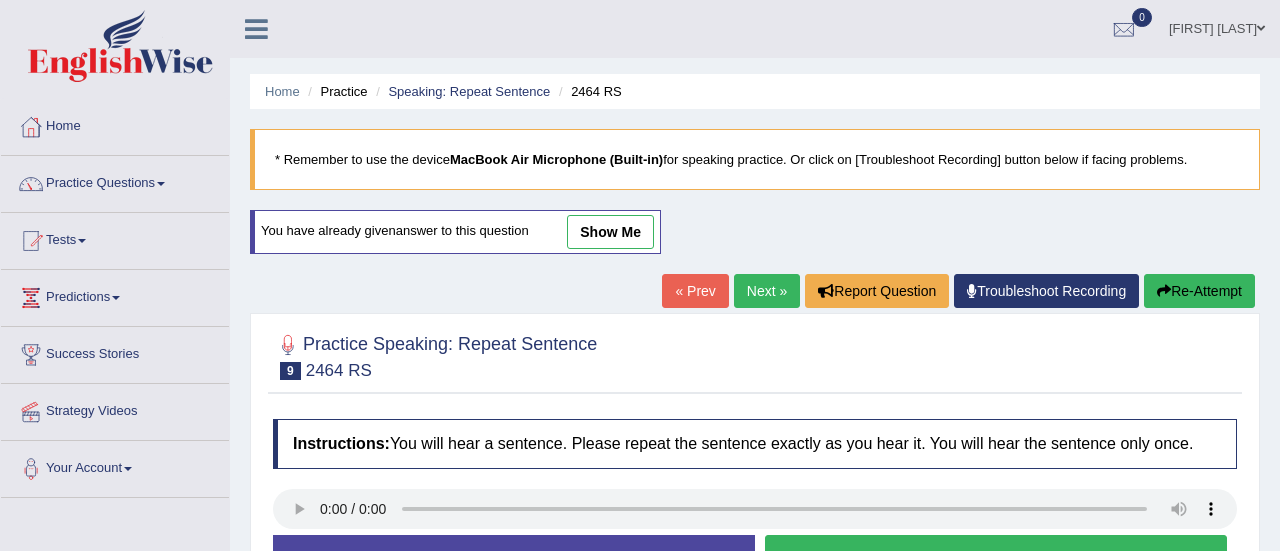 scroll, scrollTop: 0, scrollLeft: 0, axis: both 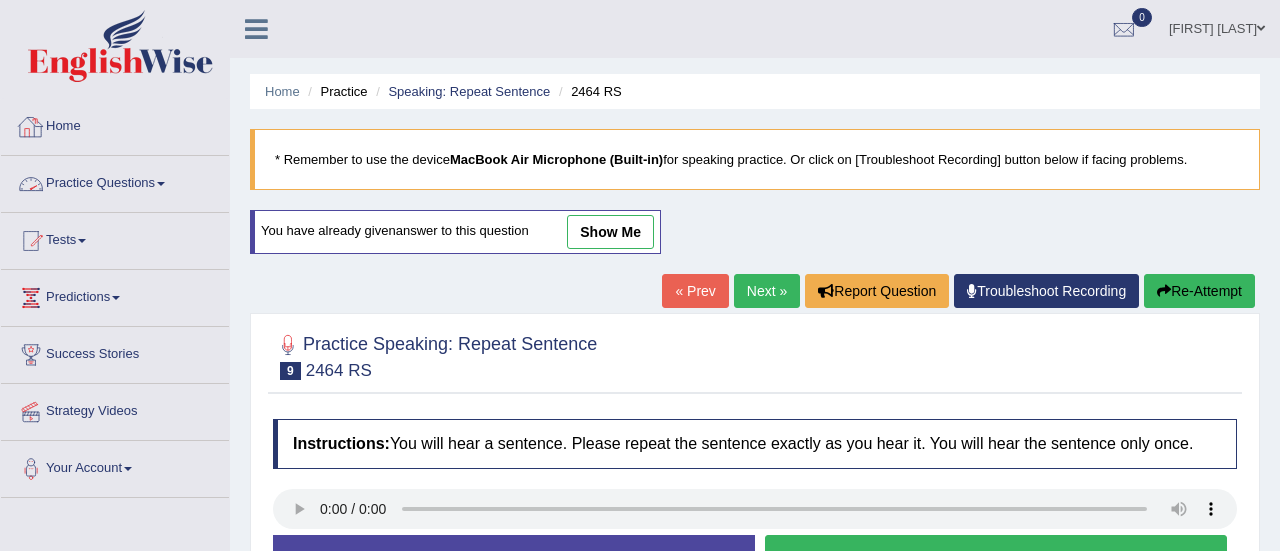 click on "Practice Questions" at bounding box center (115, 181) 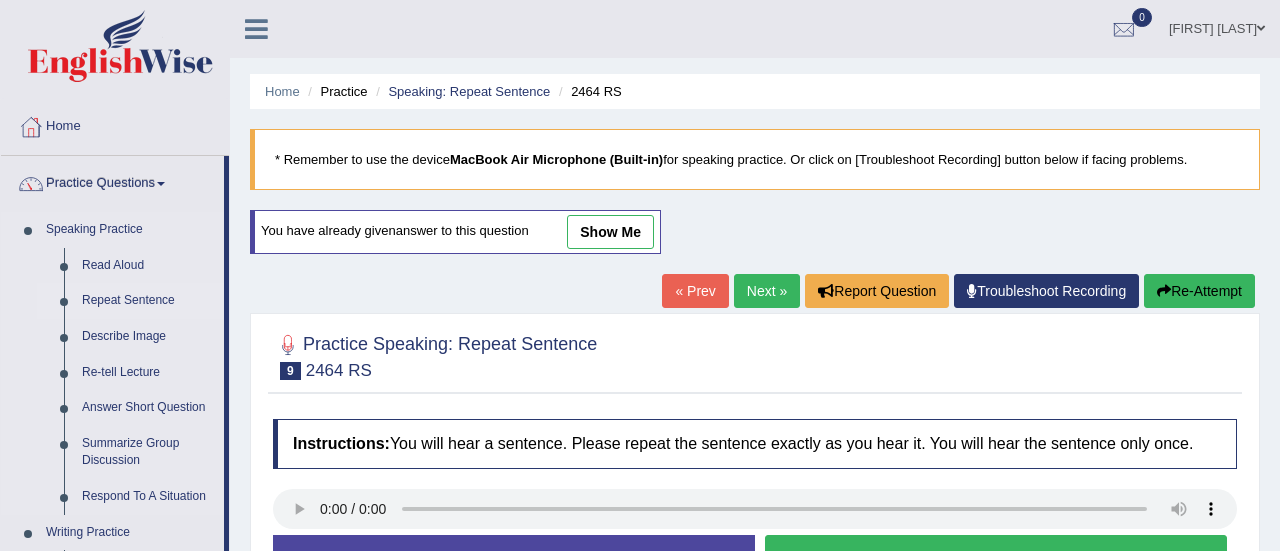 click on "Repeat Sentence" at bounding box center (148, 301) 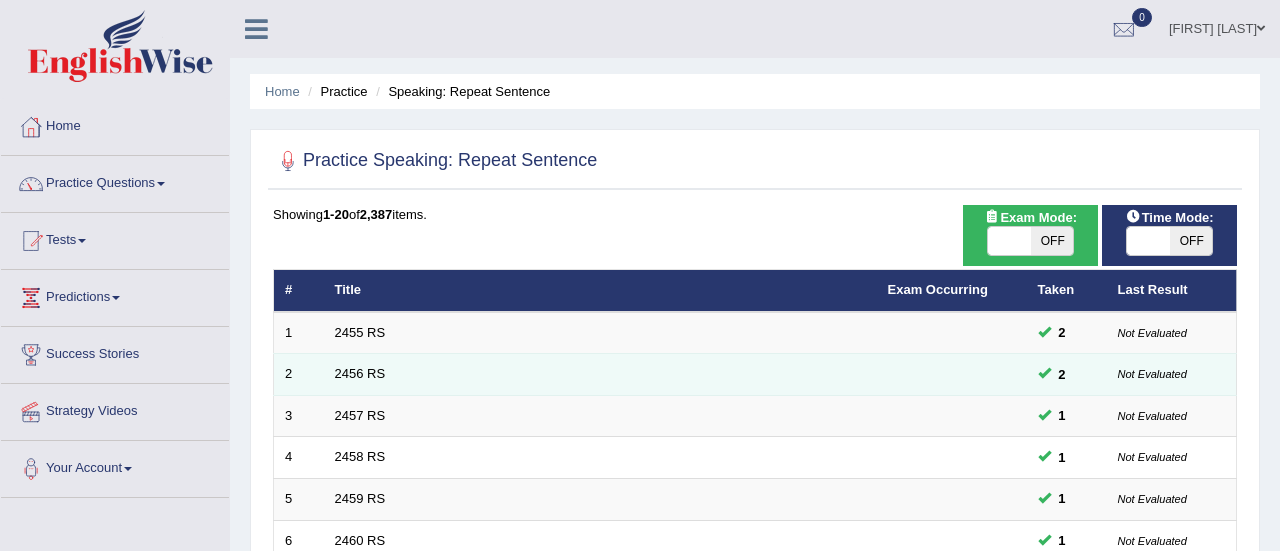 scroll, scrollTop: 0, scrollLeft: 0, axis: both 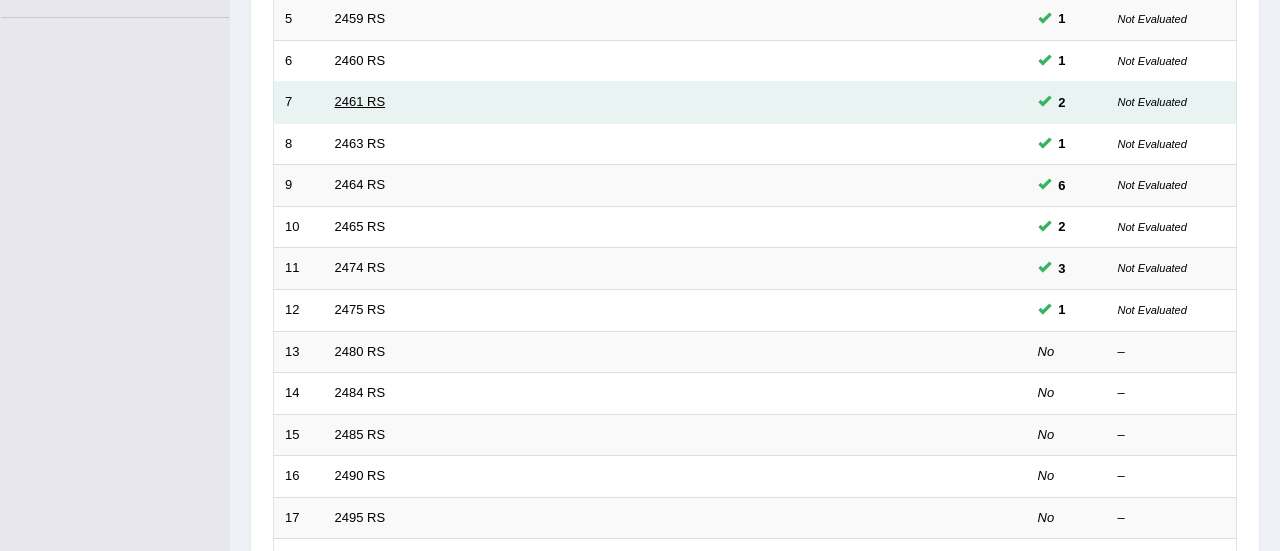 click on "2461 RS" at bounding box center (360, 101) 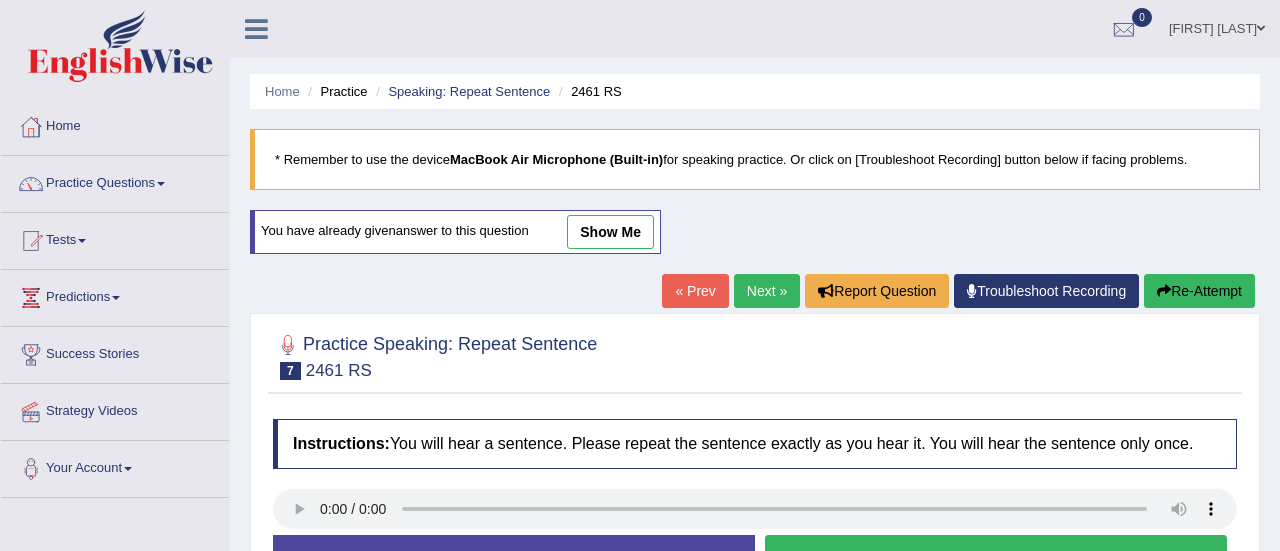 scroll, scrollTop: 0, scrollLeft: 0, axis: both 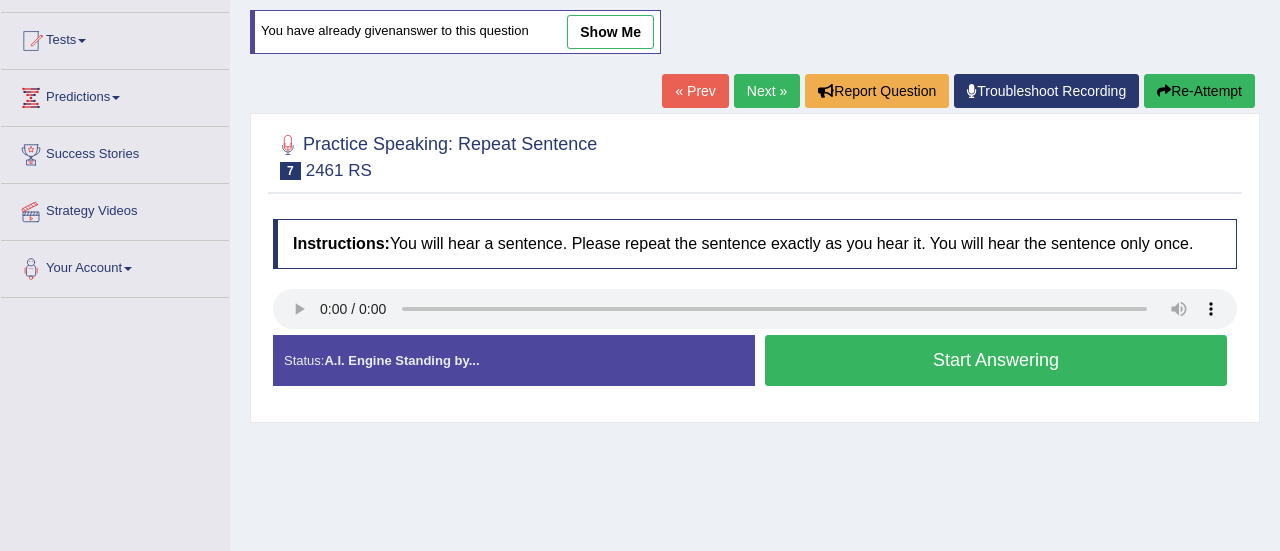 click on "Next »" at bounding box center [767, 91] 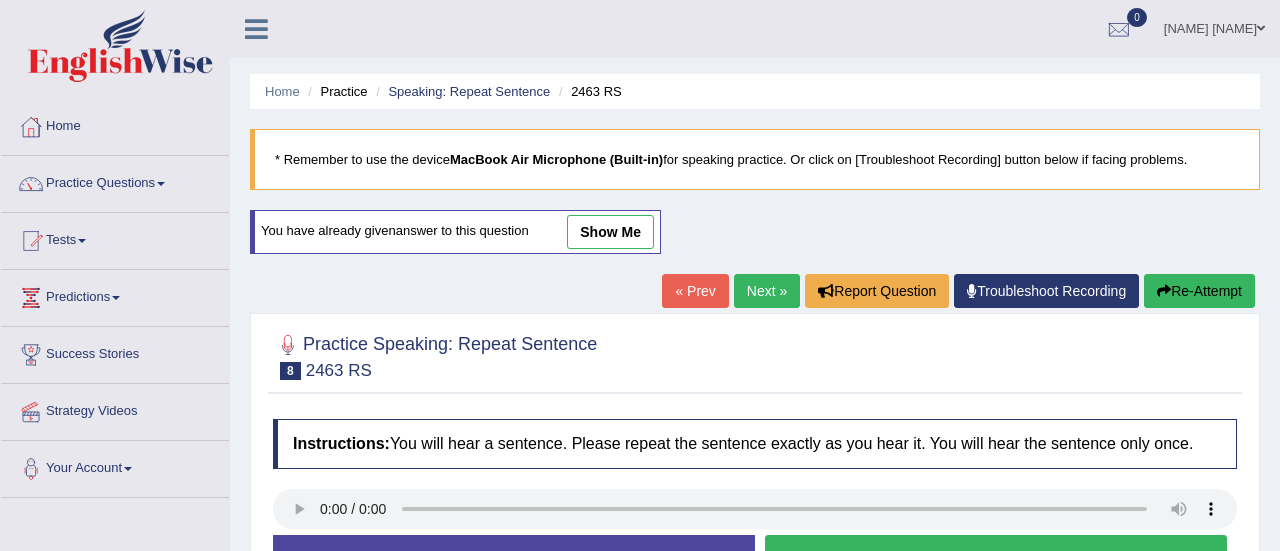 scroll, scrollTop: 0, scrollLeft: 0, axis: both 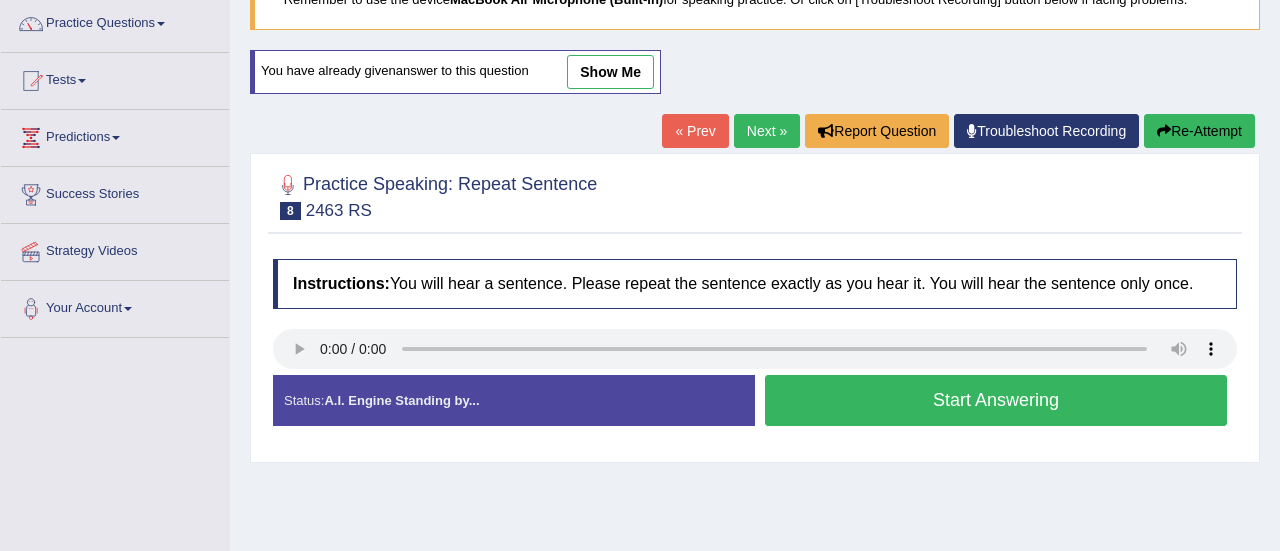 click on "Start Answering" at bounding box center [996, 400] 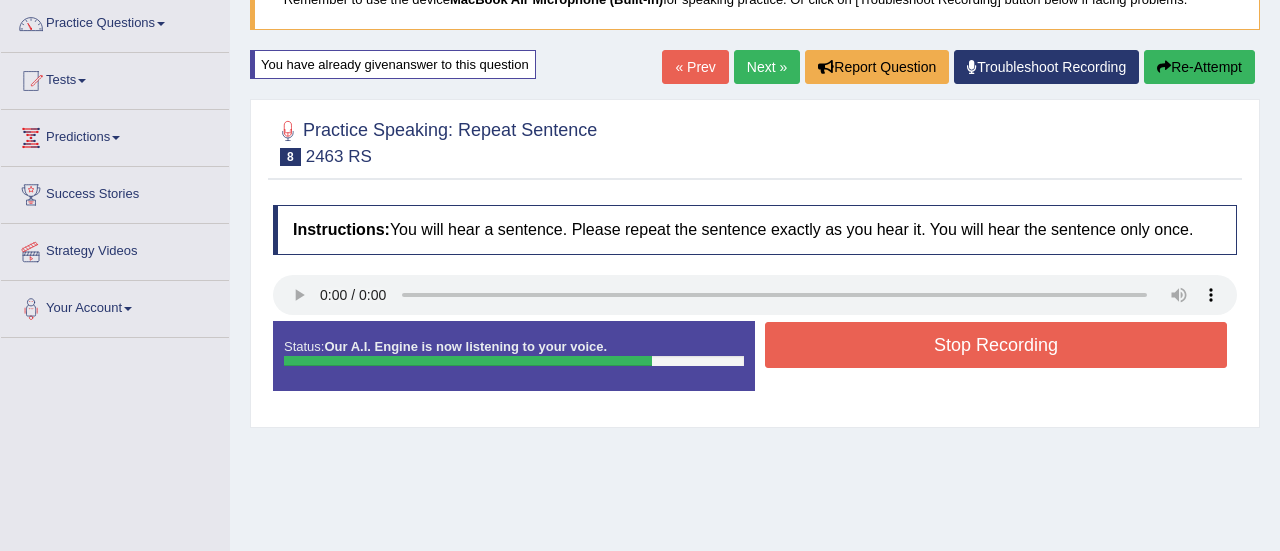 click on "Stop Recording" at bounding box center [996, 345] 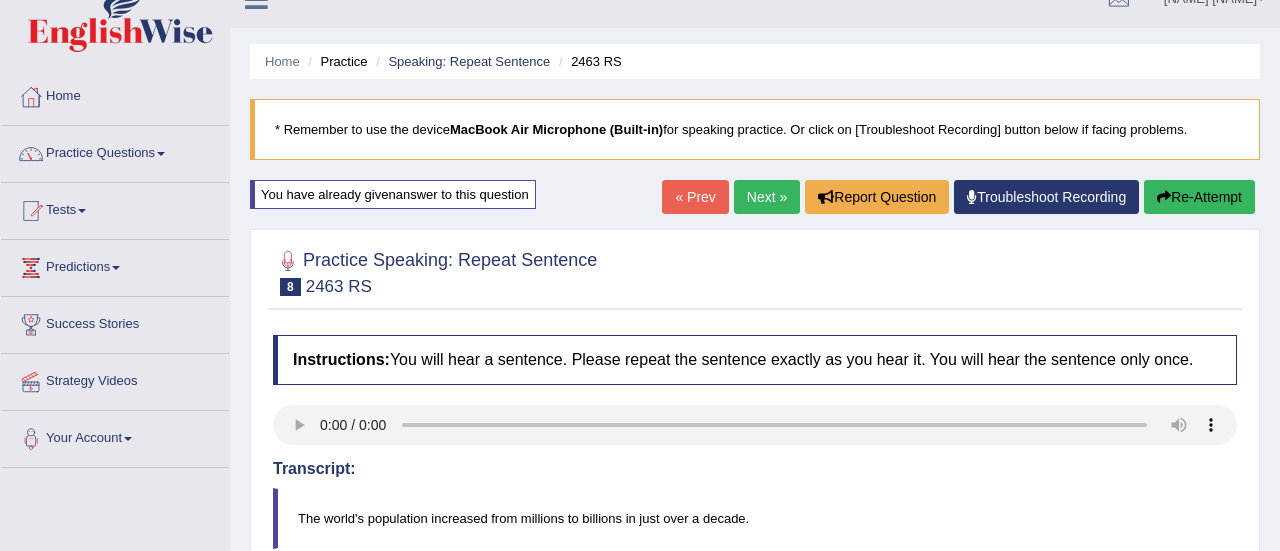 scroll, scrollTop: 0, scrollLeft: 0, axis: both 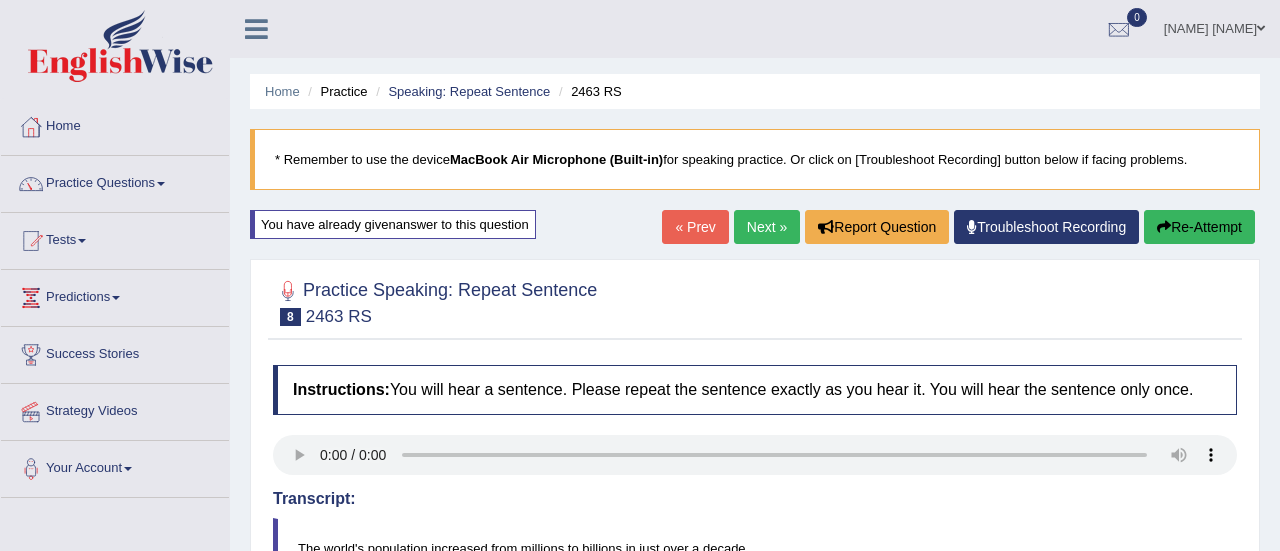 click on "Next »" at bounding box center [767, 227] 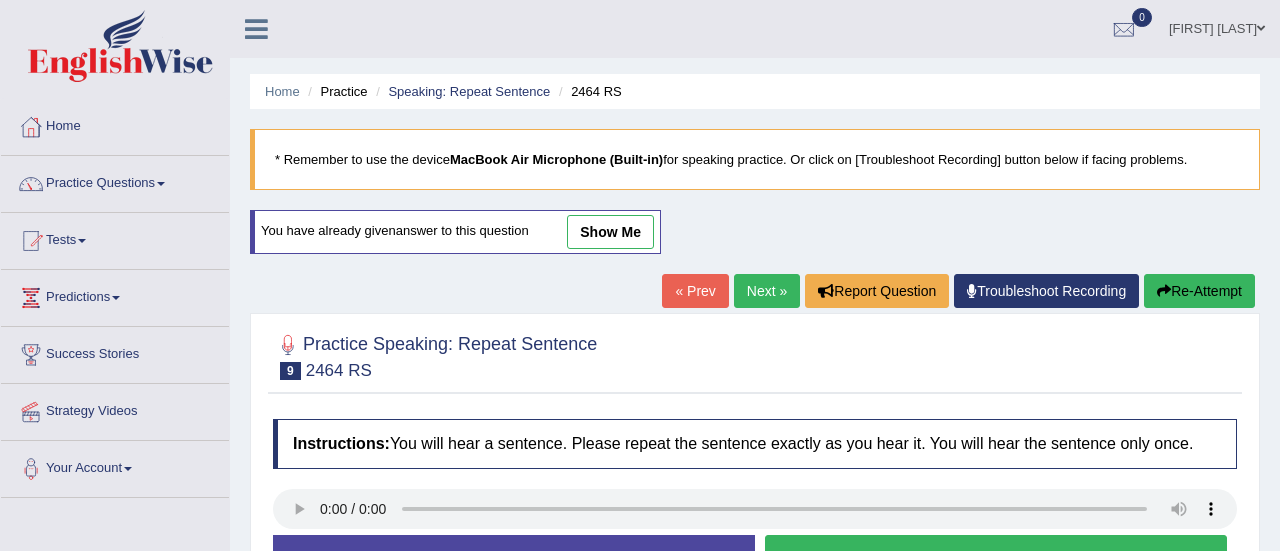 scroll, scrollTop: 0, scrollLeft: 0, axis: both 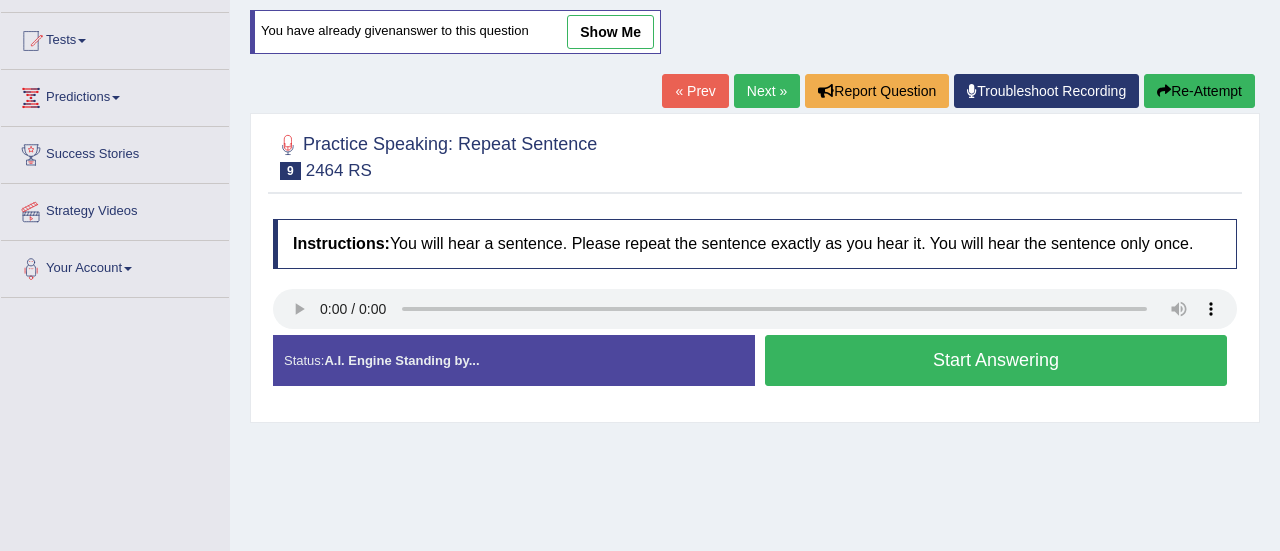 click on "Start Answering" at bounding box center [996, 360] 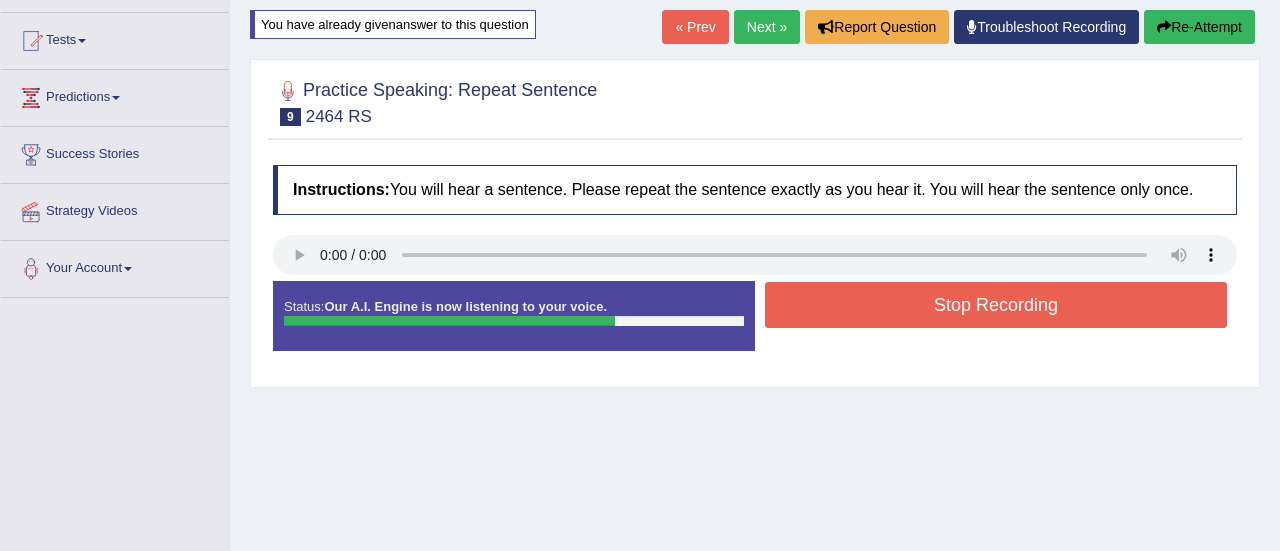 click on "Stop Recording" at bounding box center [996, 305] 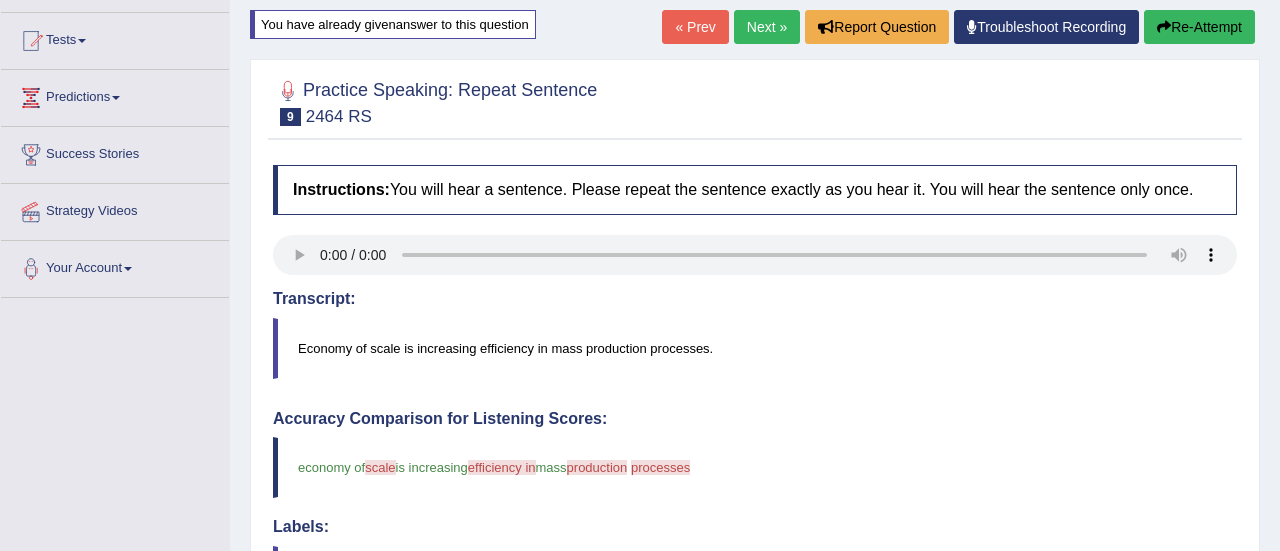 click on "Next »" at bounding box center [767, 27] 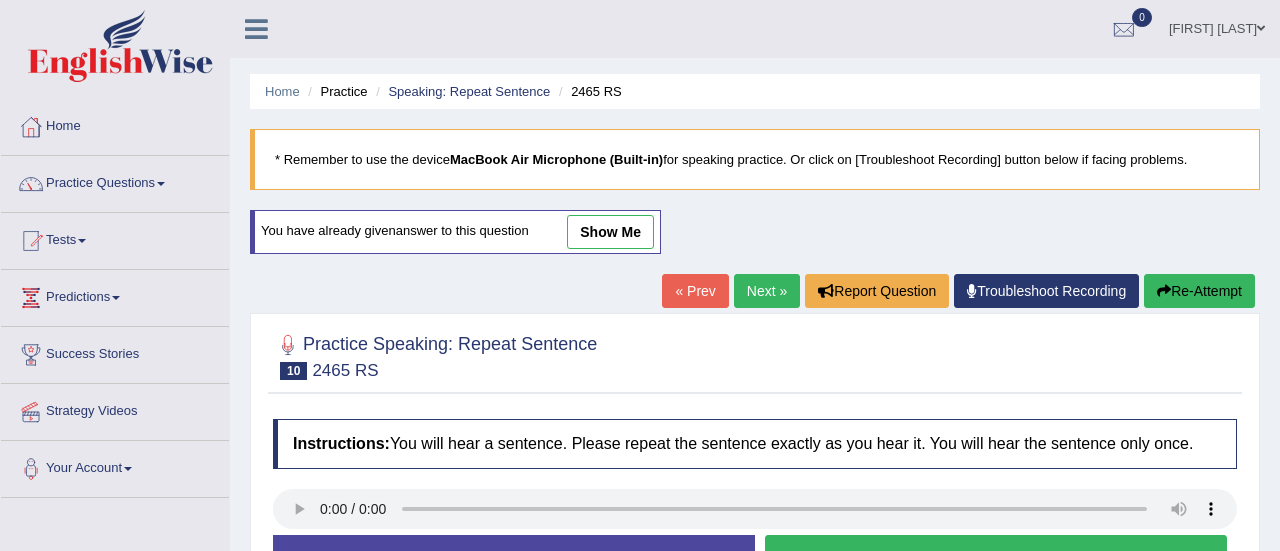 scroll, scrollTop: 0, scrollLeft: 0, axis: both 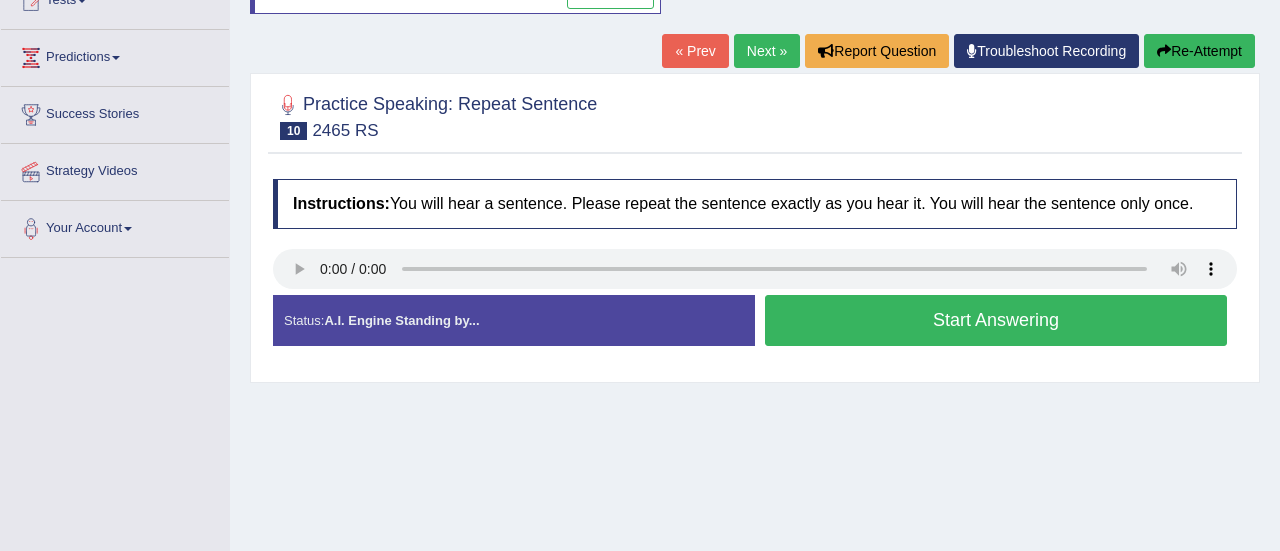 click on "Start Answering" at bounding box center (996, 320) 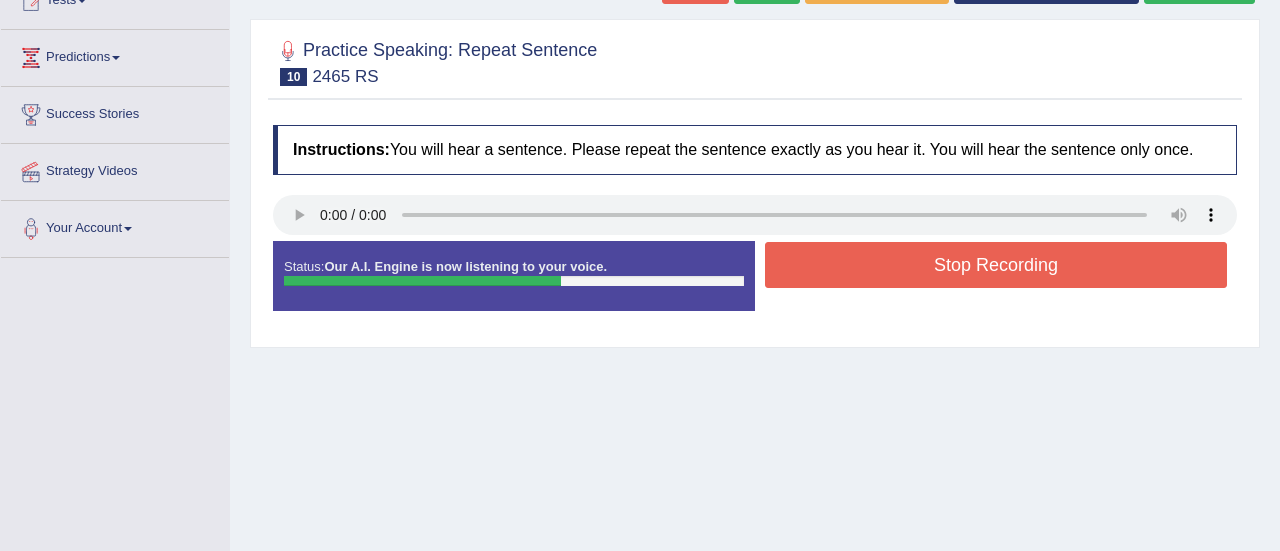 click on "Stop Recording" at bounding box center [996, 265] 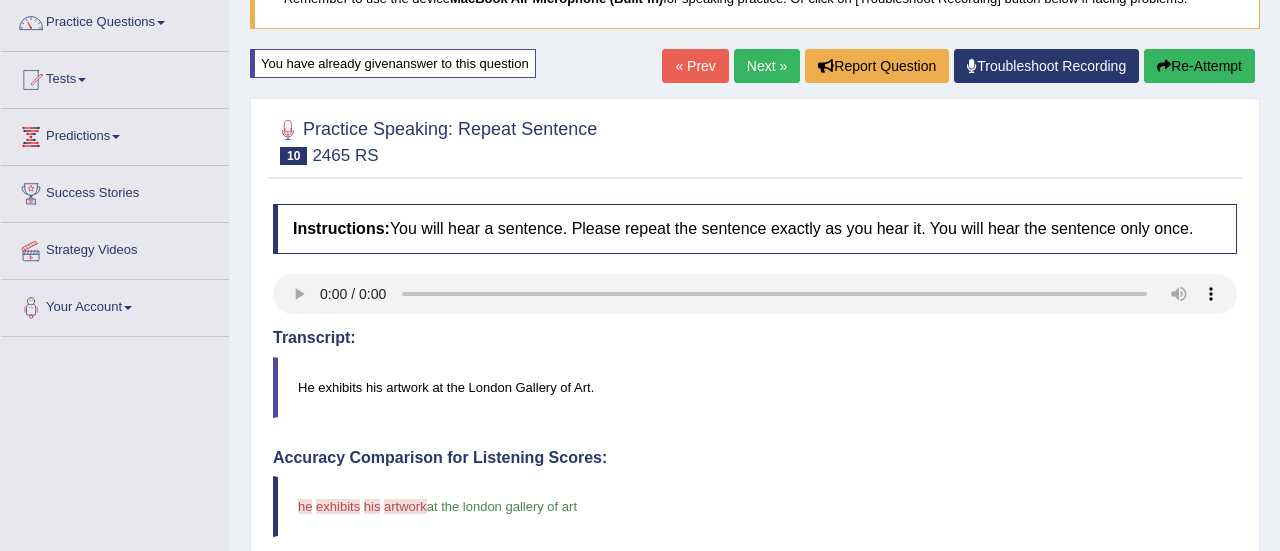 scroll, scrollTop: 160, scrollLeft: 0, axis: vertical 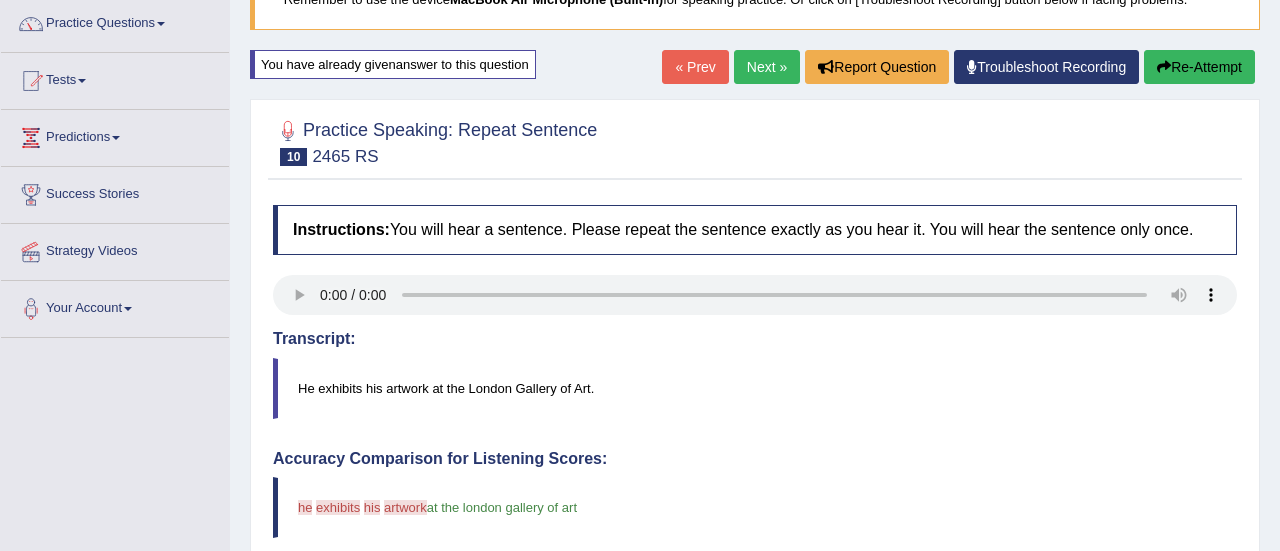 click at bounding box center (1164, 67) 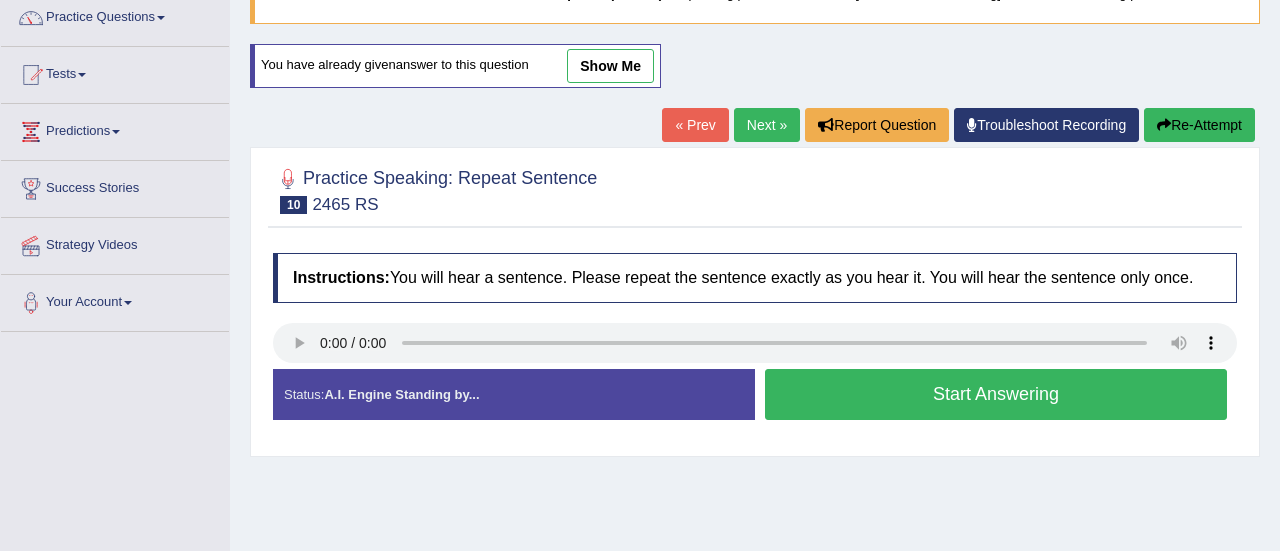 scroll, scrollTop: 166, scrollLeft: 0, axis: vertical 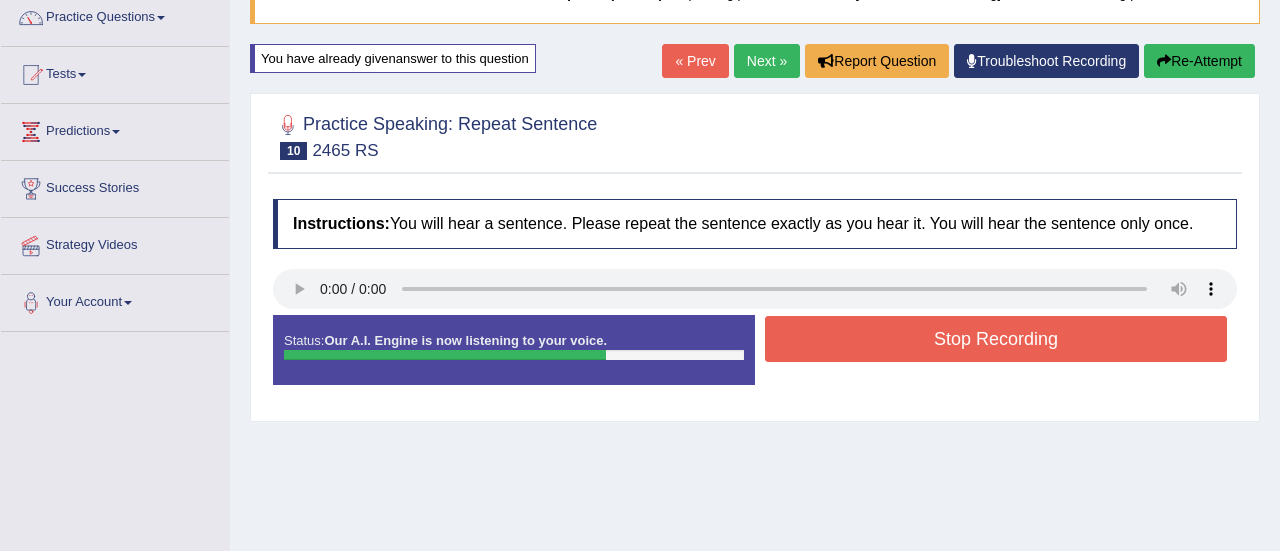 click on "Stop Recording" at bounding box center [996, 339] 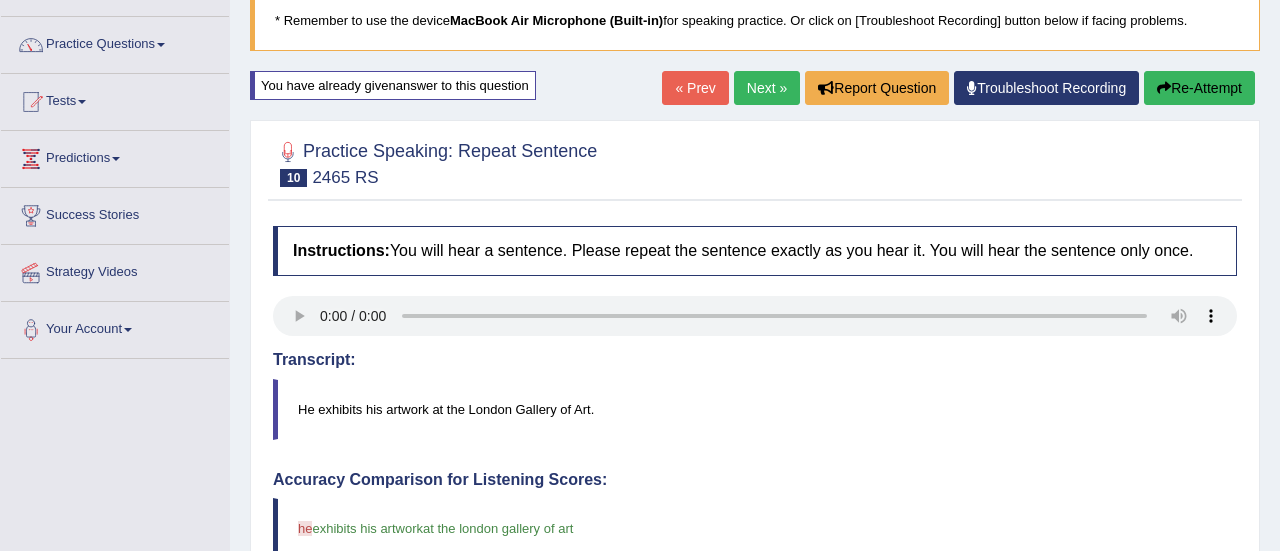scroll, scrollTop: 126, scrollLeft: 0, axis: vertical 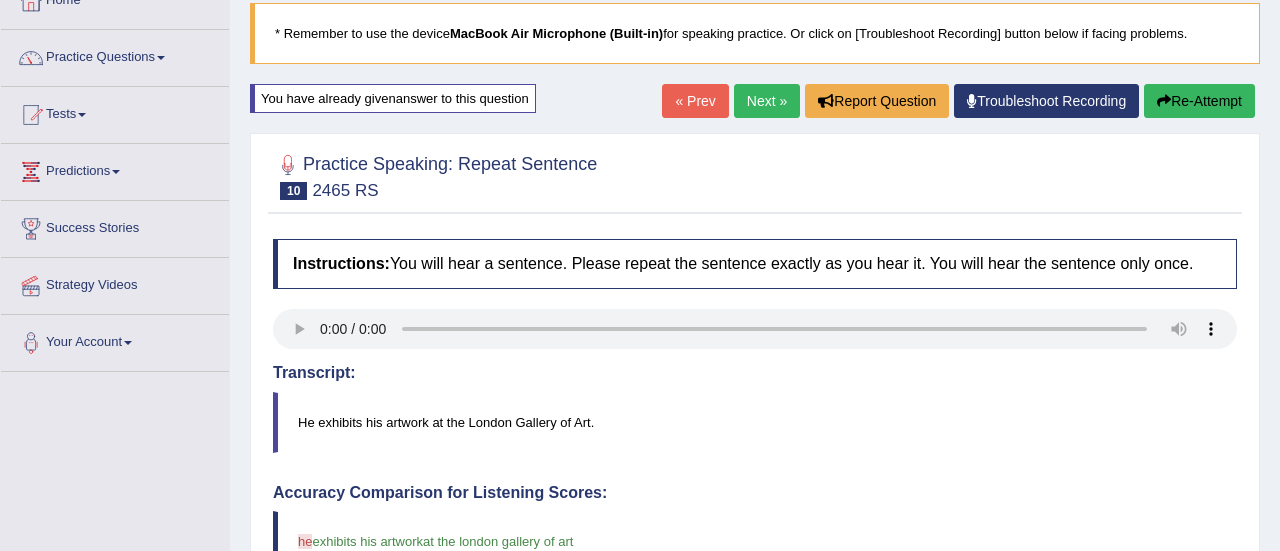 click on "Next »" at bounding box center (767, 101) 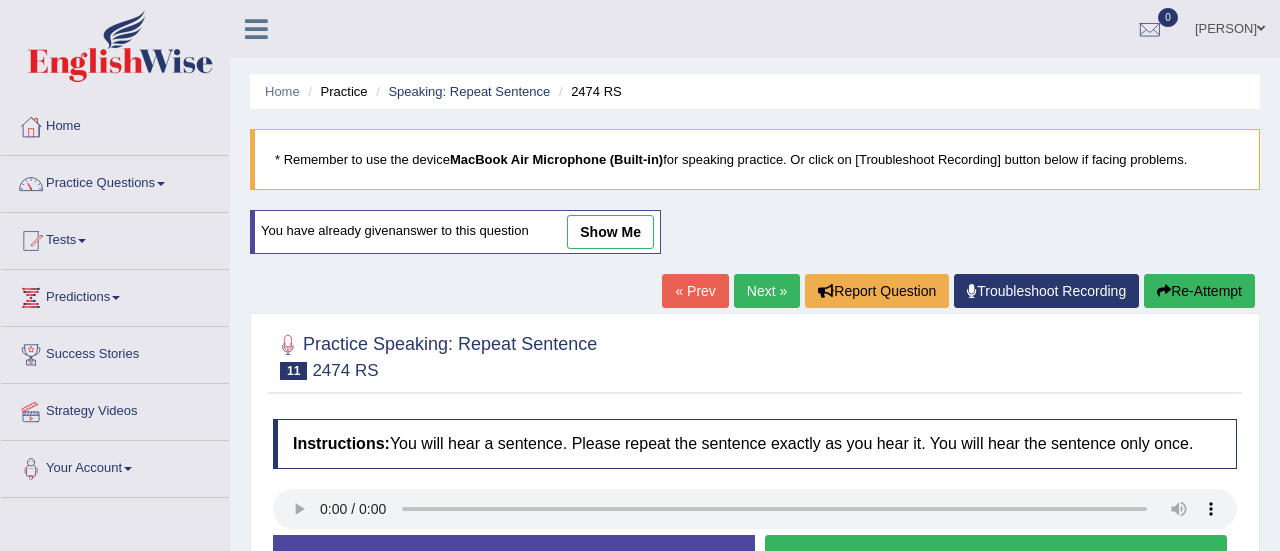 scroll, scrollTop: 0, scrollLeft: 0, axis: both 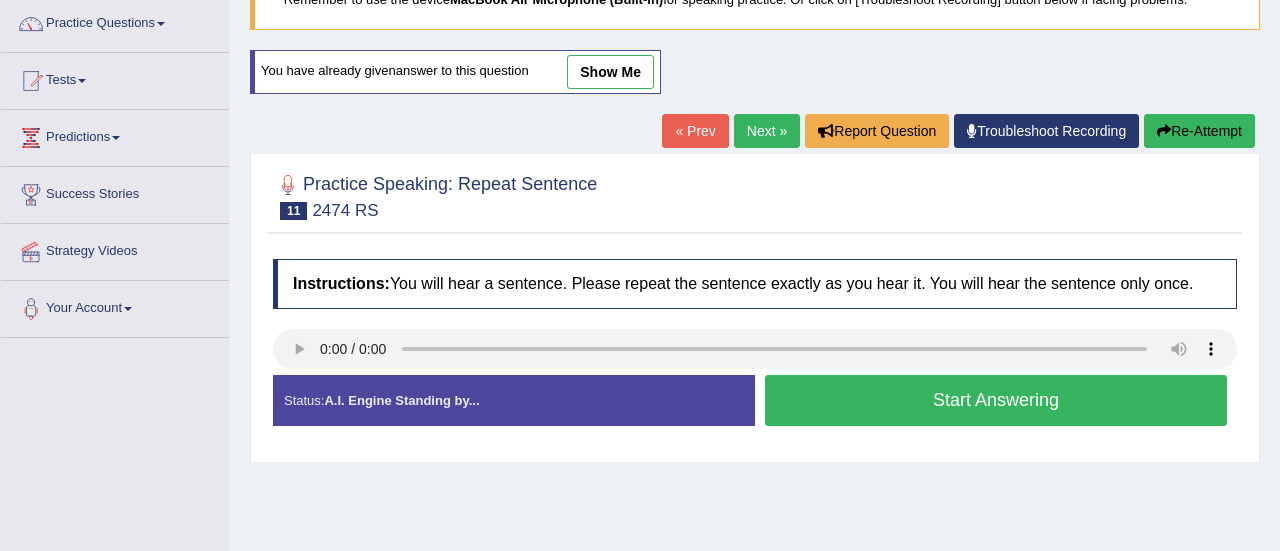 click on "Start Answering" at bounding box center [996, 400] 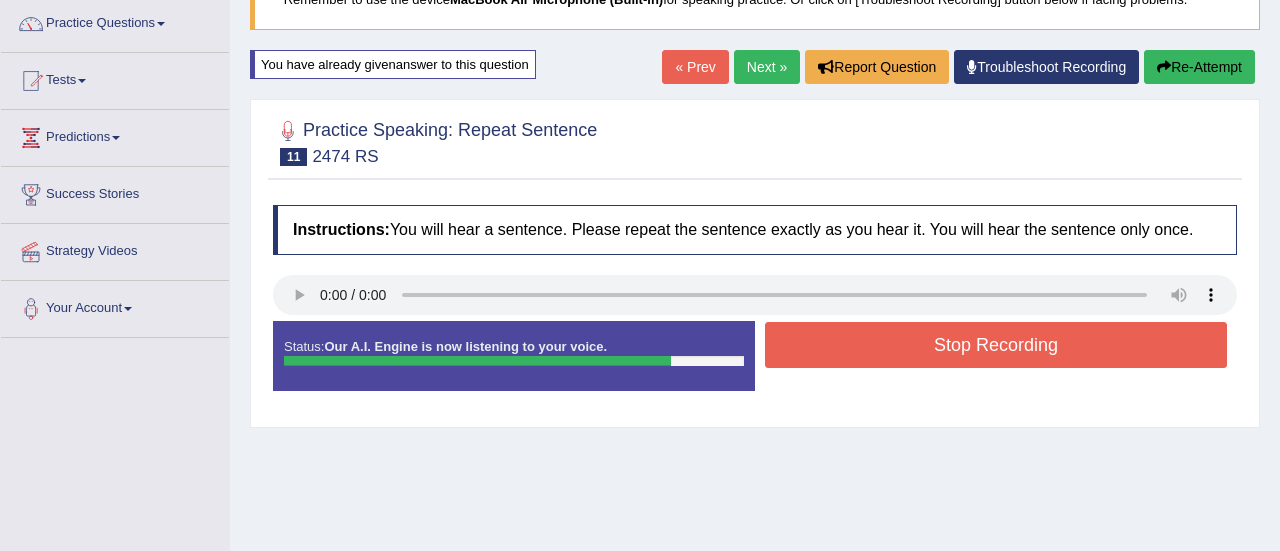 click on "Stop Recording" at bounding box center [996, 345] 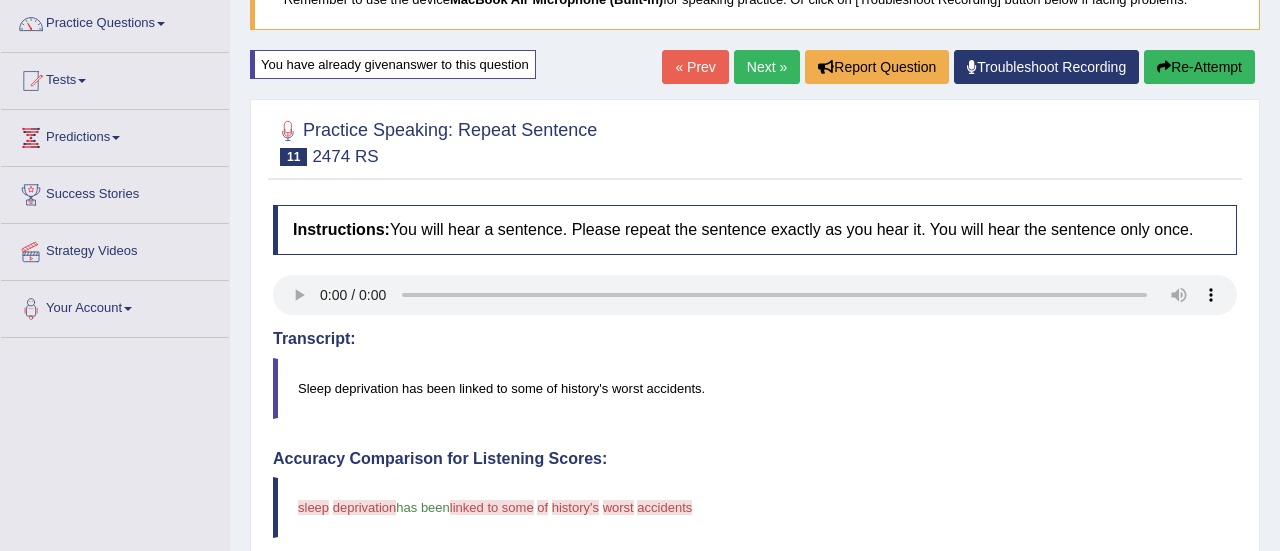 click on "Re-Attempt" at bounding box center (1199, 67) 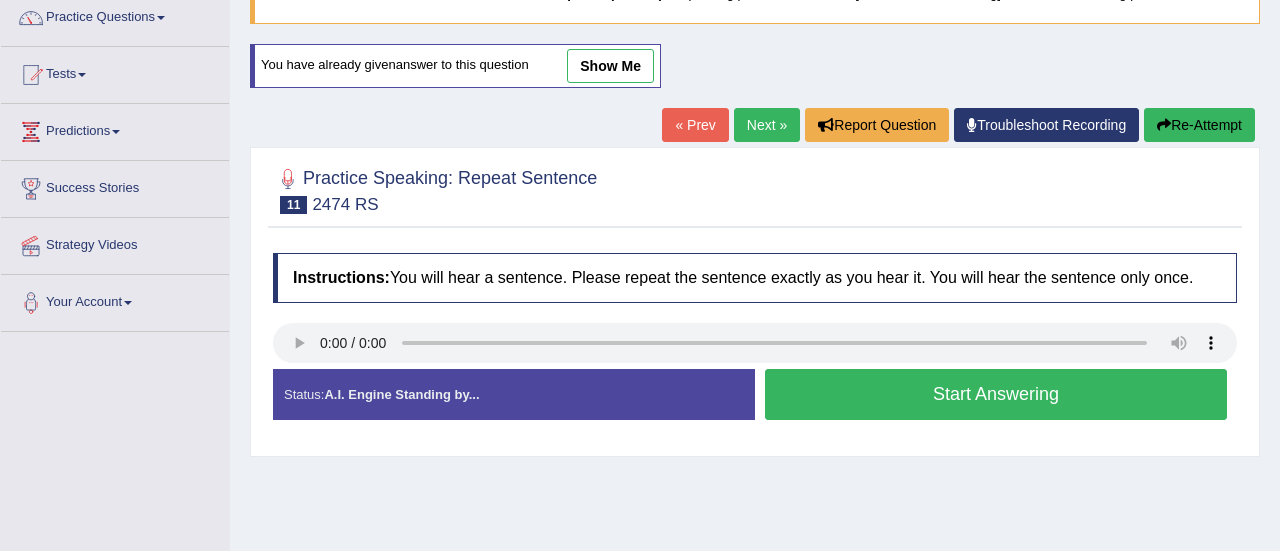 scroll, scrollTop: 0, scrollLeft: 0, axis: both 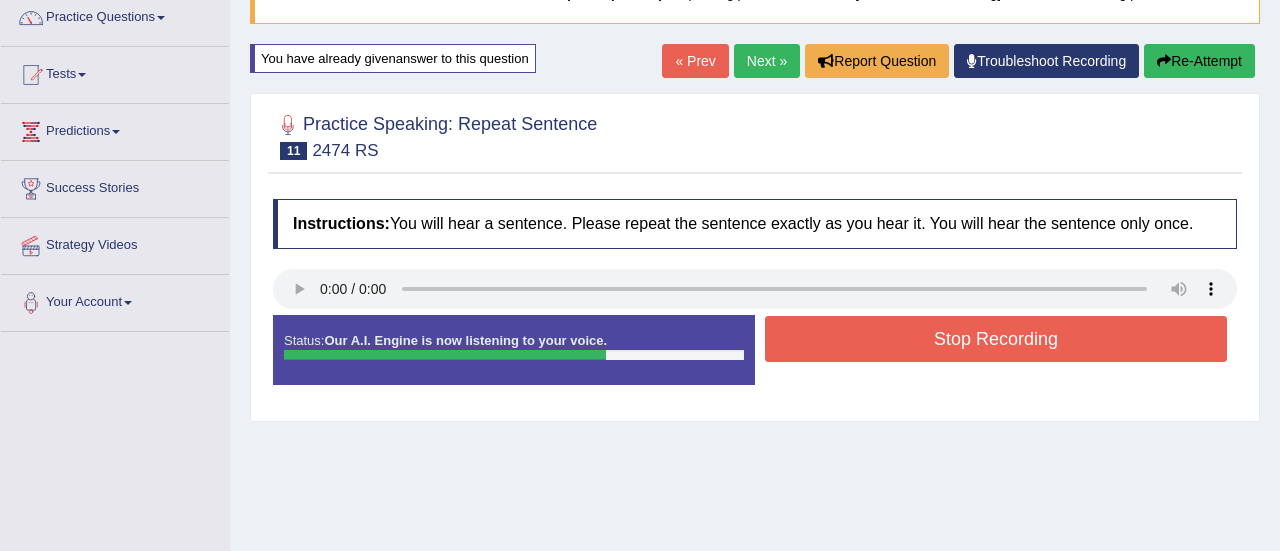 click on "Stop Recording" at bounding box center [996, 339] 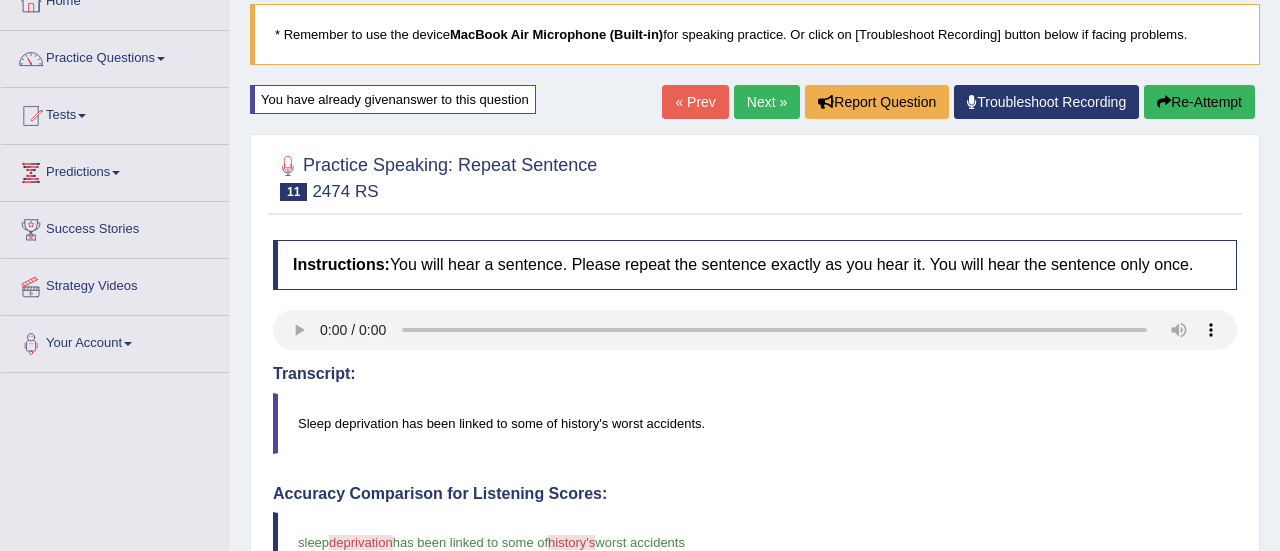 scroll, scrollTop: 86, scrollLeft: 0, axis: vertical 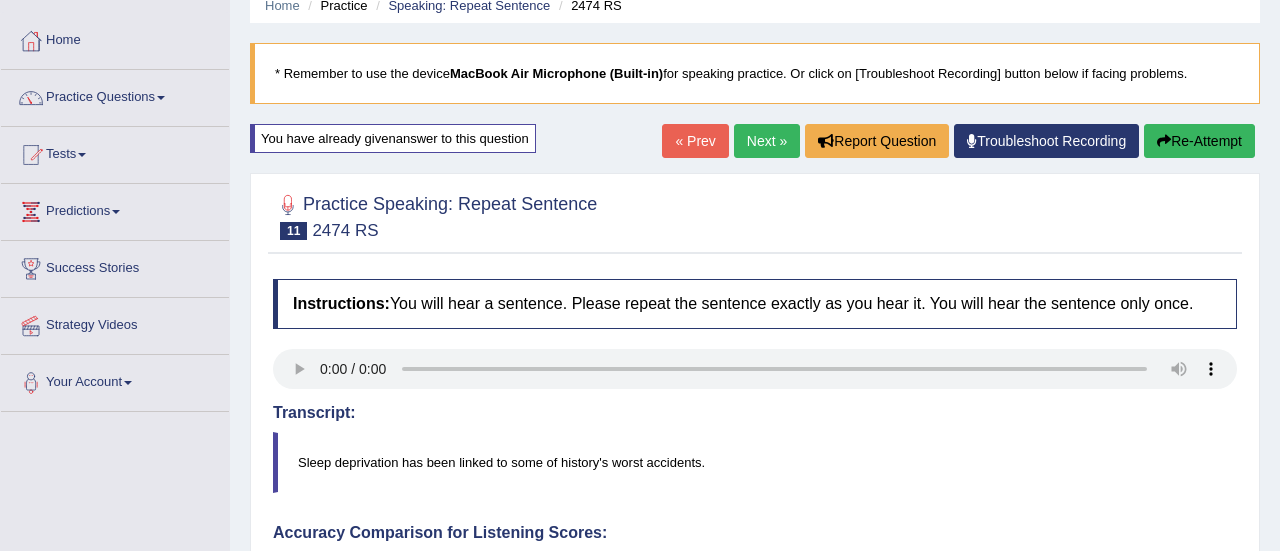 click on "Next »" at bounding box center (767, 141) 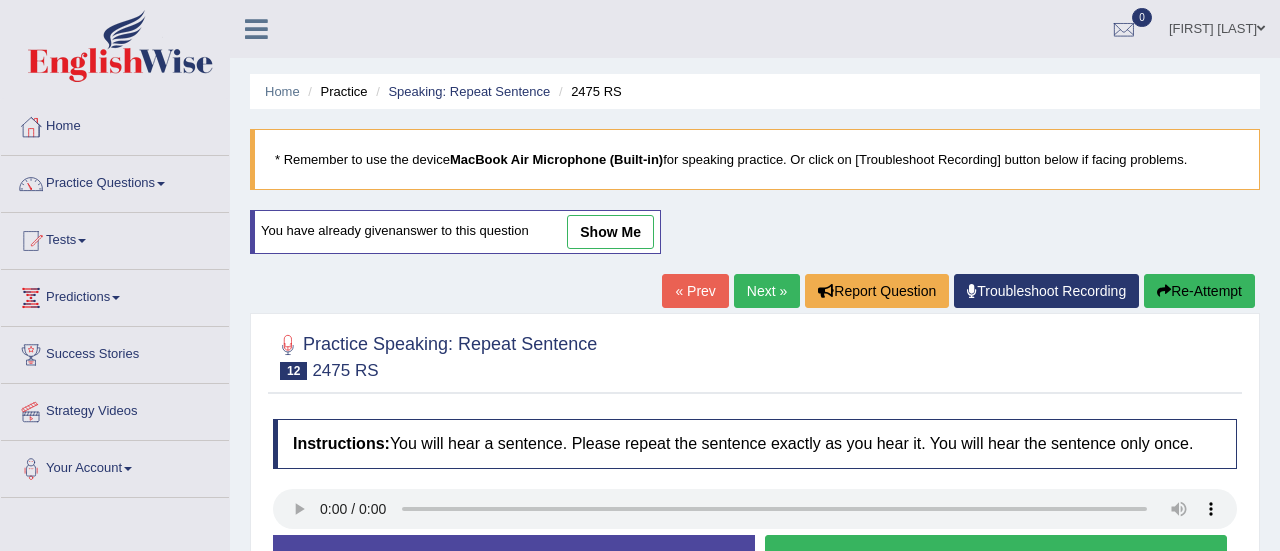 scroll, scrollTop: 0, scrollLeft: 0, axis: both 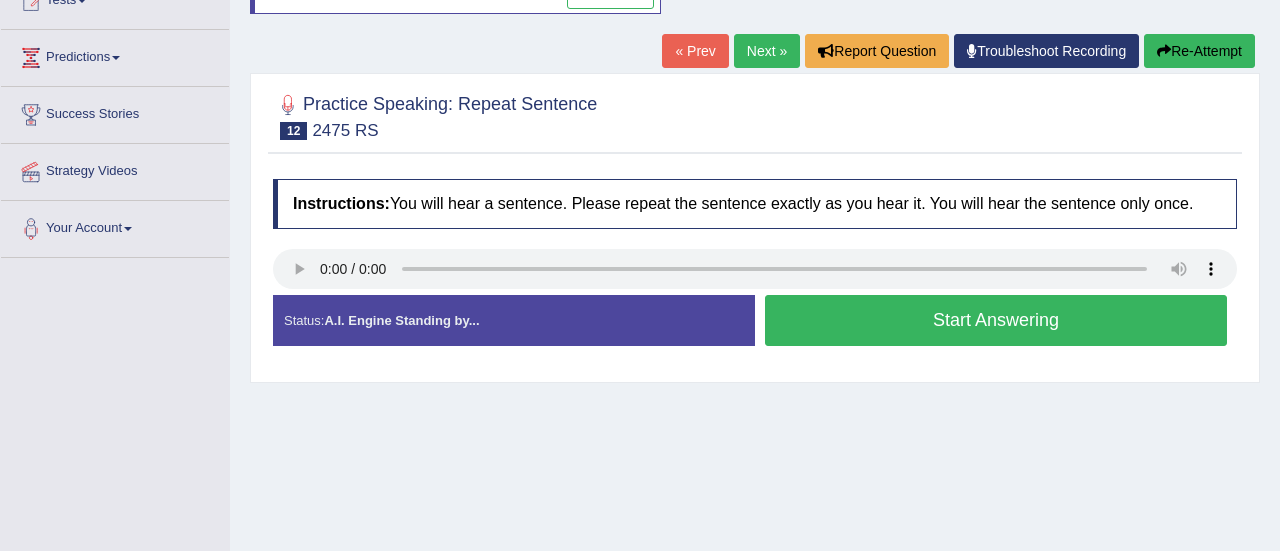 click on "Start Answering" at bounding box center (996, 320) 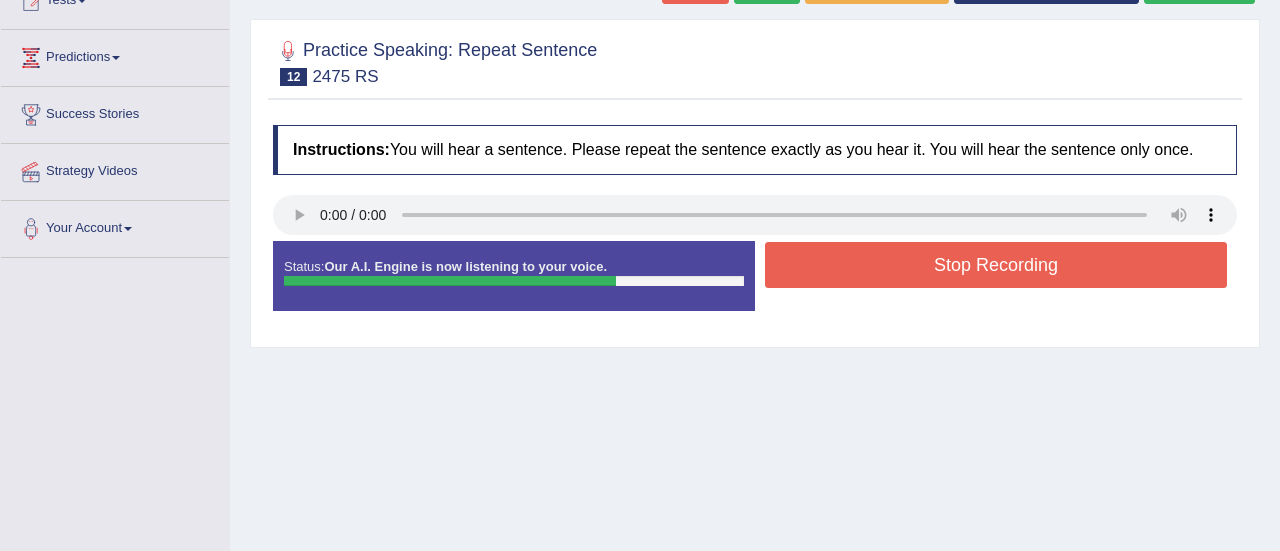 click on "Stop Recording" at bounding box center [996, 265] 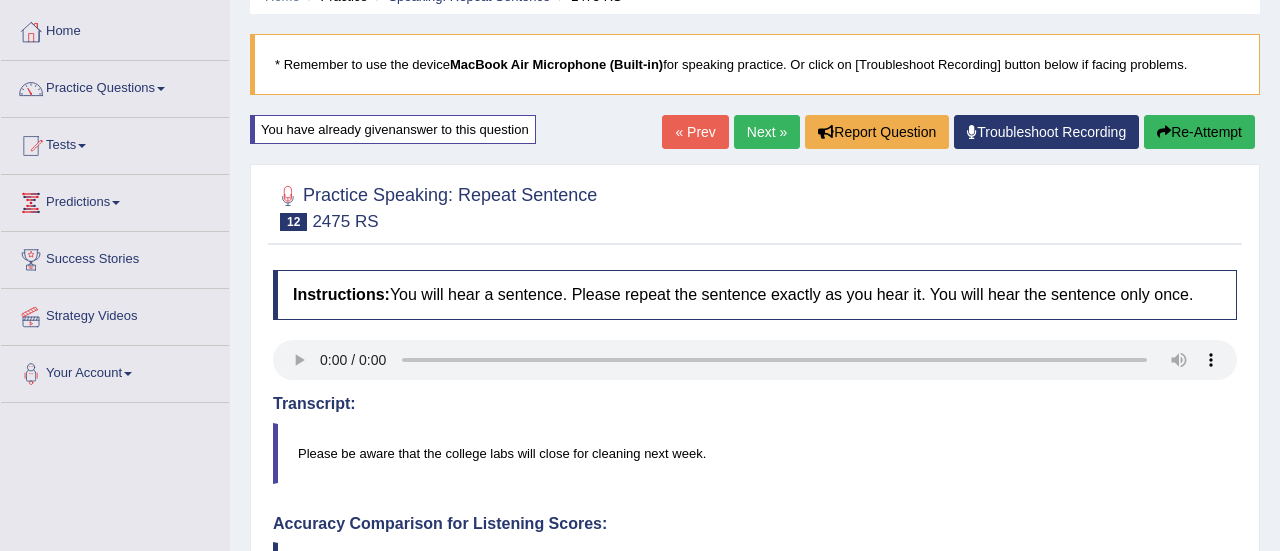 scroll, scrollTop: 40, scrollLeft: 0, axis: vertical 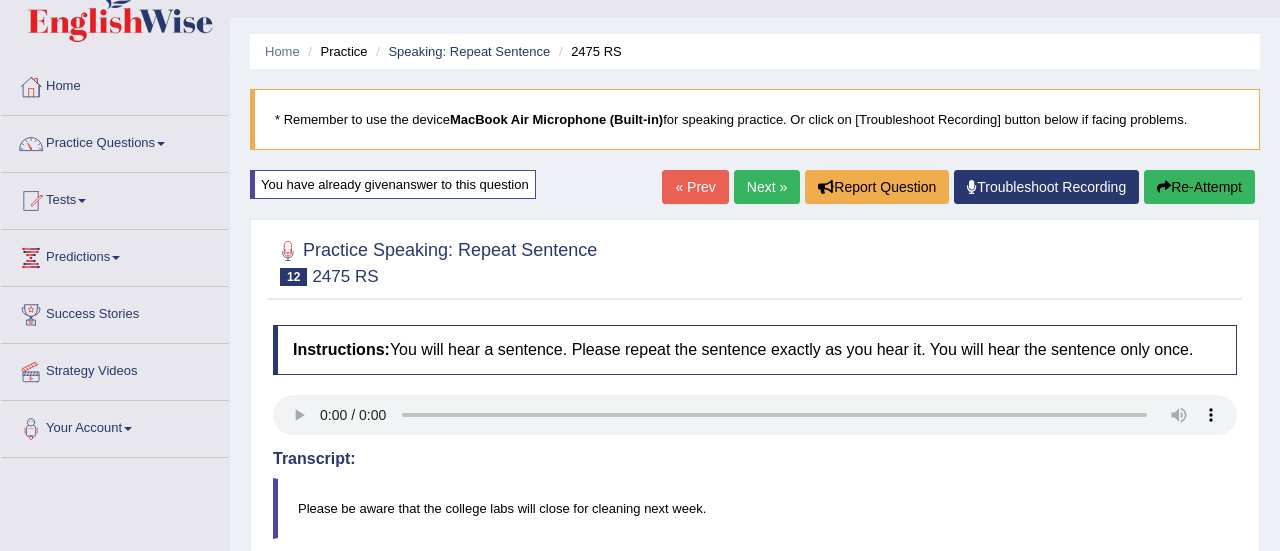 click on "Re-Attempt" at bounding box center (1199, 187) 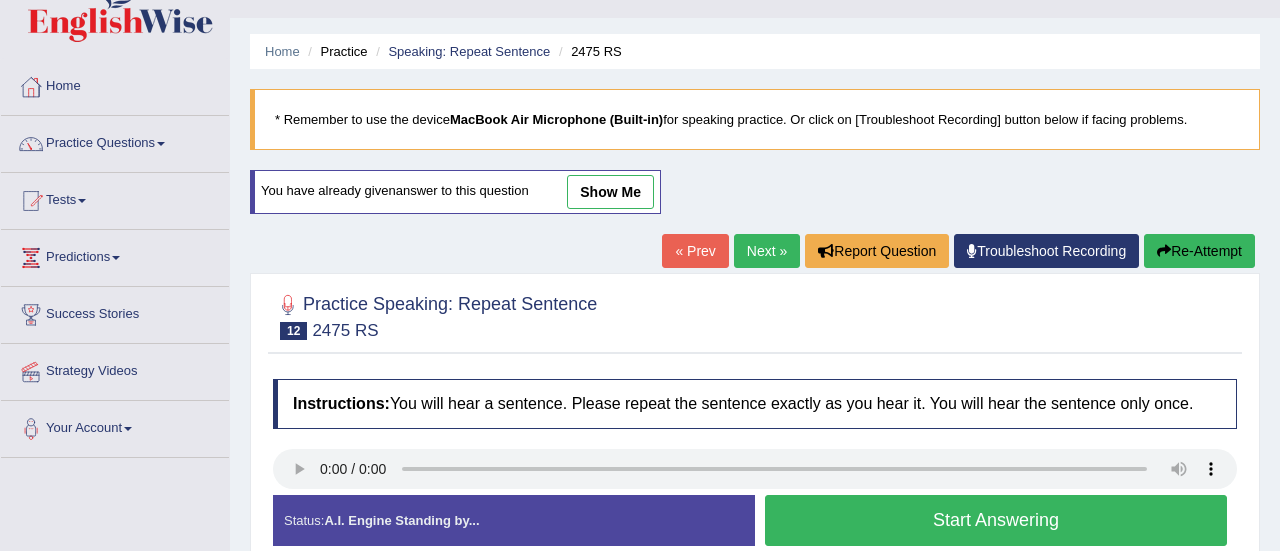 scroll, scrollTop: 40, scrollLeft: 0, axis: vertical 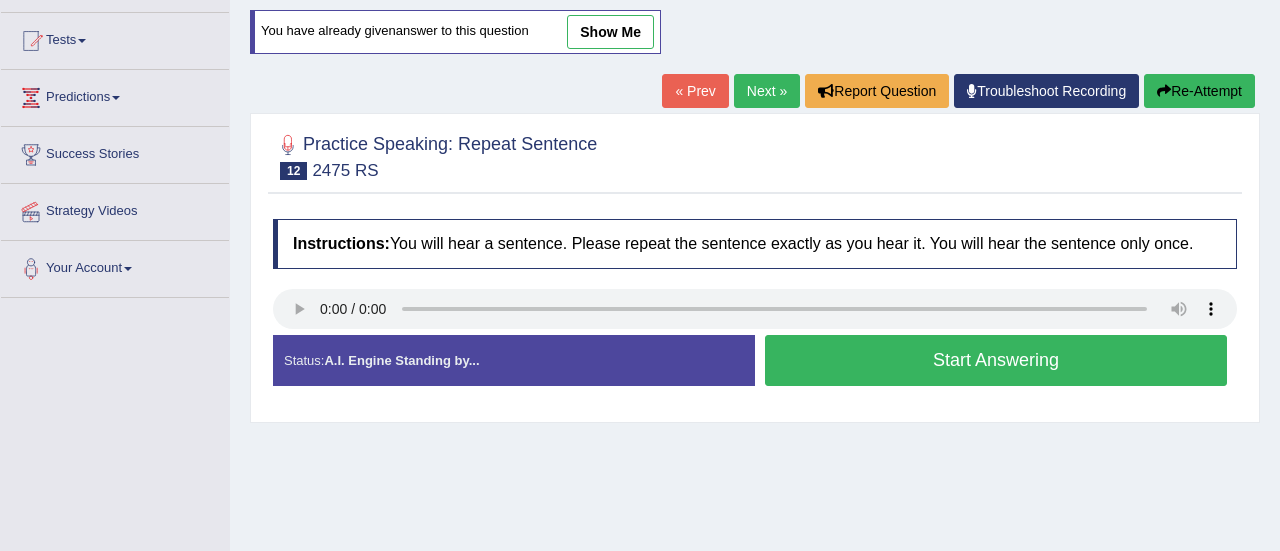 click on "Start Answering" at bounding box center (996, 360) 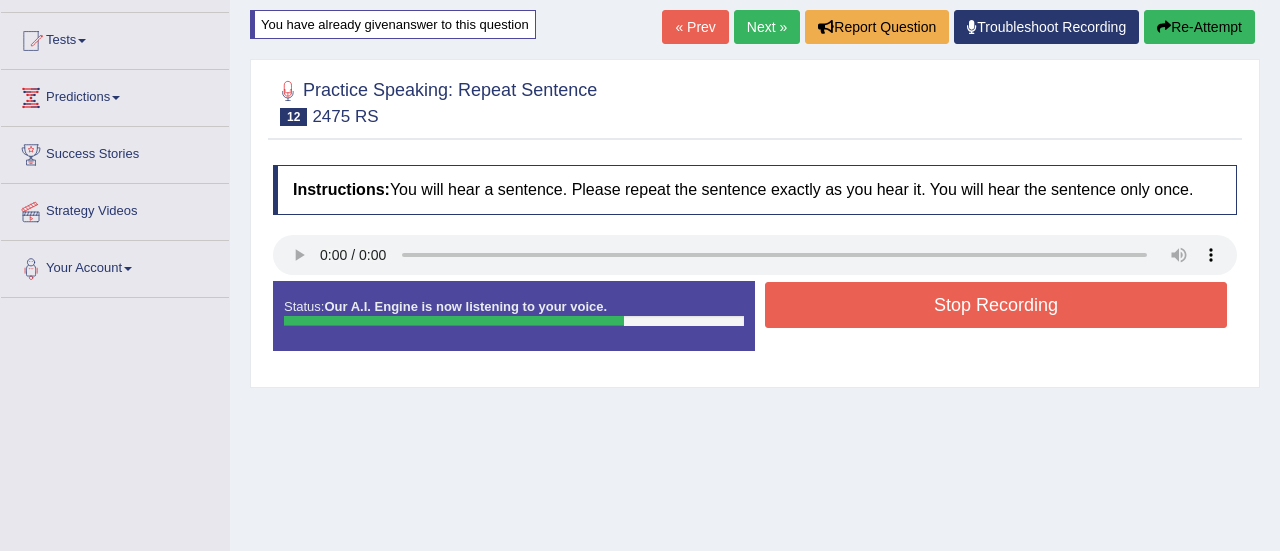 click on "Stop Recording" at bounding box center [996, 305] 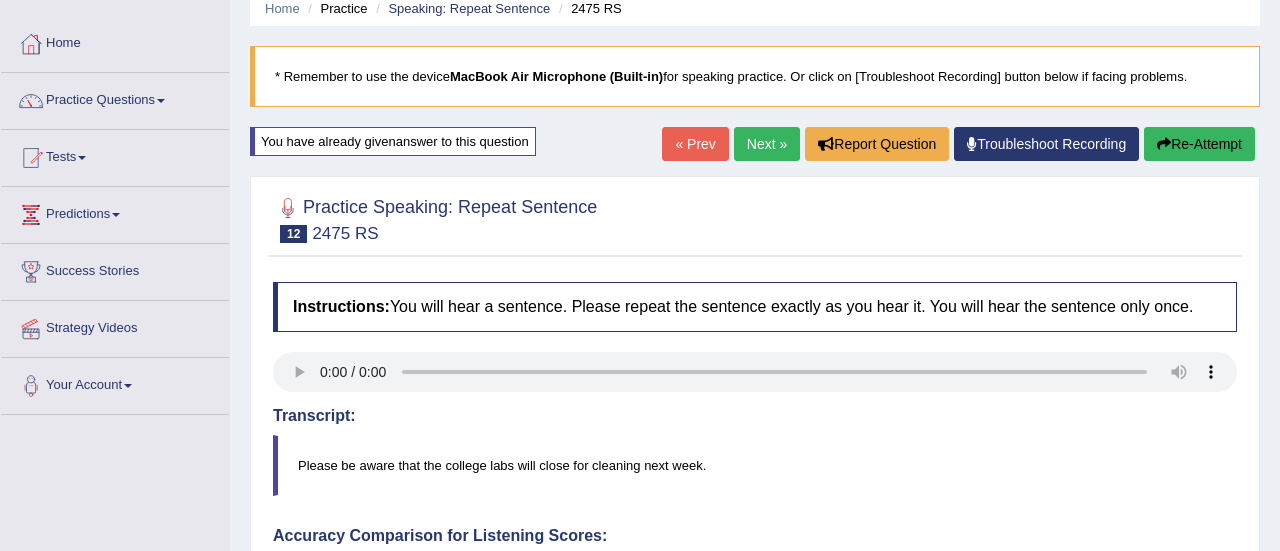 scroll, scrollTop: 80, scrollLeft: 0, axis: vertical 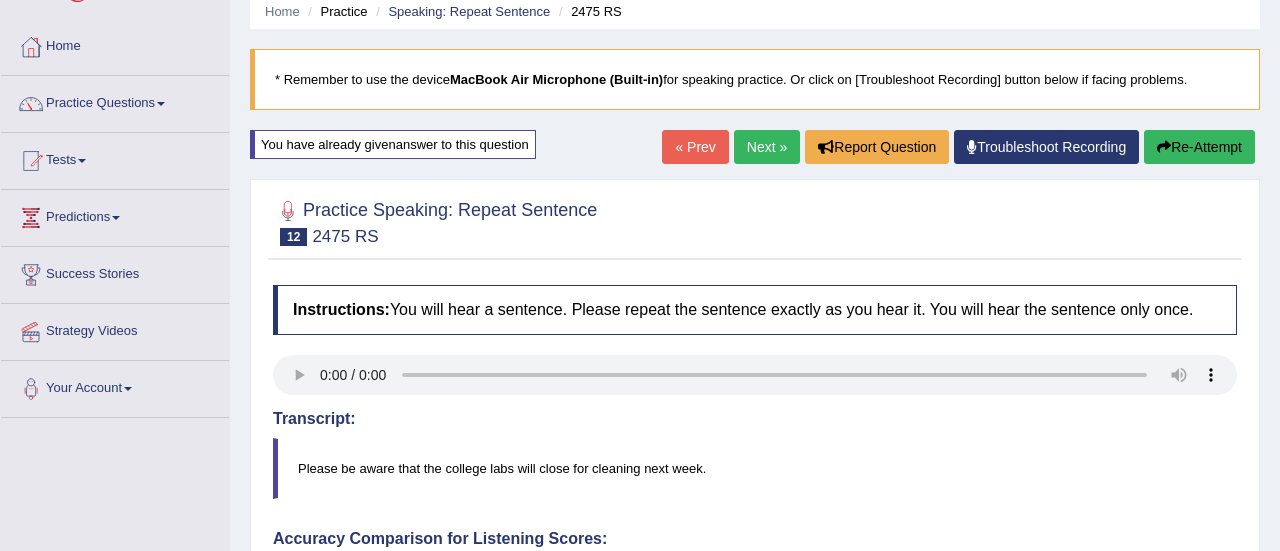 click on "Next »" at bounding box center (767, 147) 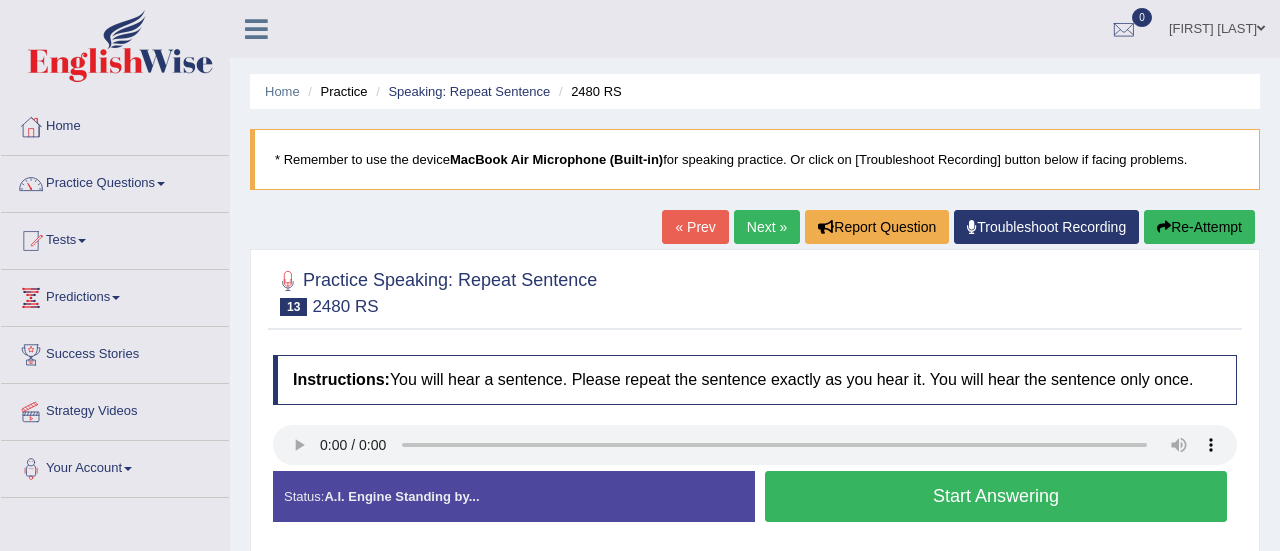 scroll, scrollTop: 0, scrollLeft: 0, axis: both 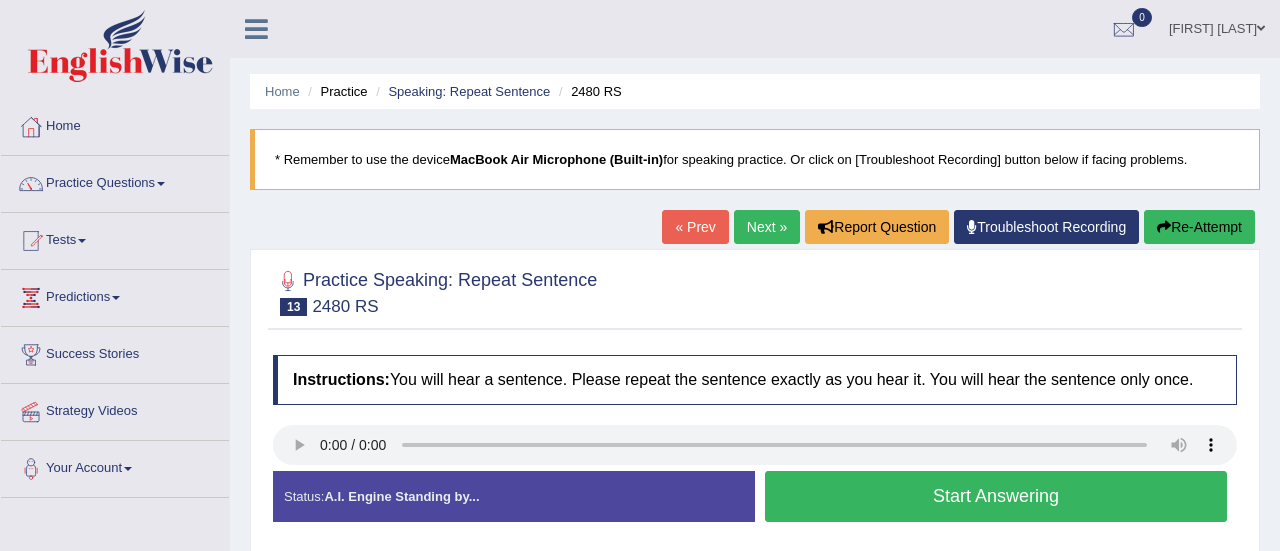 click on "Start Answering" at bounding box center (996, 496) 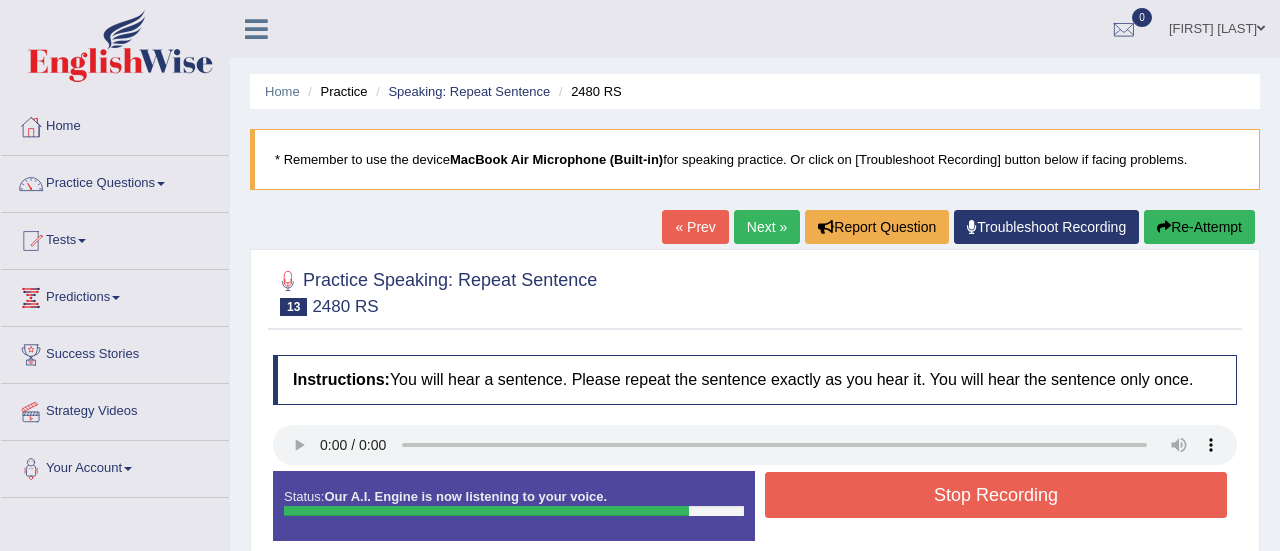 click on "Stop Recording" at bounding box center (996, 495) 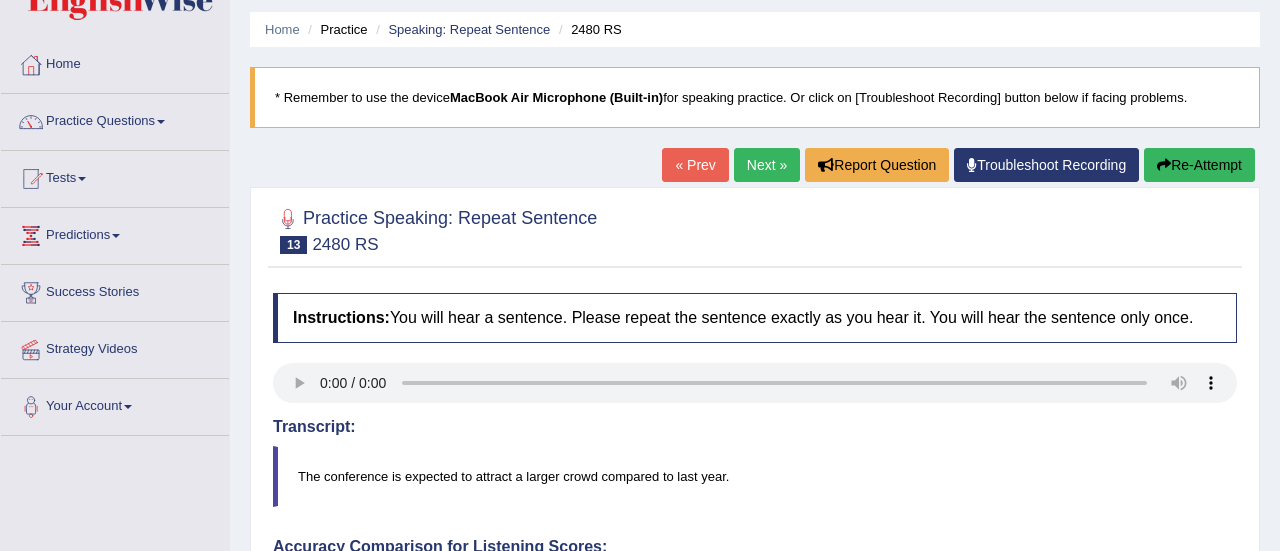 scroll, scrollTop: 40, scrollLeft: 0, axis: vertical 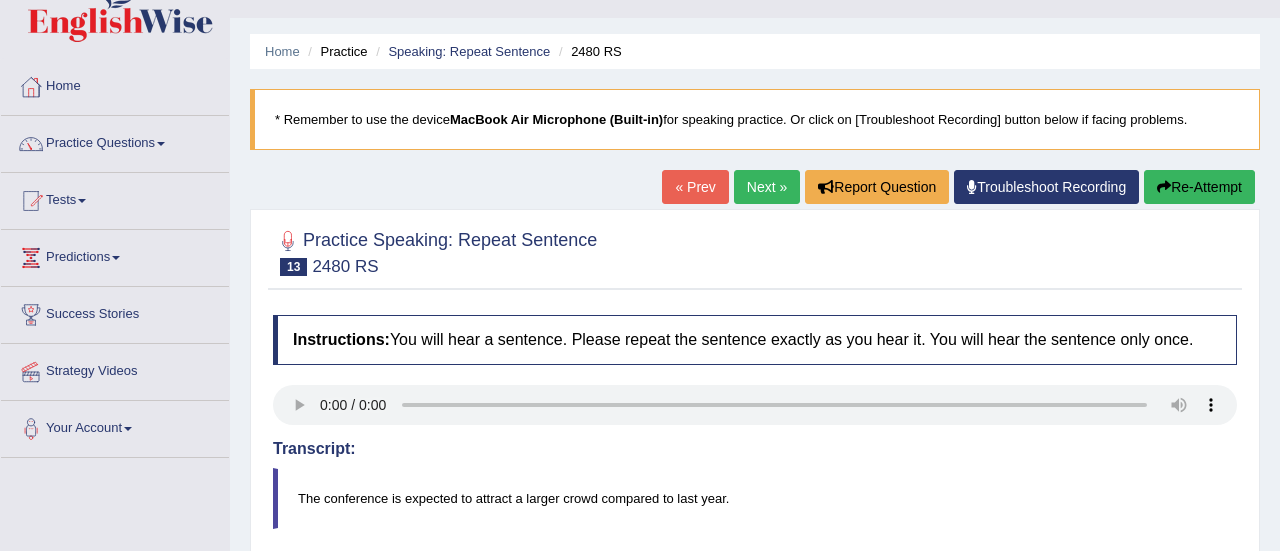 click on "Re-Attempt" at bounding box center [1199, 187] 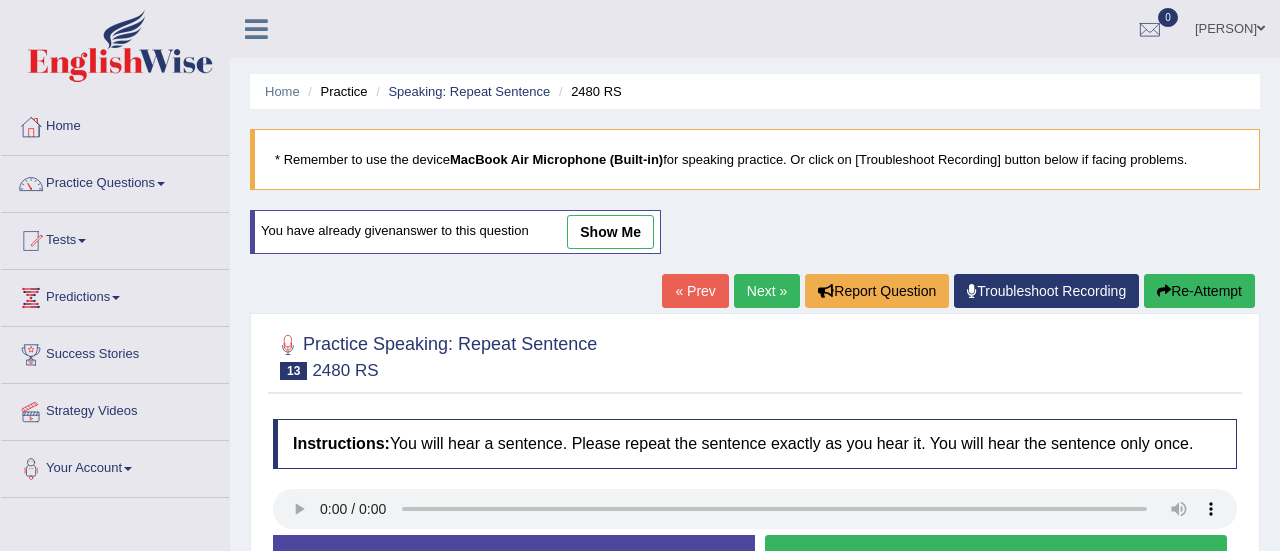 scroll, scrollTop: 40, scrollLeft: 0, axis: vertical 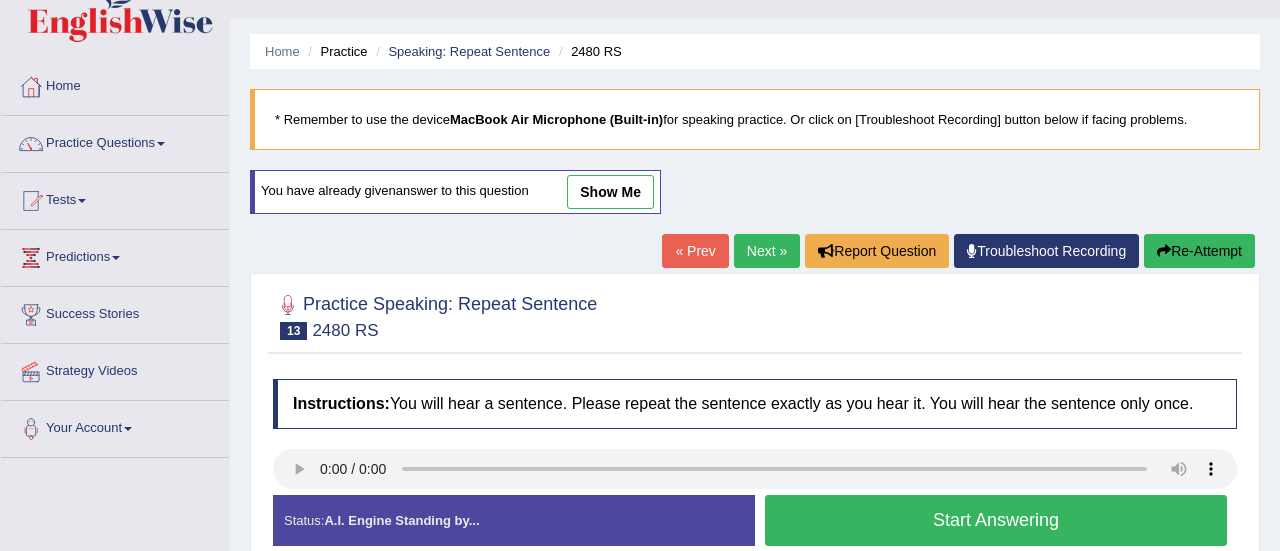 click on "Start Answering" at bounding box center [996, 520] 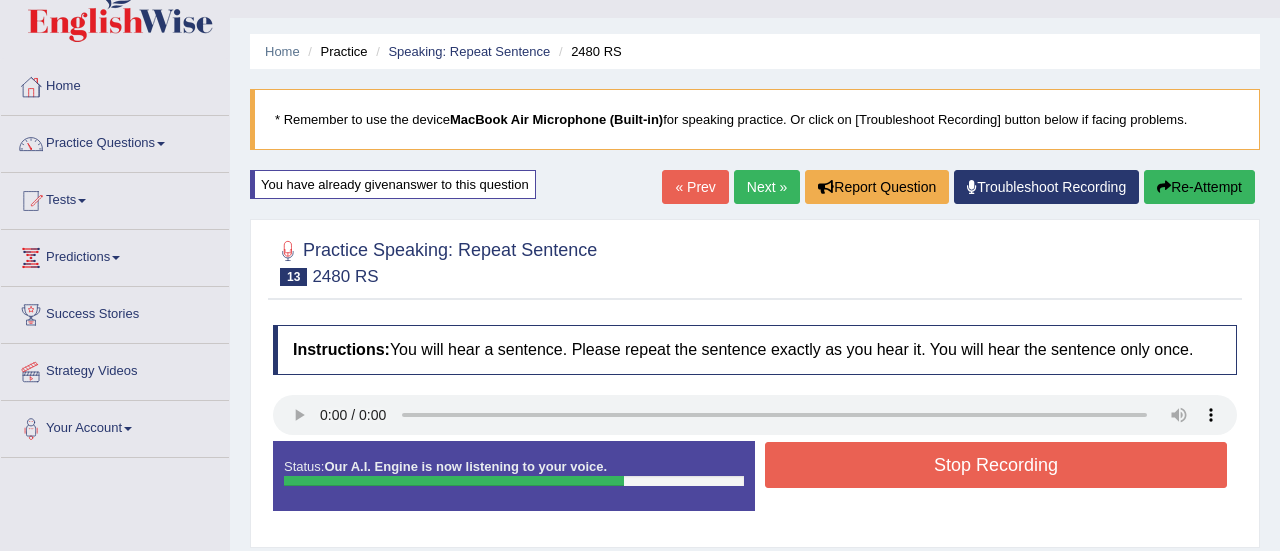 click on "Stop Recording" at bounding box center [996, 465] 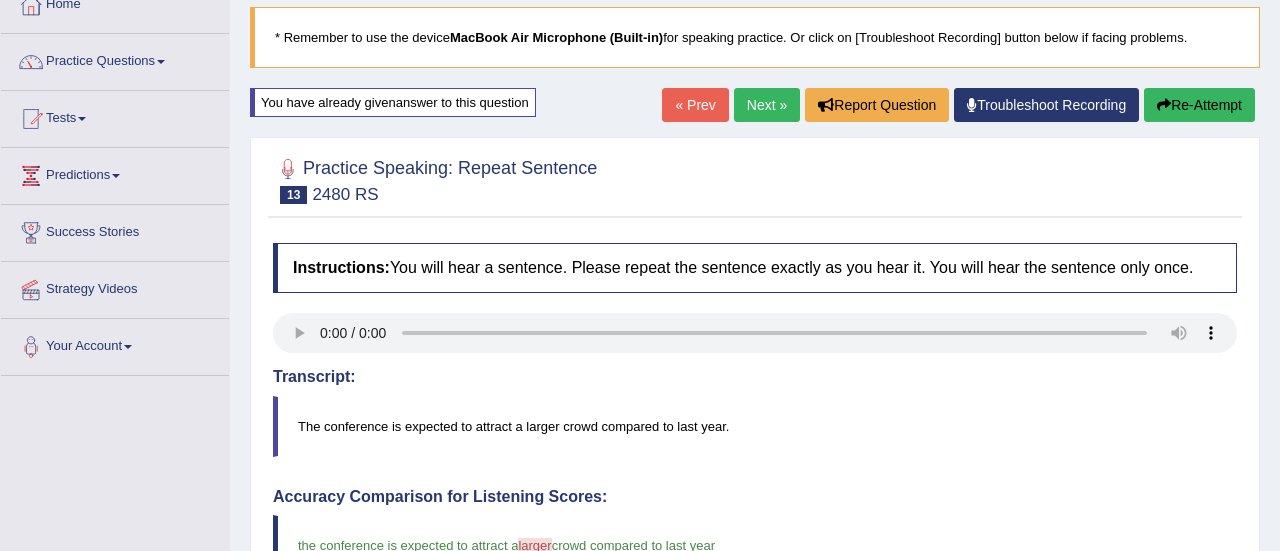 scroll, scrollTop: 109, scrollLeft: 0, axis: vertical 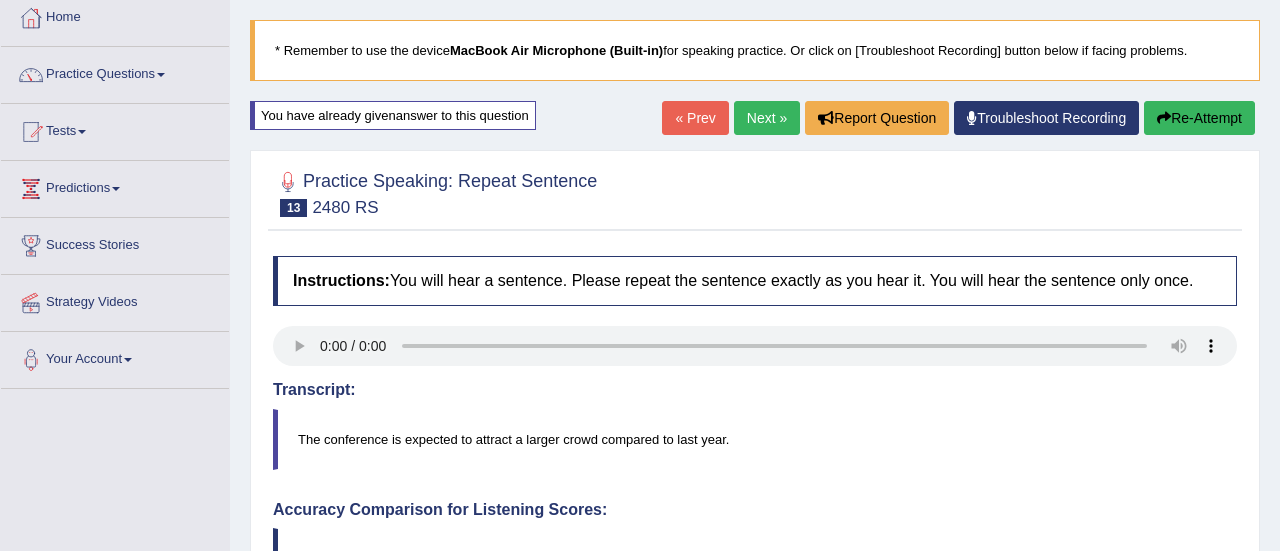 click on "Next »" at bounding box center (767, 118) 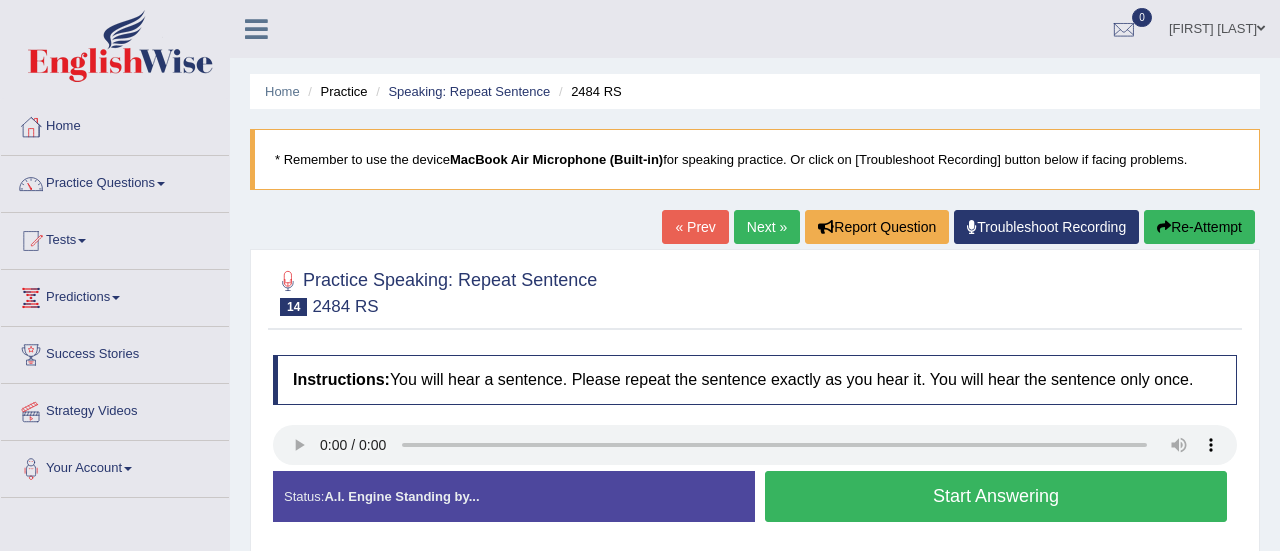 scroll, scrollTop: 0, scrollLeft: 0, axis: both 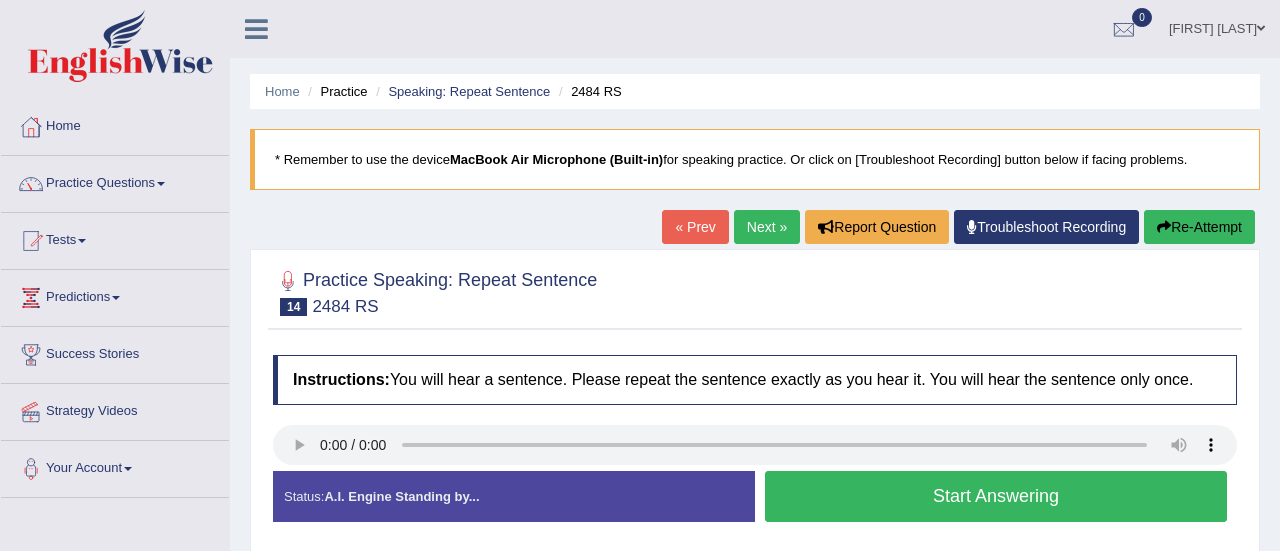click on "Start Answering" at bounding box center (996, 496) 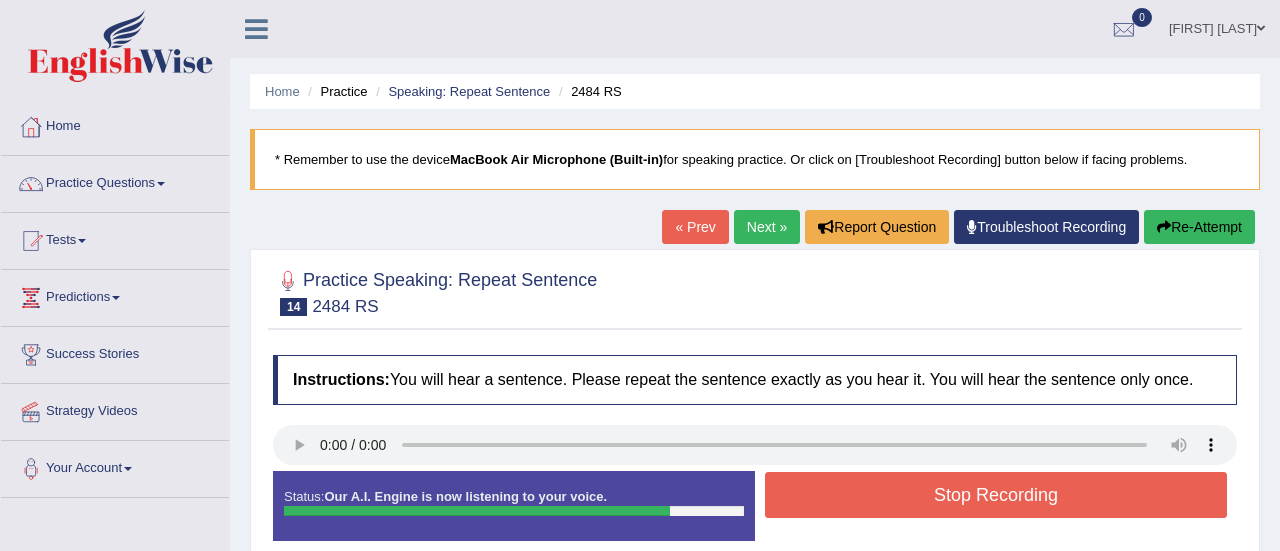 click on "Stop Recording" at bounding box center (996, 495) 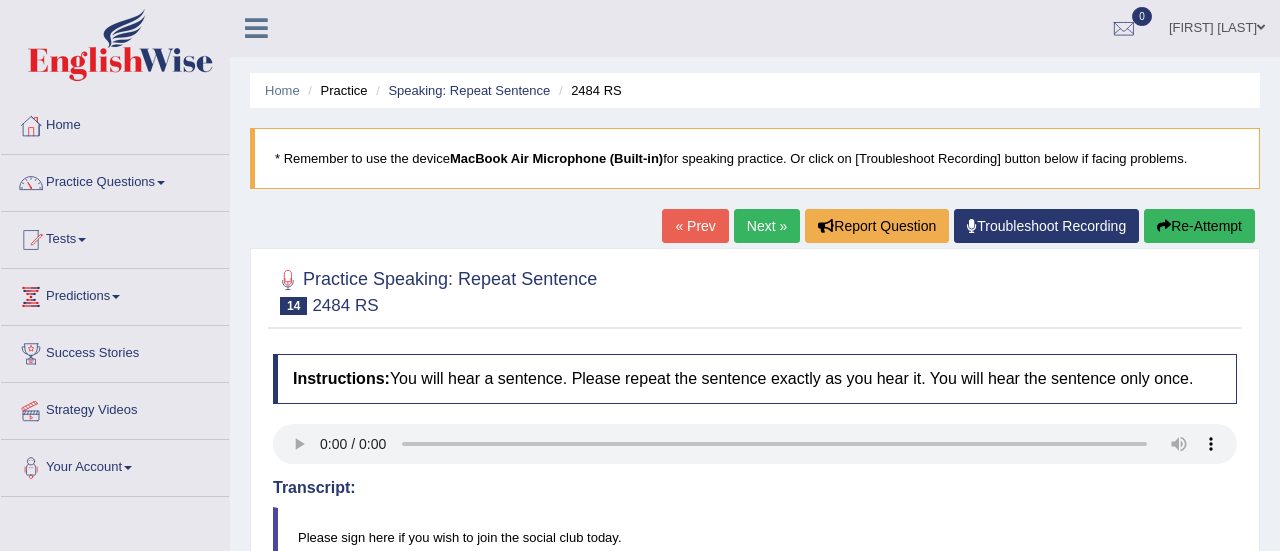 scroll, scrollTop: 0, scrollLeft: 0, axis: both 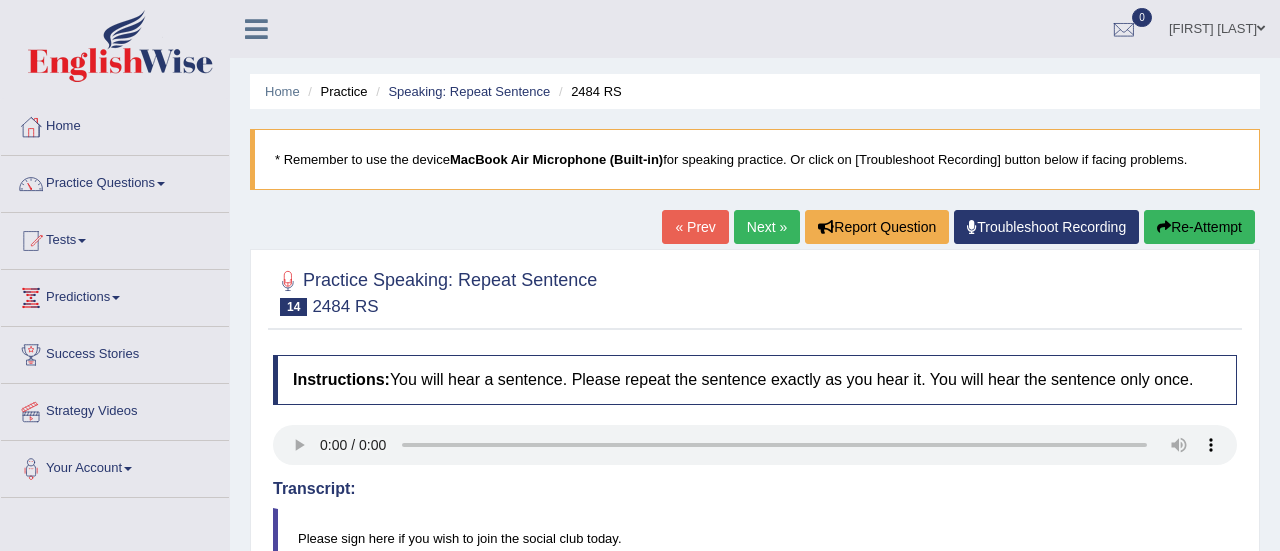 click on "Next »" at bounding box center (767, 227) 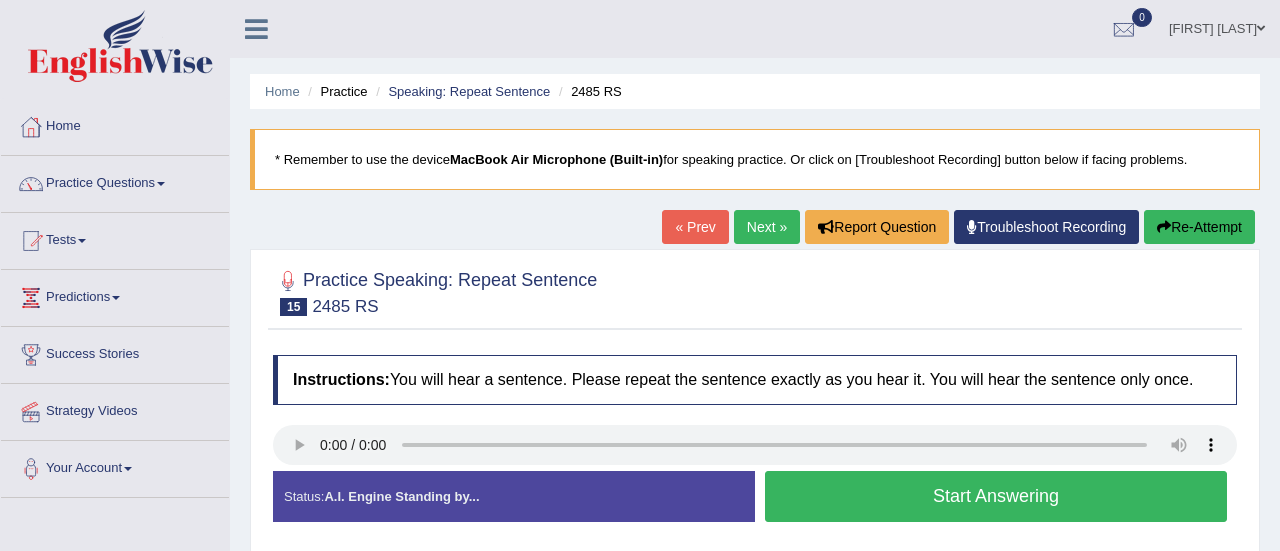 scroll, scrollTop: 0, scrollLeft: 0, axis: both 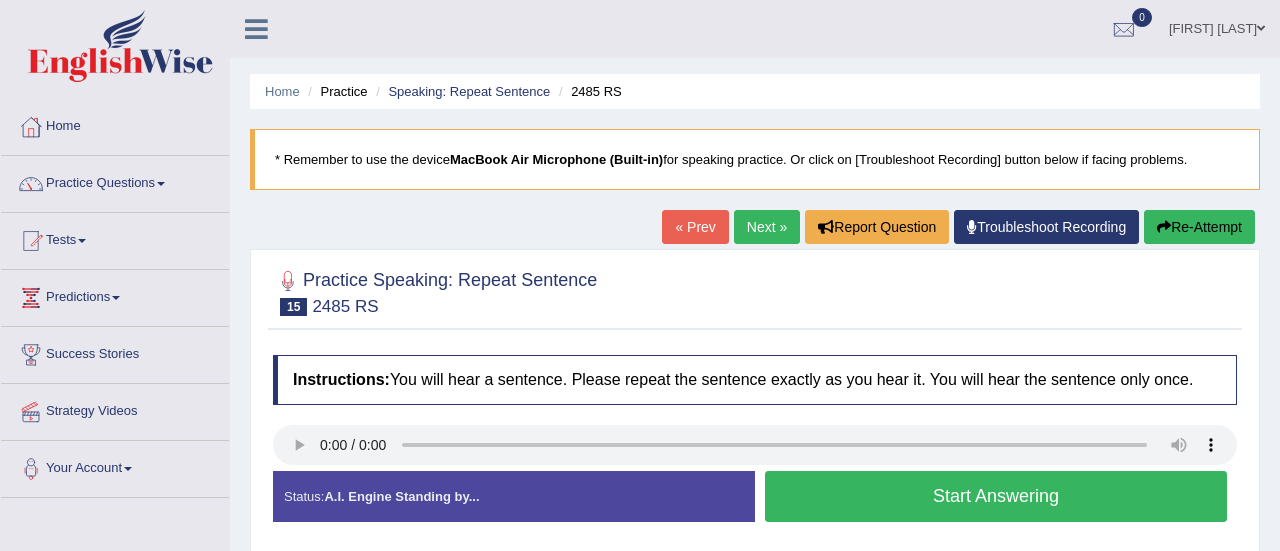 click on "Start Answering" at bounding box center (996, 496) 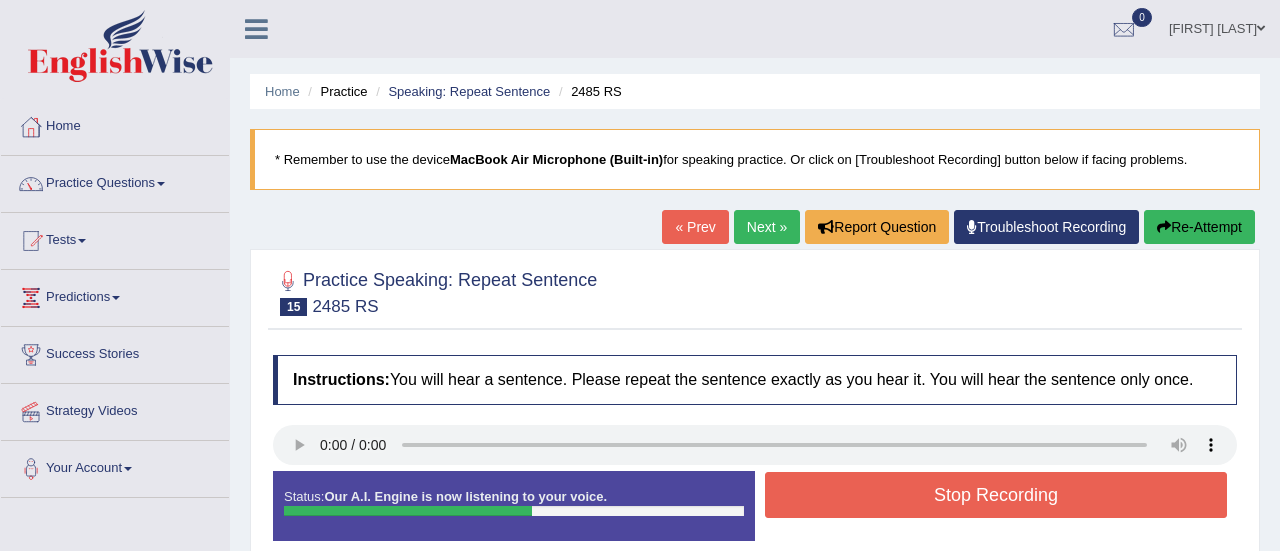 click on "Stop Recording" at bounding box center [996, 495] 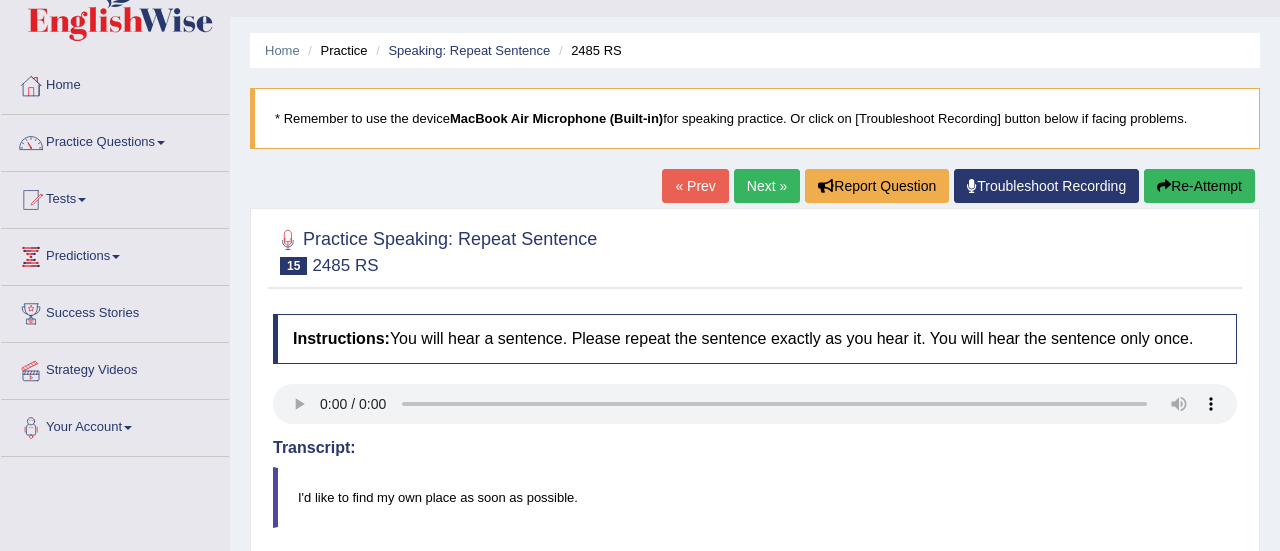 scroll, scrollTop: 40, scrollLeft: 0, axis: vertical 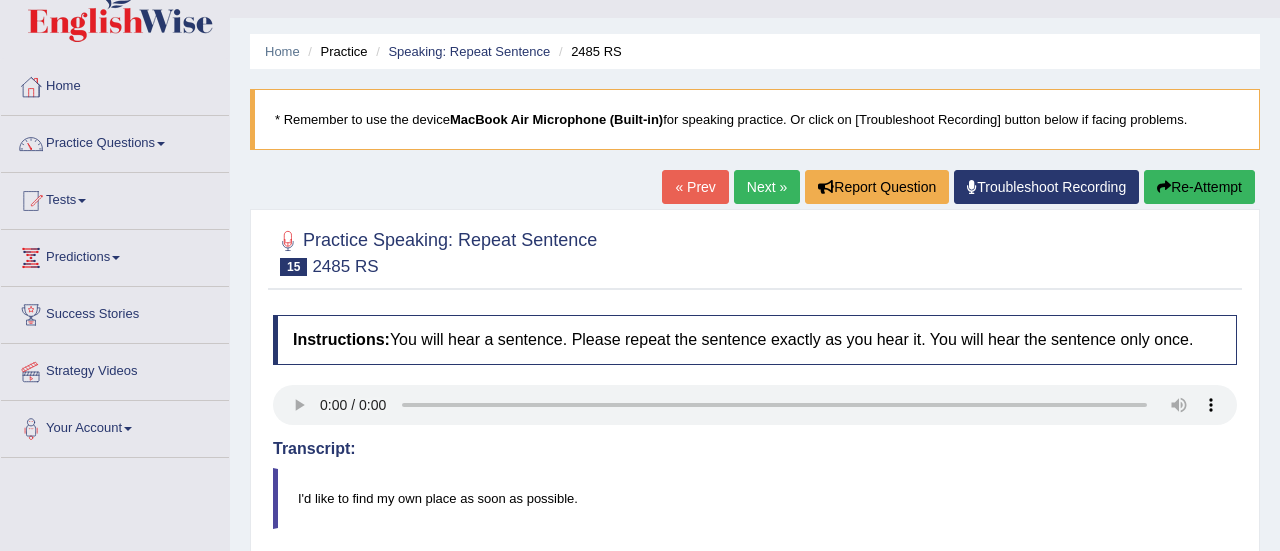 click on "Next »" at bounding box center (767, 187) 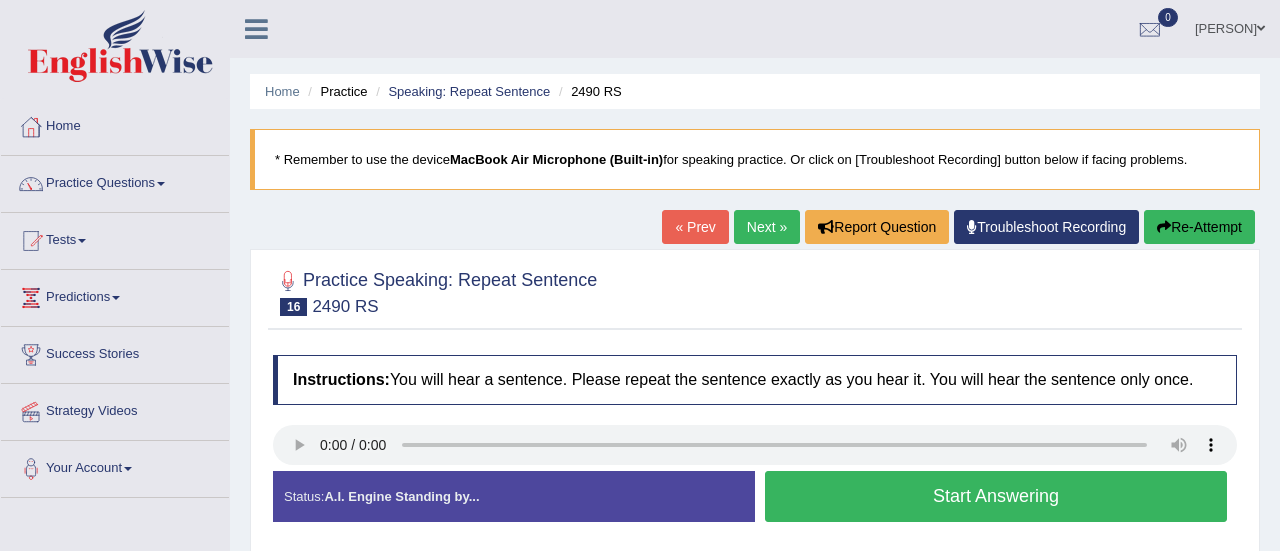 scroll, scrollTop: 0, scrollLeft: 0, axis: both 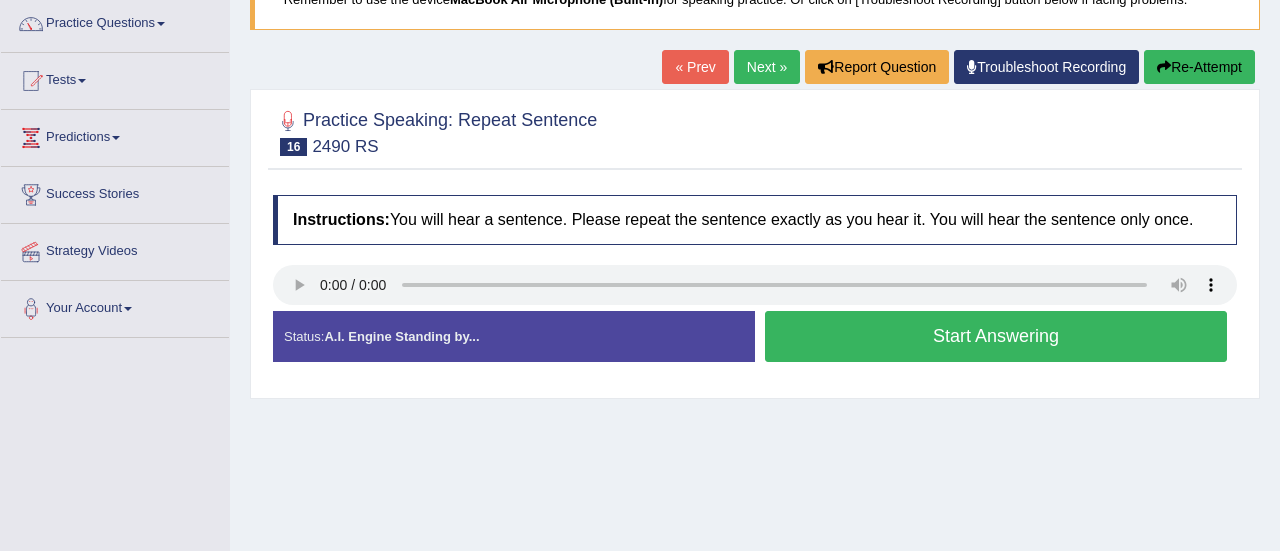 click on "Start Answering" at bounding box center [996, 336] 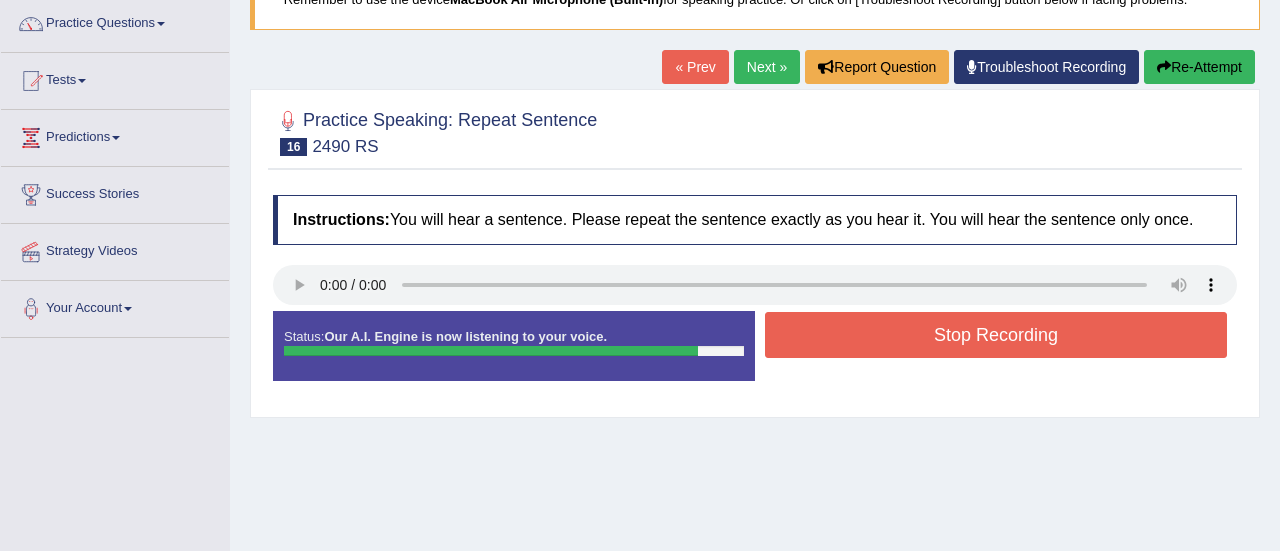 click on "Stop Recording" at bounding box center [996, 335] 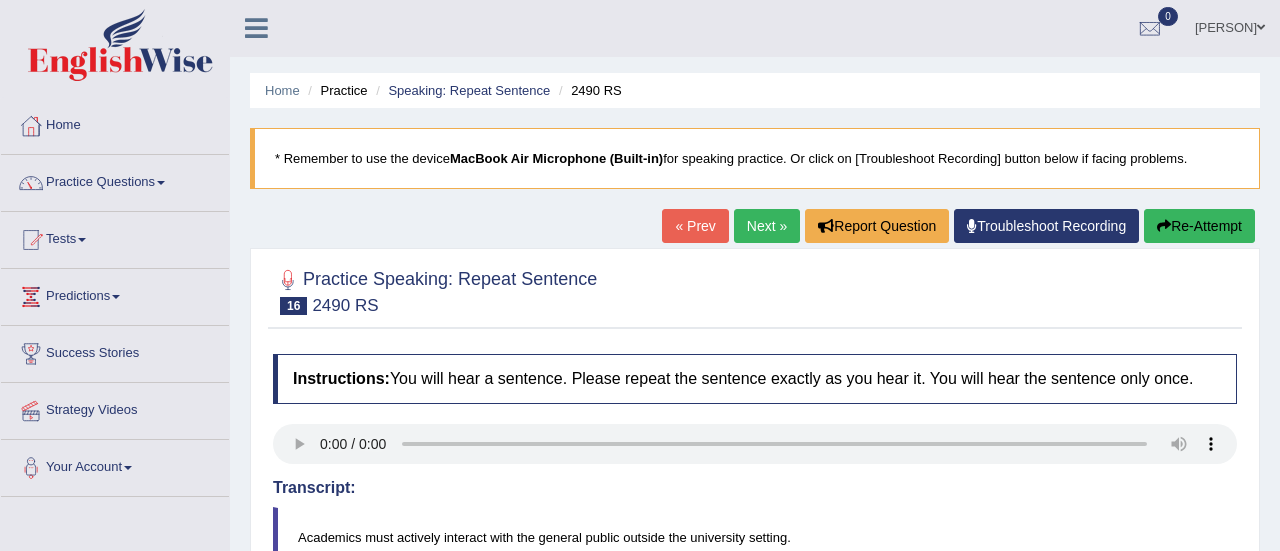 scroll, scrollTop: 0, scrollLeft: 0, axis: both 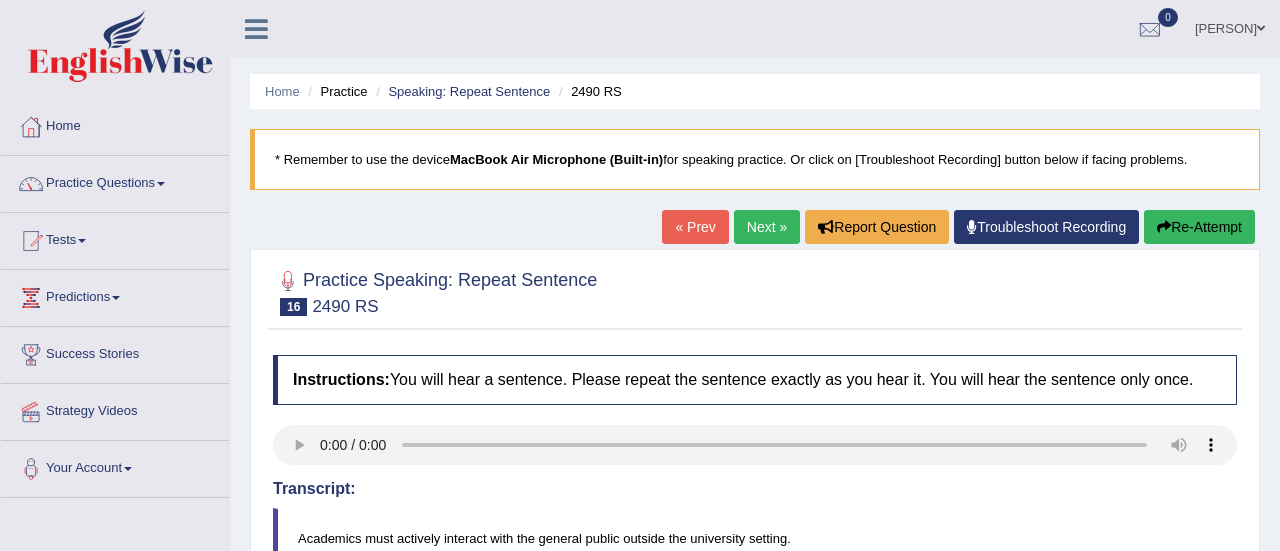 click on "Home
Practice
Speaking: Repeat Sentence
2490 RS
* Remember to use the device  MacBook Air Microphone (Built-in)  for speaking practice. Or click on [Troubleshoot Recording] button below if facing problems.
« Prev Next »  Report Question  Troubleshoot Recording  Re-Attempt
Practice Speaking: Repeat Sentence
16
2490 RS
Instructions:  You will hear a sentence. Please repeat the sentence exactly as you hear it. You will hear the sentence only once.
Transcript: Academics must actively interact with the general public outside the university setting. Created with Highcharts 7.1.2 Too low Too high Time Pitch meter: 0 2 4 6 8 10 Created with Highcharts 7.1.2 Great Too slow Too fast Time Speech pace meter: 0 10 20 30 40 Accuracy Comparison for Listening Scores: academics must actively  interact in   with wrecked   the with" at bounding box center (755, 651) 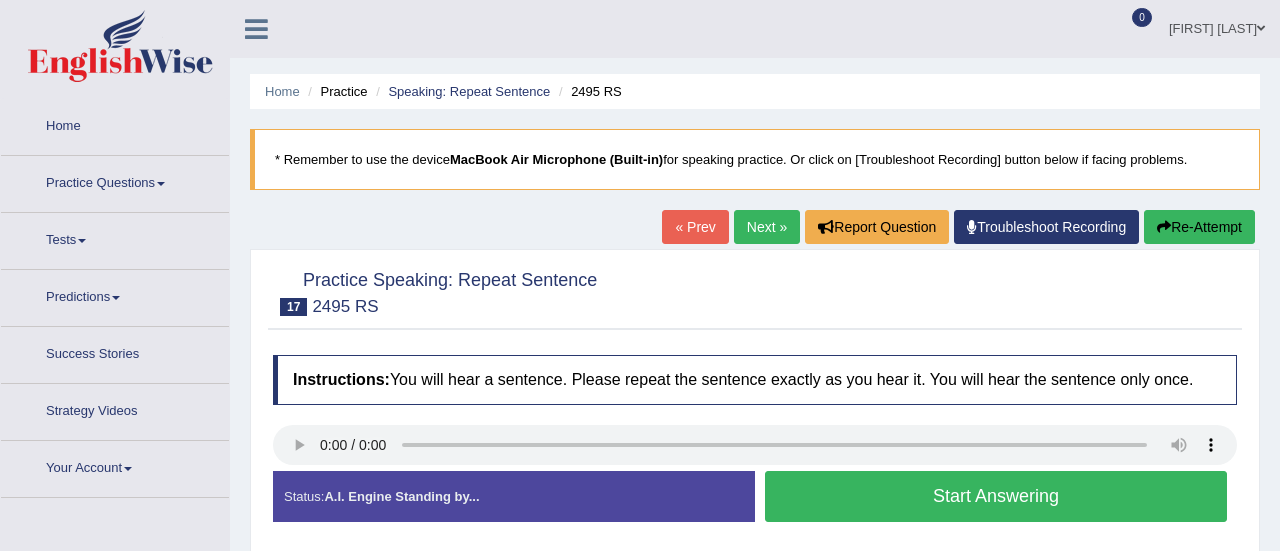 scroll, scrollTop: 0, scrollLeft: 0, axis: both 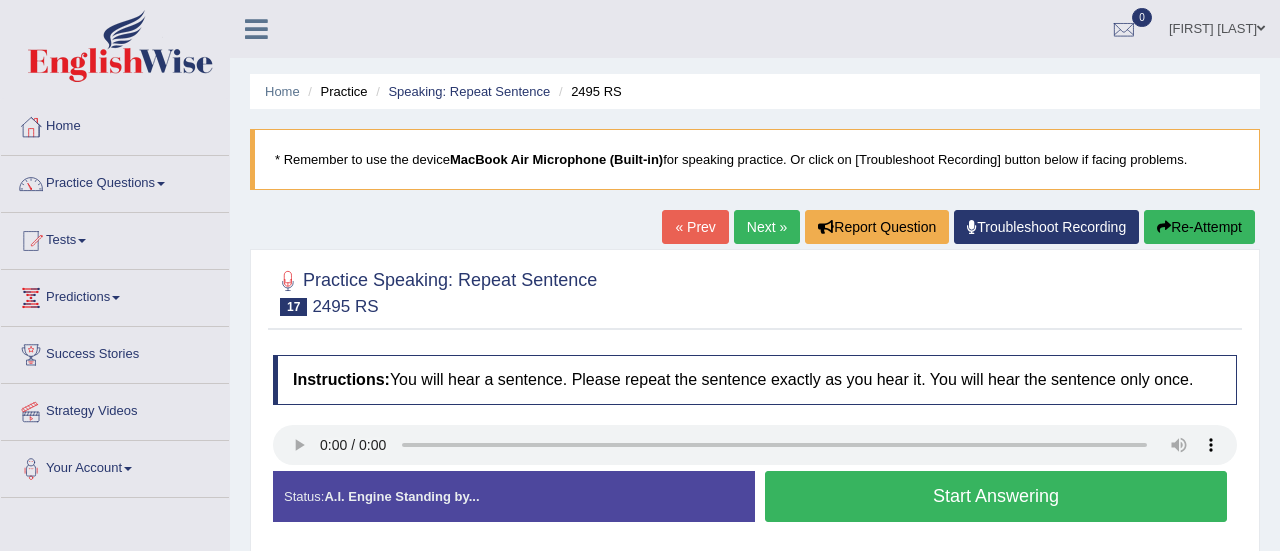 click on "Start Answering" at bounding box center [996, 496] 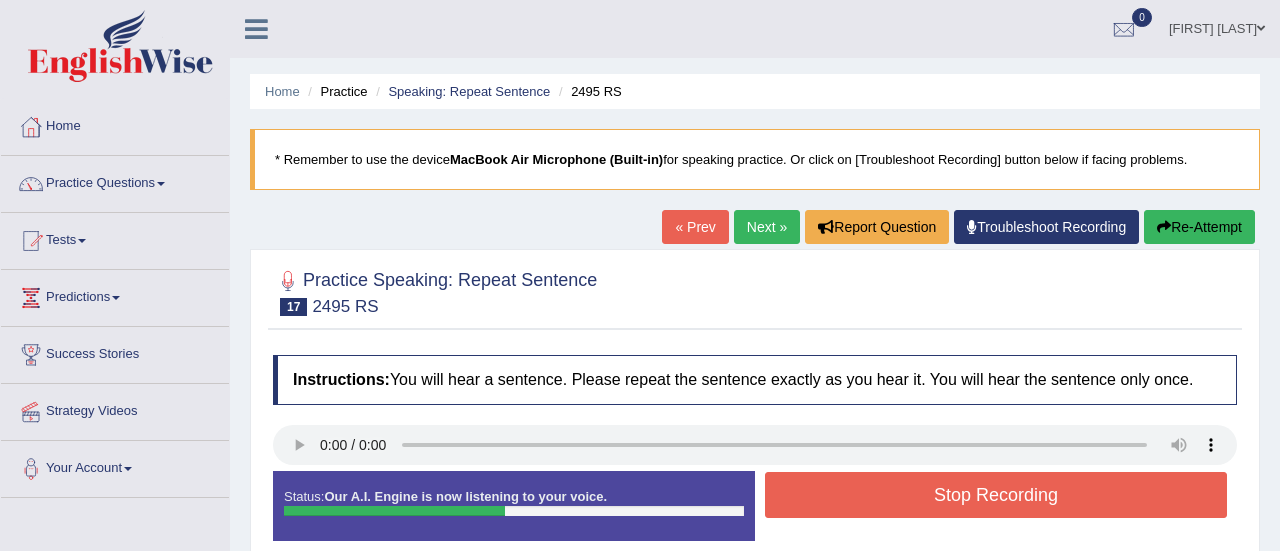 click on "Stop Recording" at bounding box center [996, 495] 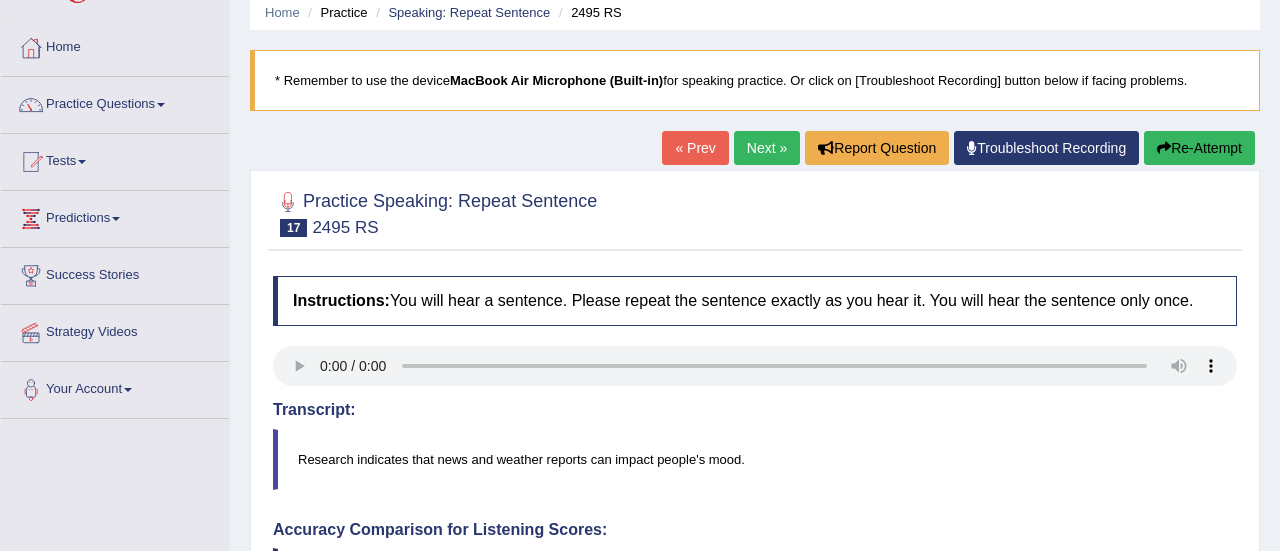 scroll, scrollTop: 80, scrollLeft: 0, axis: vertical 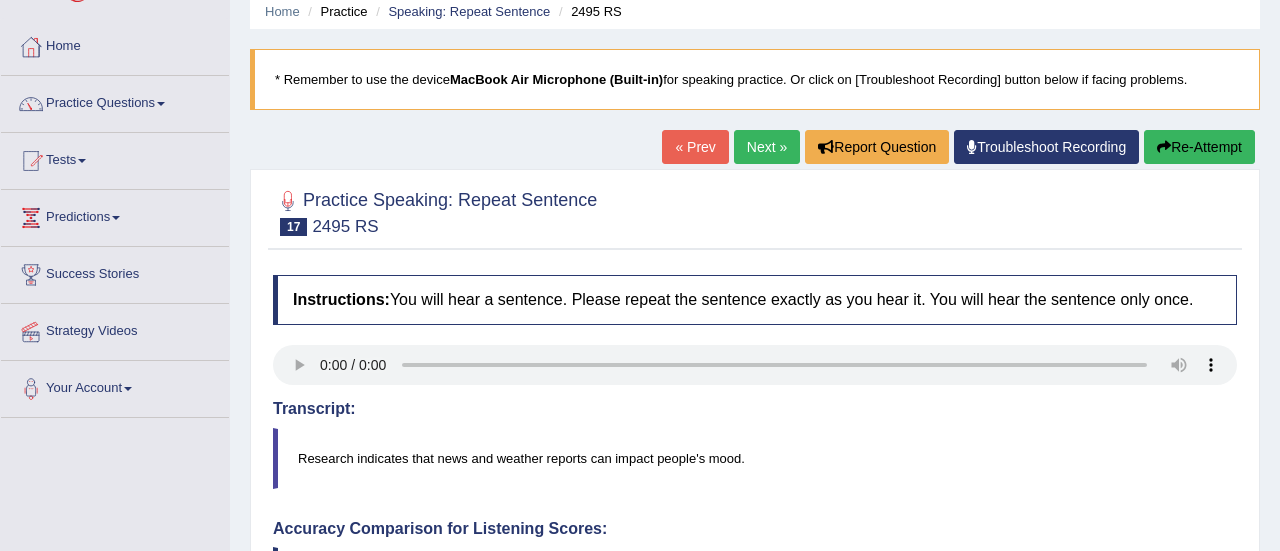 click on "Re-Attempt" at bounding box center (1199, 147) 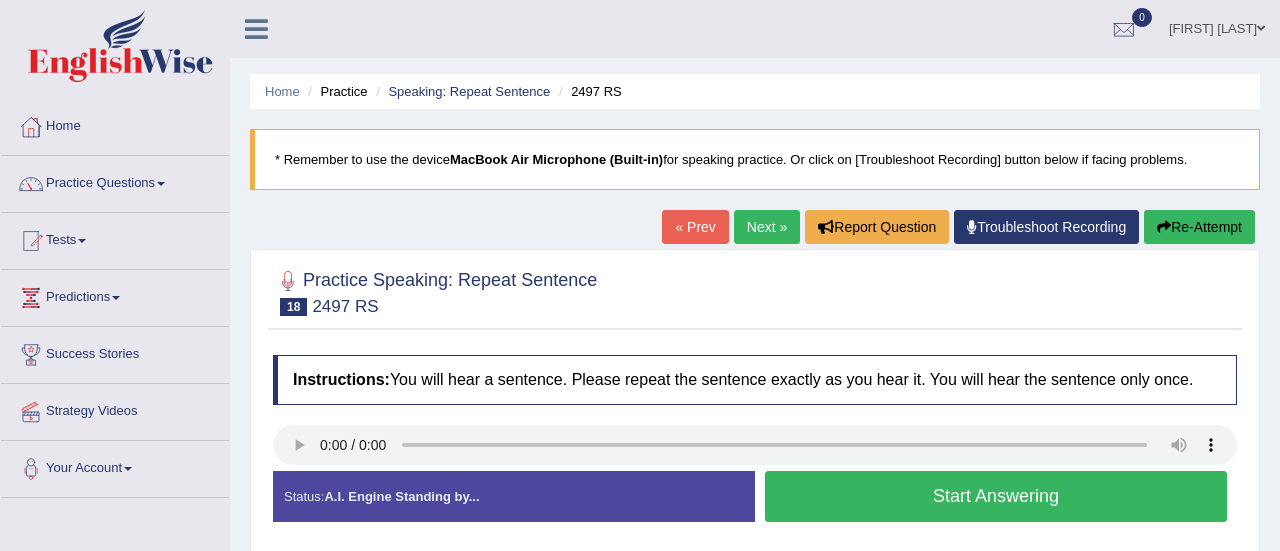 scroll, scrollTop: 0, scrollLeft: 0, axis: both 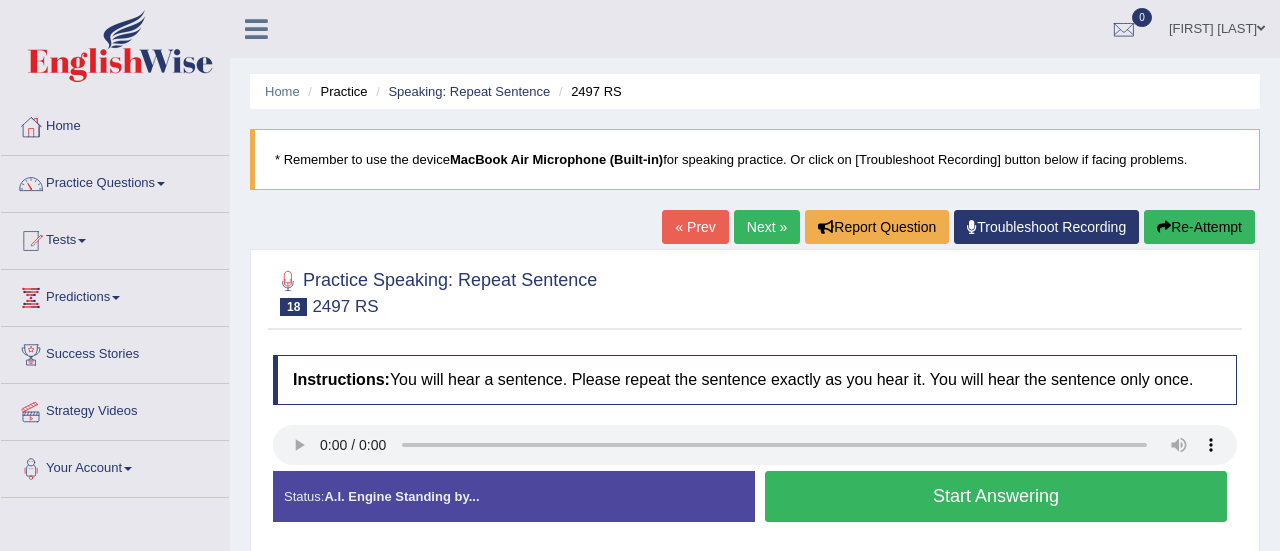 click on "Start Answering" at bounding box center (996, 496) 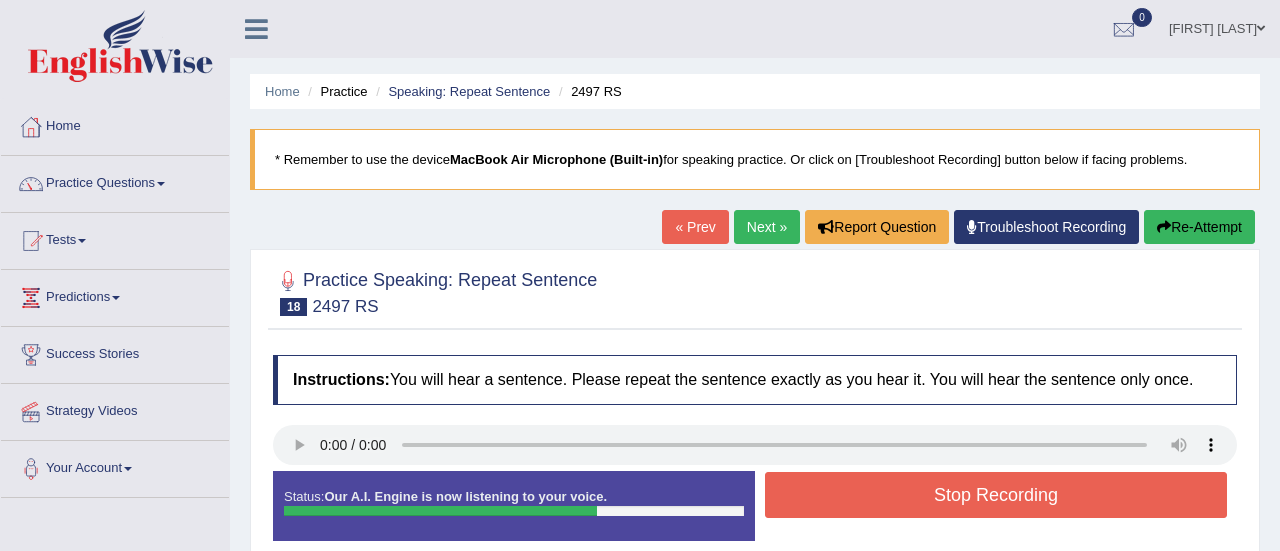 click on "Stop Recording" at bounding box center [996, 495] 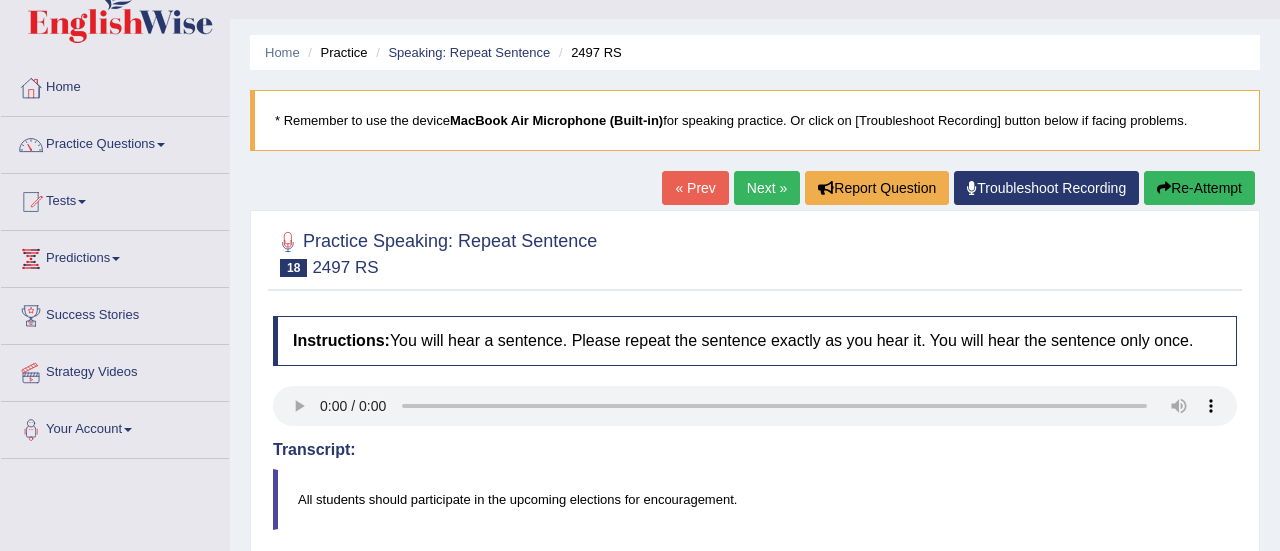 scroll, scrollTop: 0, scrollLeft: 0, axis: both 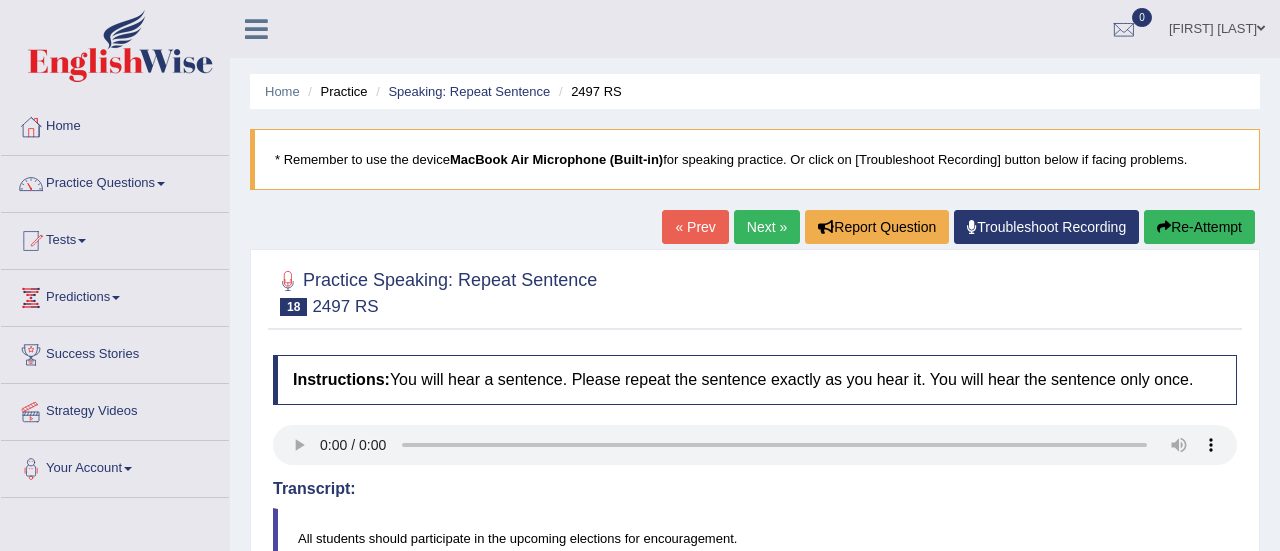 click on "Next »" at bounding box center [767, 227] 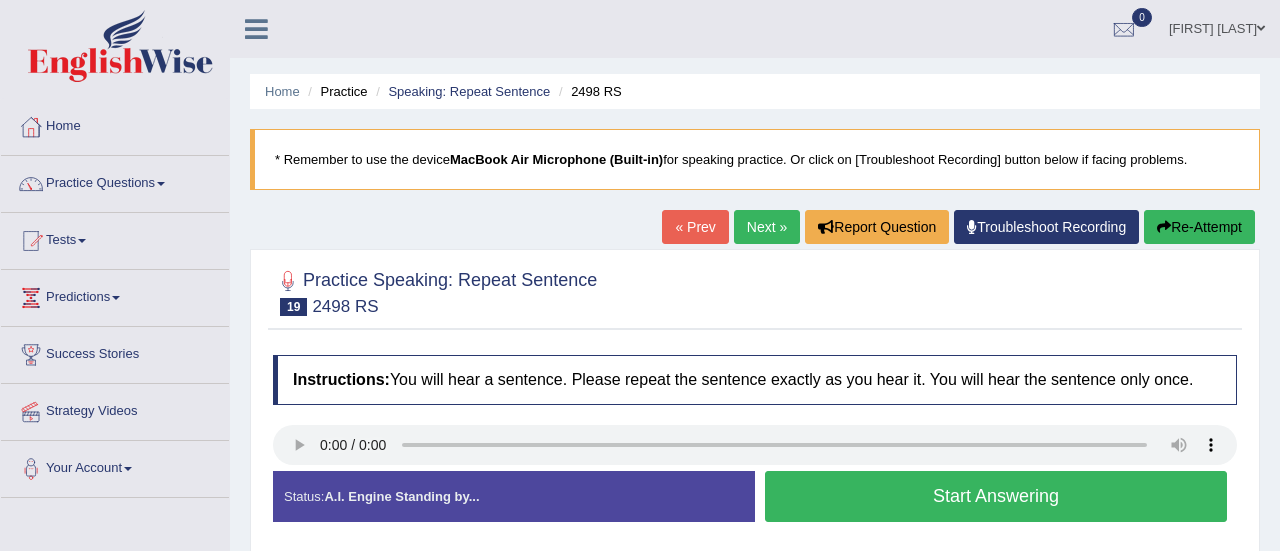 scroll, scrollTop: 0, scrollLeft: 0, axis: both 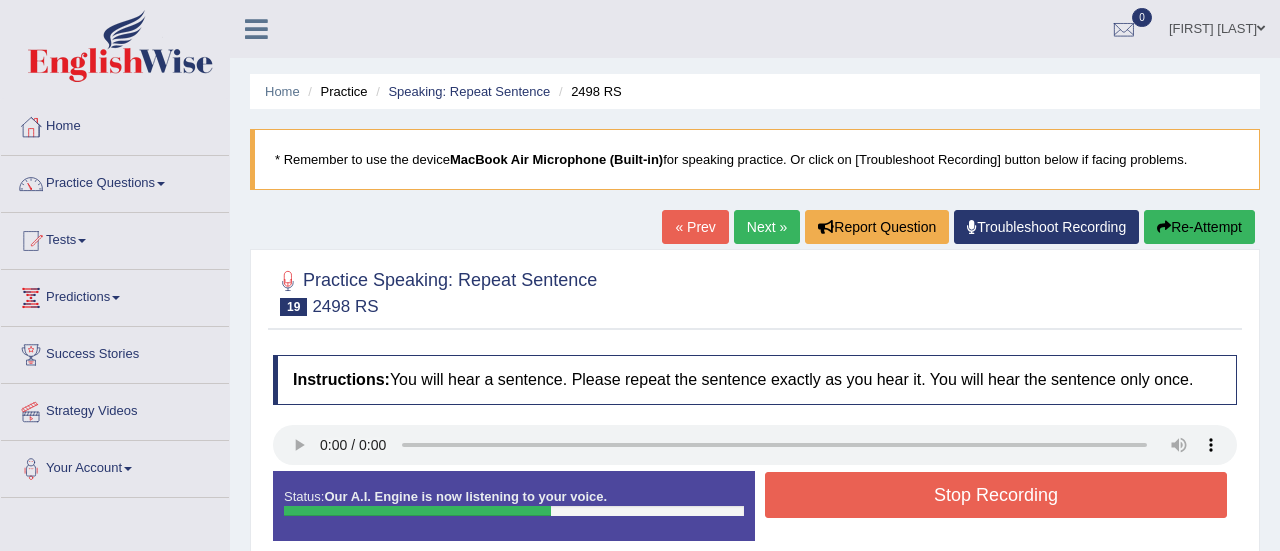 click on "Stop Recording" at bounding box center (996, 495) 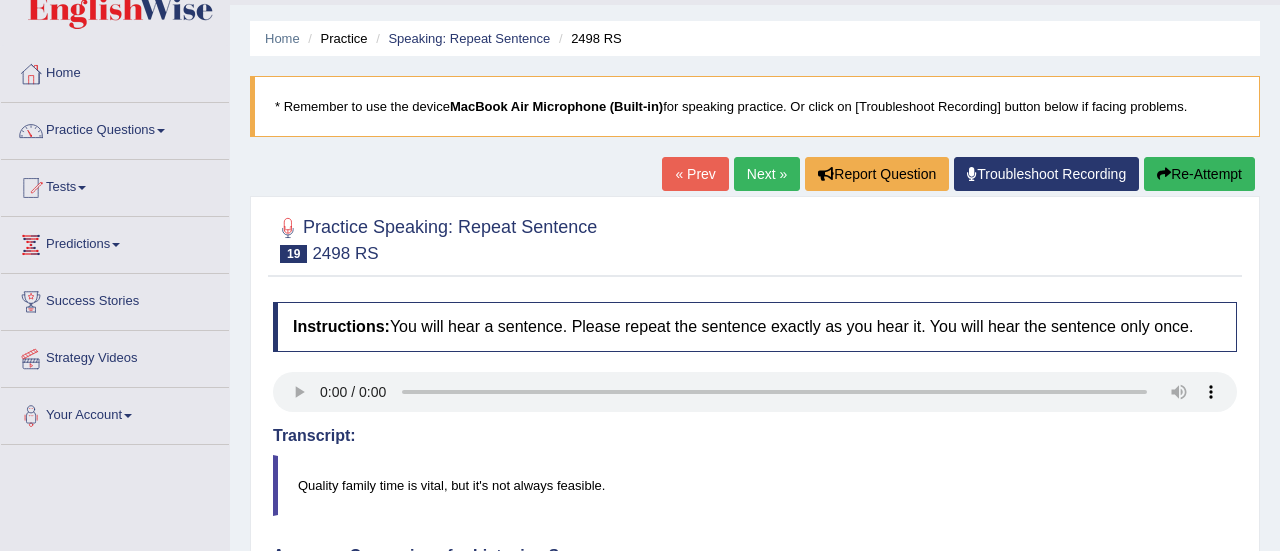 scroll, scrollTop: 40, scrollLeft: 0, axis: vertical 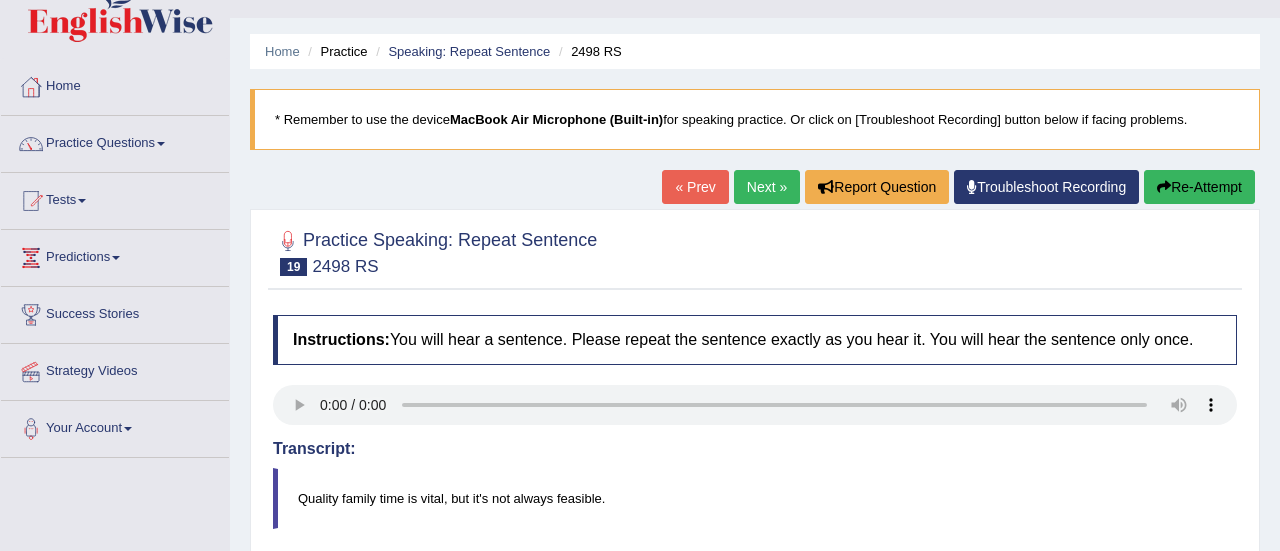 click on "Next »" at bounding box center (767, 187) 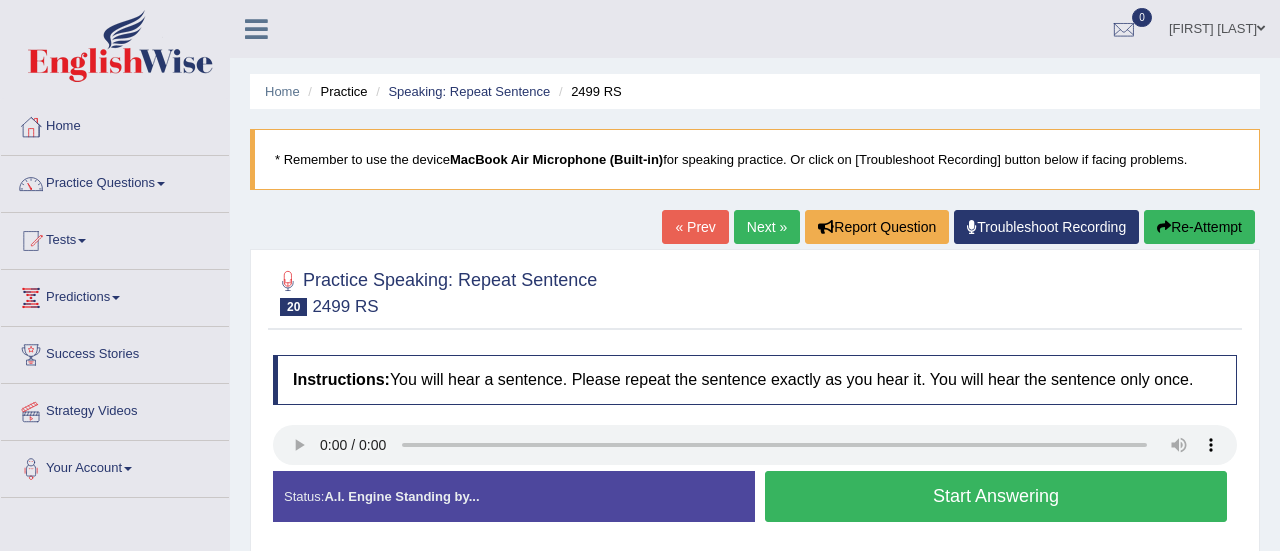 scroll, scrollTop: 0, scrollLeft: 0, axis: both 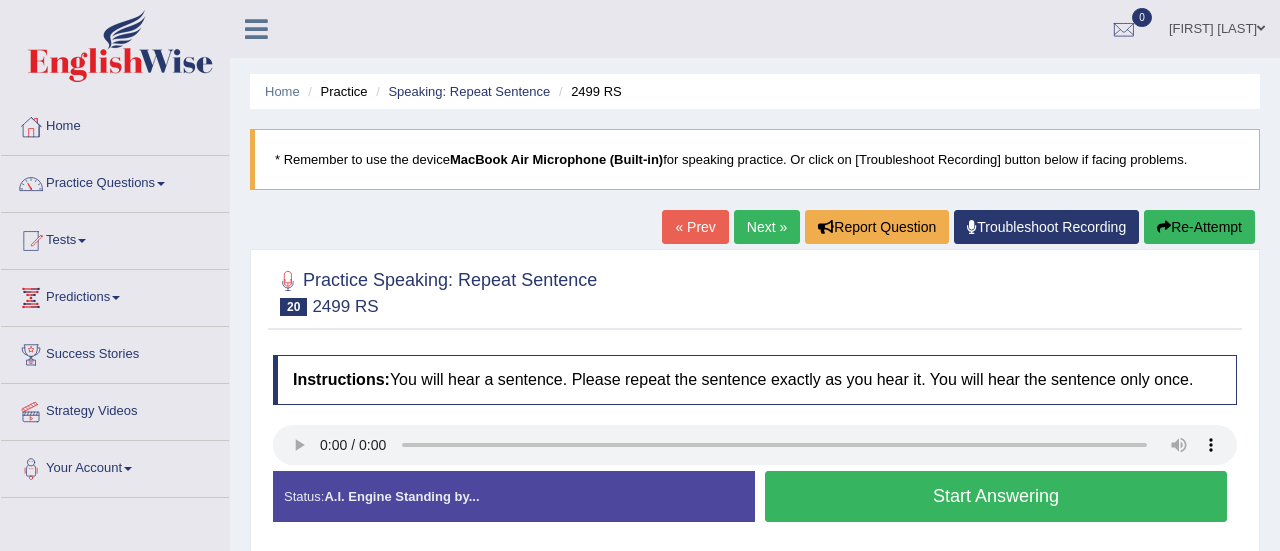 click on "Start Answering" at bounding box center (996, 496) 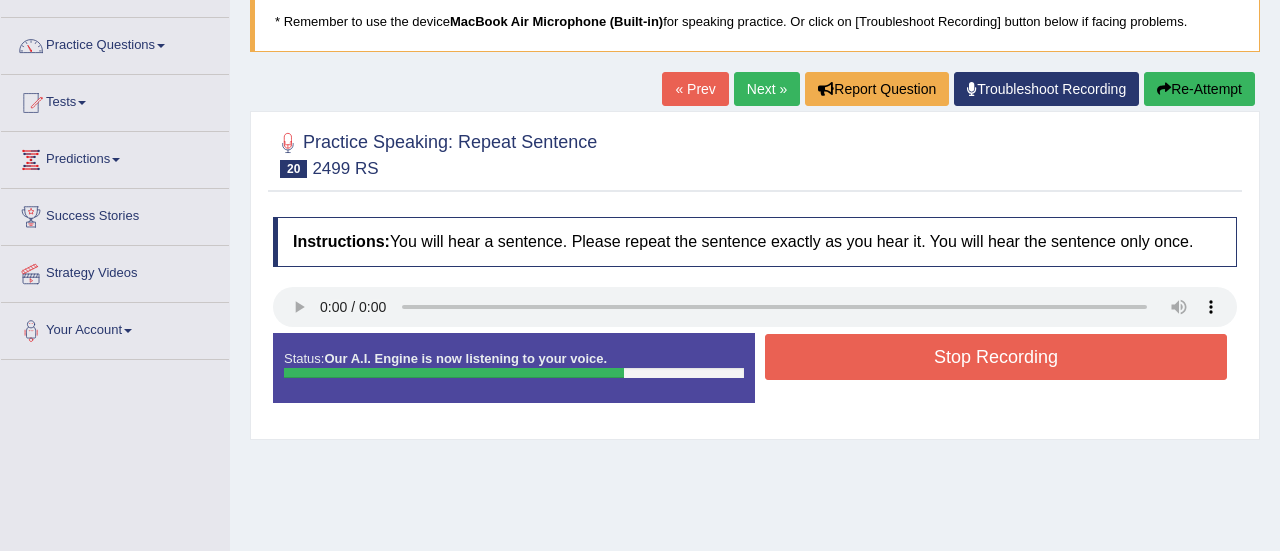 scroll, scrollTop: 160, scrollLeft: 0, axis: vertical 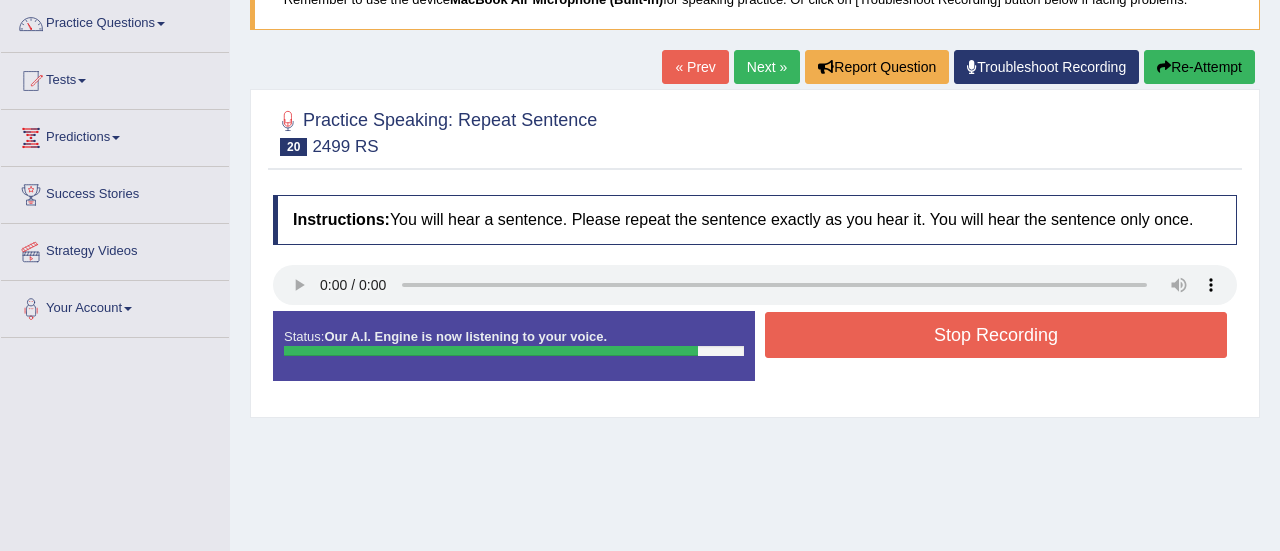 click on "Stop Recording" at bounding box center (996, 335) 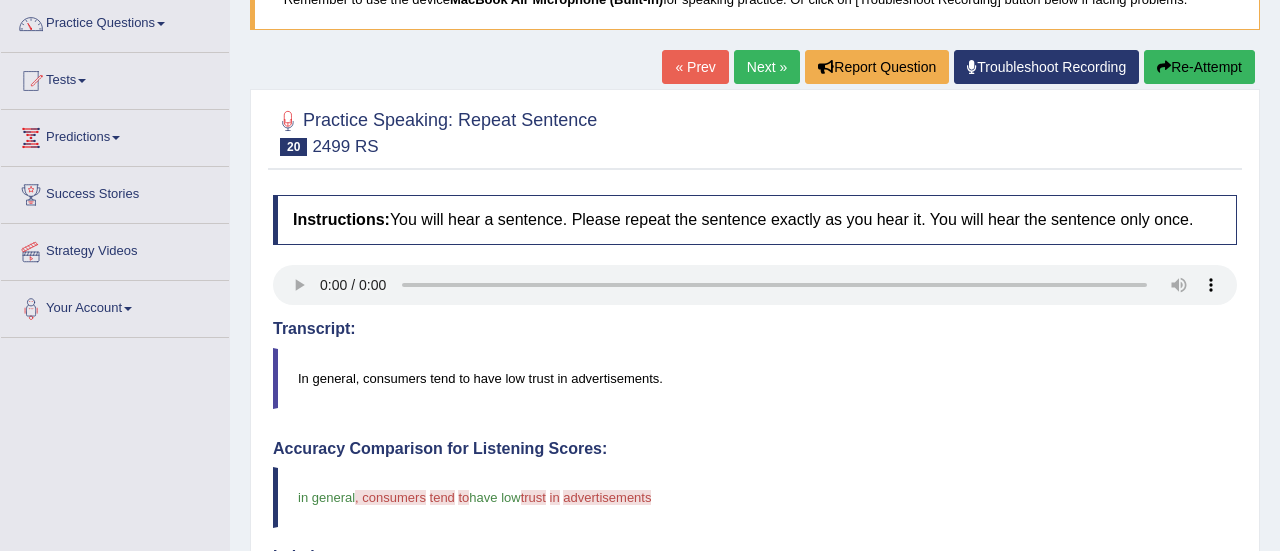click on "Re-Attempt" at bounding box center [1199, 67] 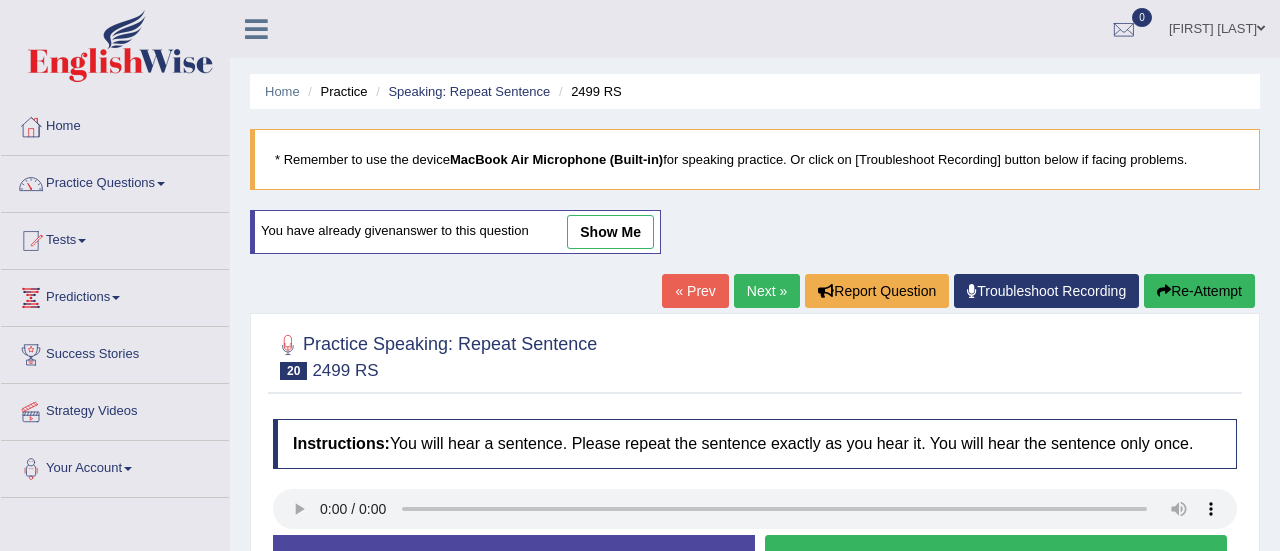 scroll, scrollTop: 166, scrollLeft: 0, axis: vertical 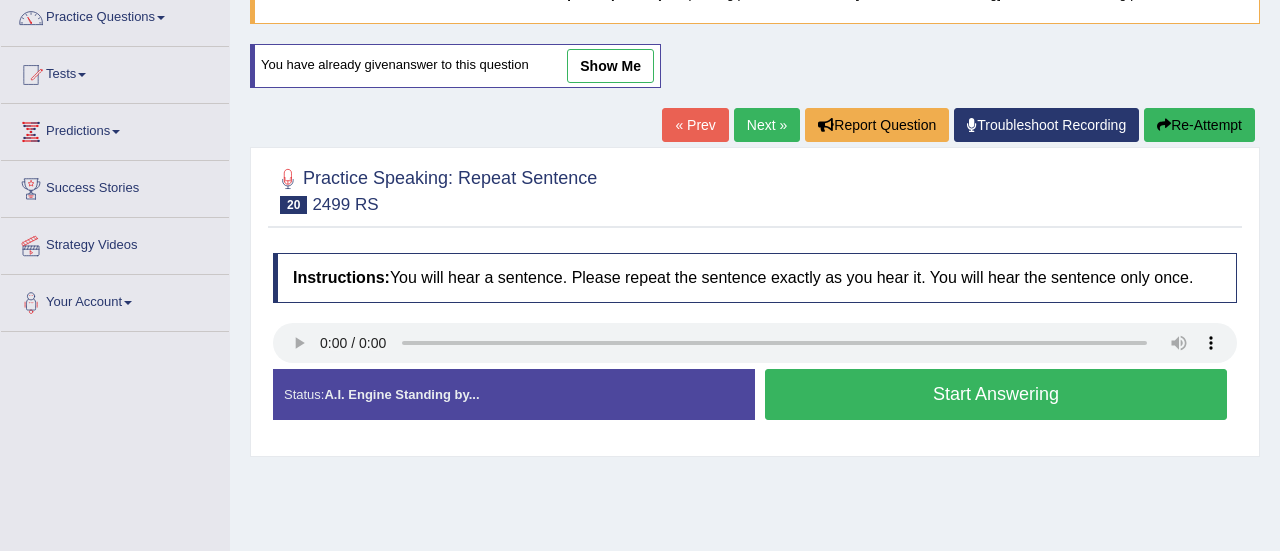 click on "Start Answering" at bounding box center (996, 394) 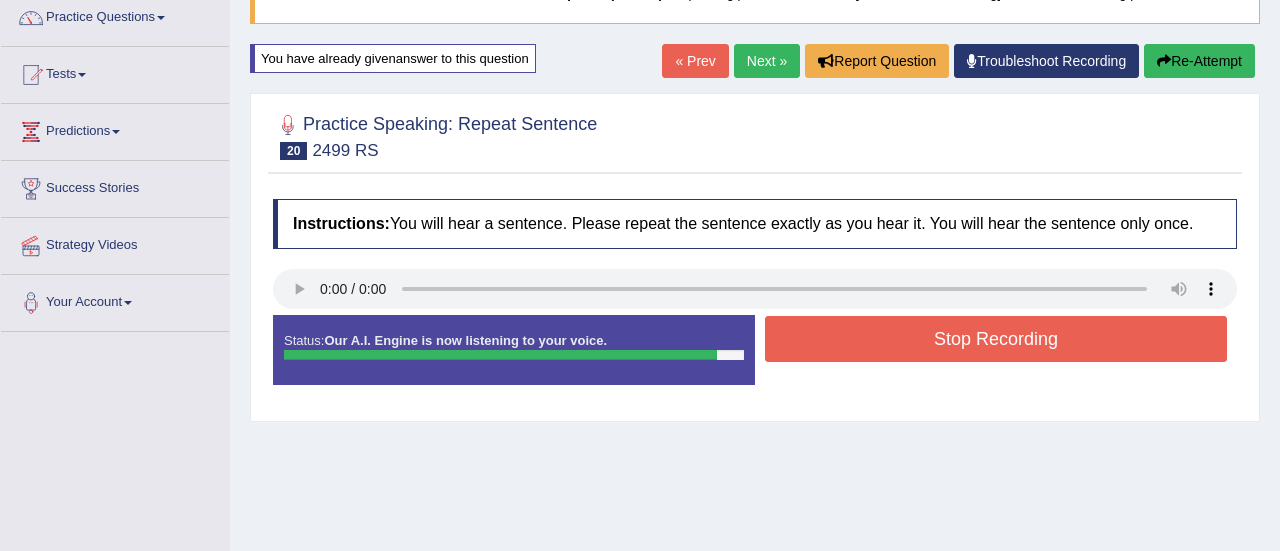 click on "Stop Recording" at bounding box center (996, 339) 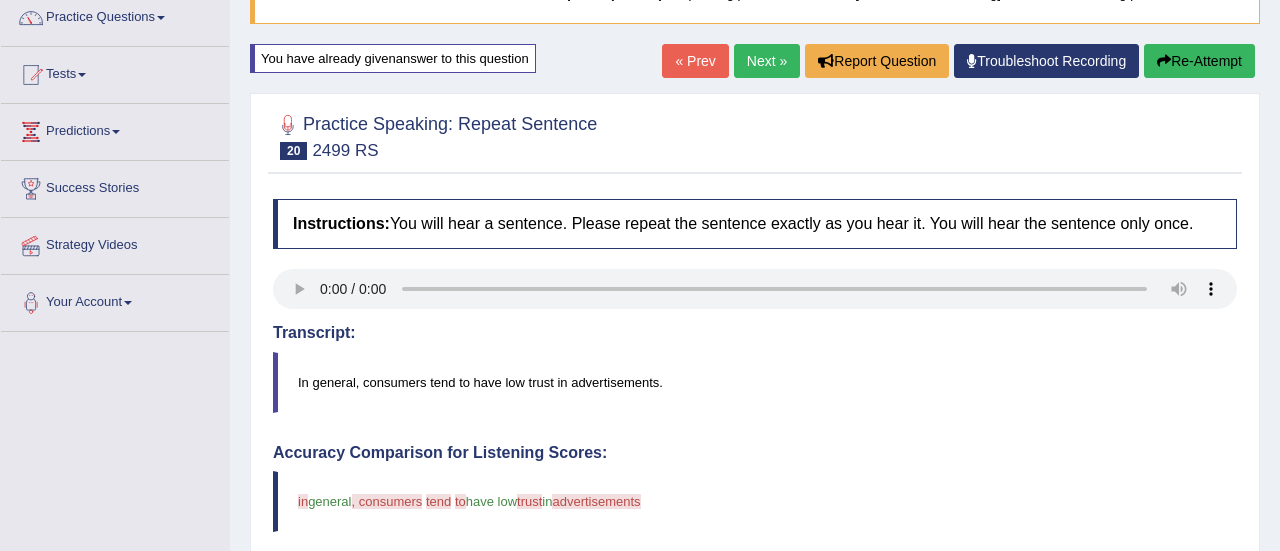 click on "Next »" at bounding box center [767, 61] 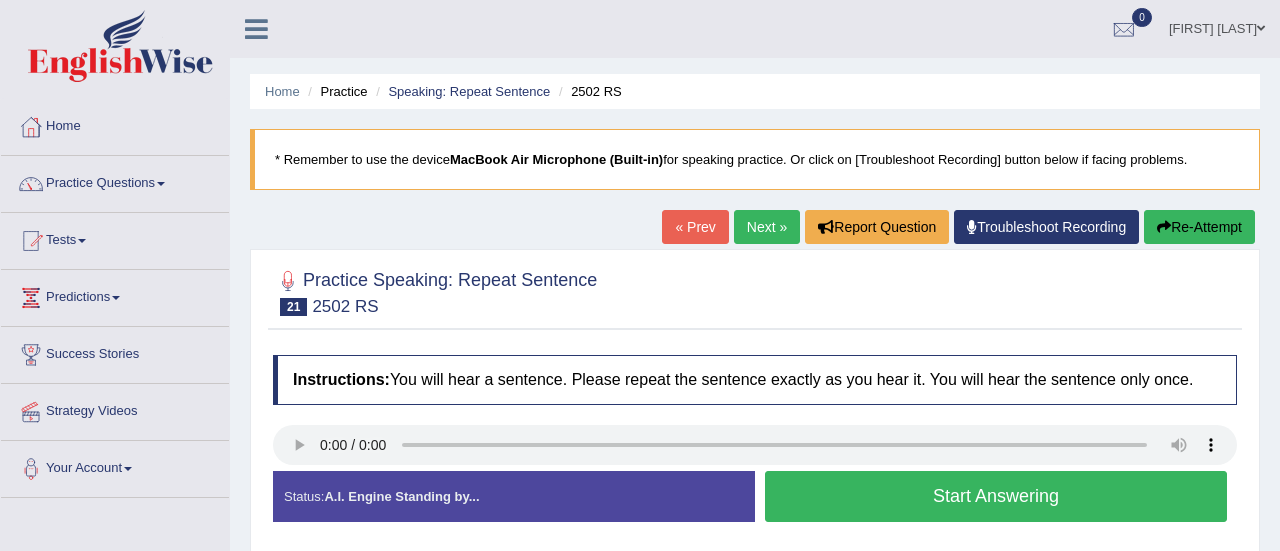scroll, scrollTop: 0, scrollLeft: 0, axis: both 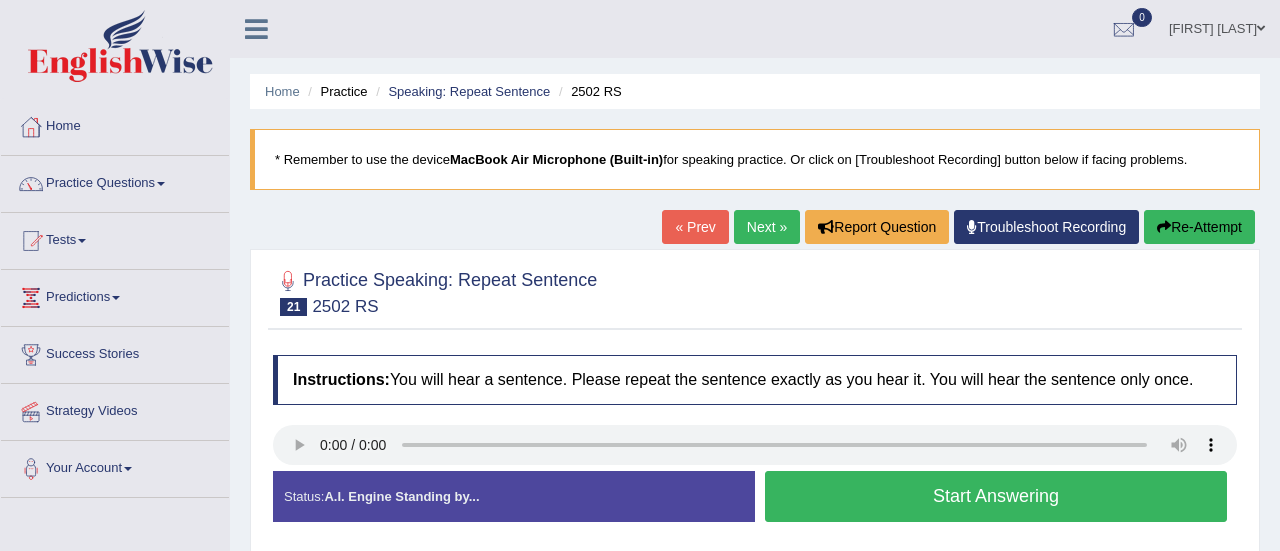 click on "Start Answering" at bounding box center [996, 496] 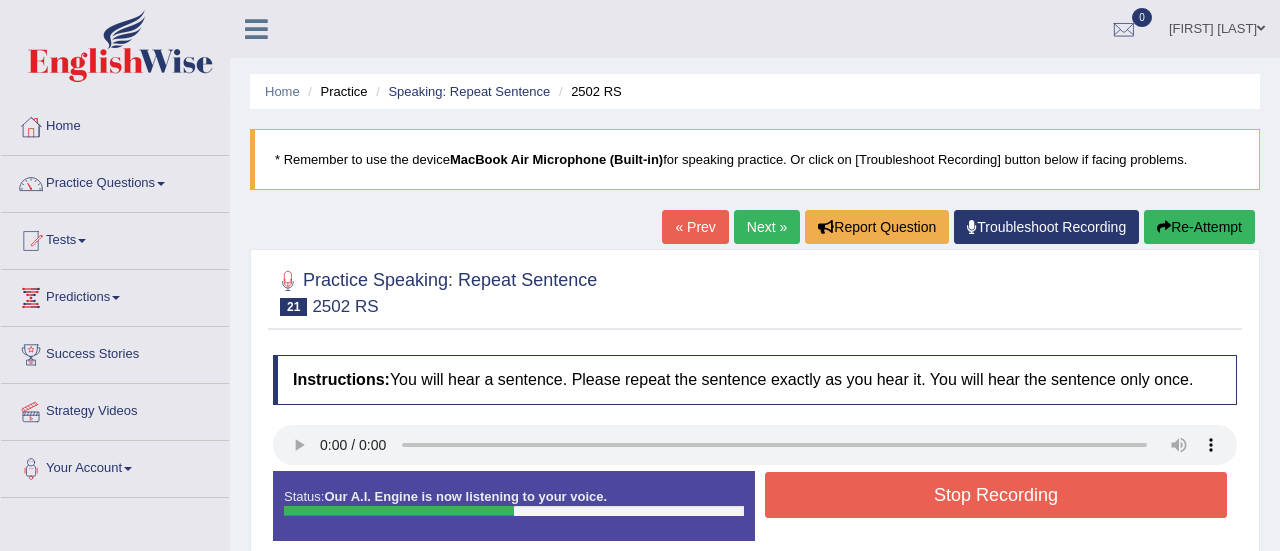 click on "Stop Recording" at bounding box center [996, 495] 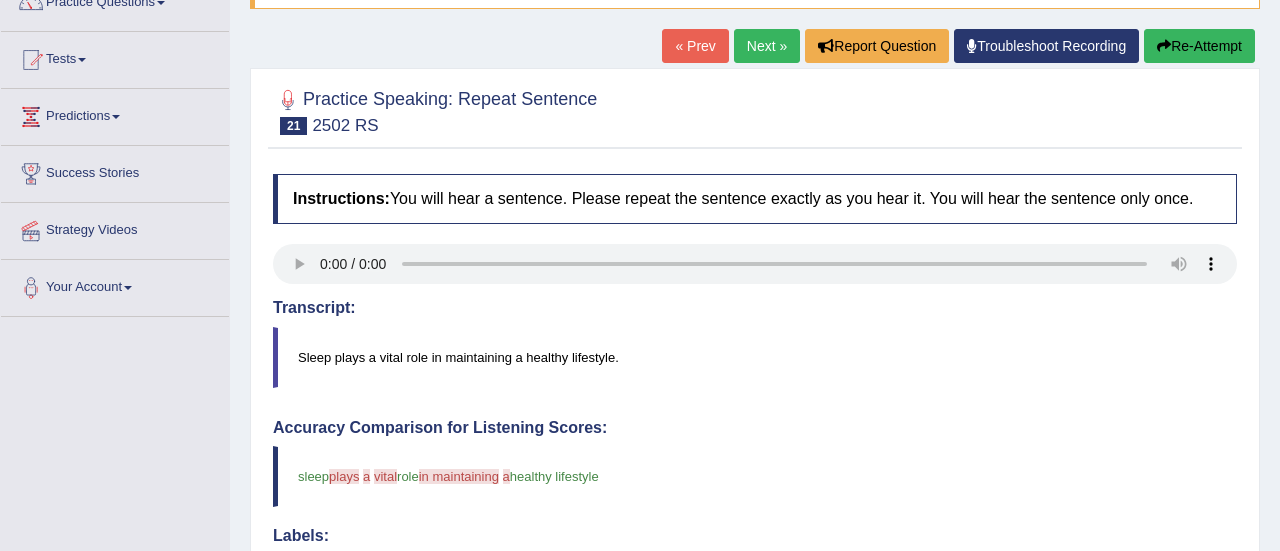 scroll, scrollTop: 120, scrollLeft: 0, axis: vertical 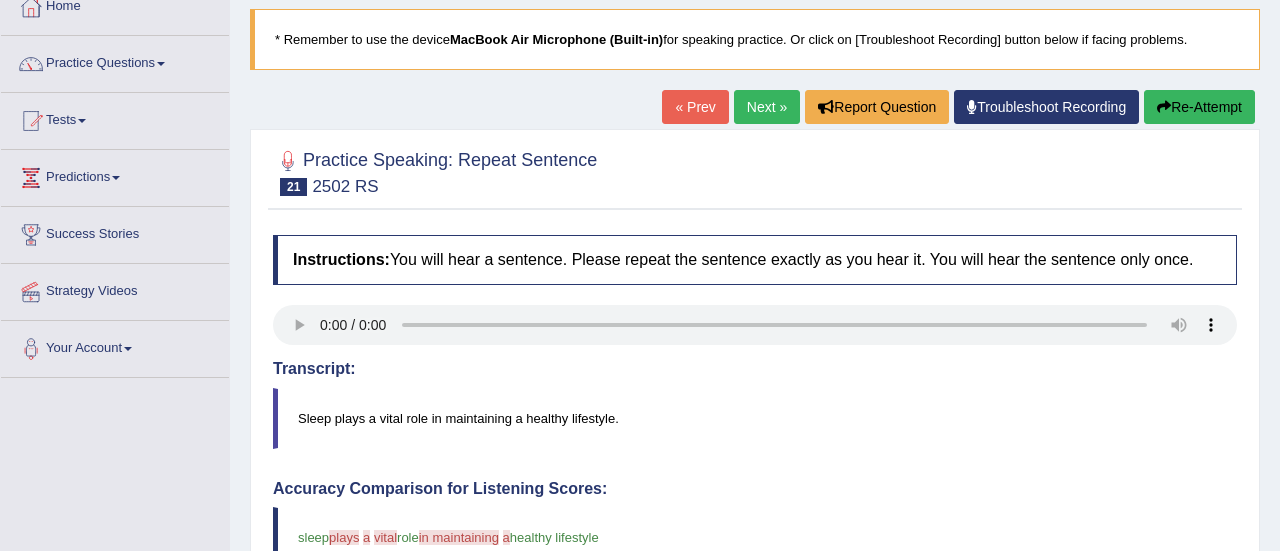 click on "Re-Attempt" at bounding box center (1199, 107) 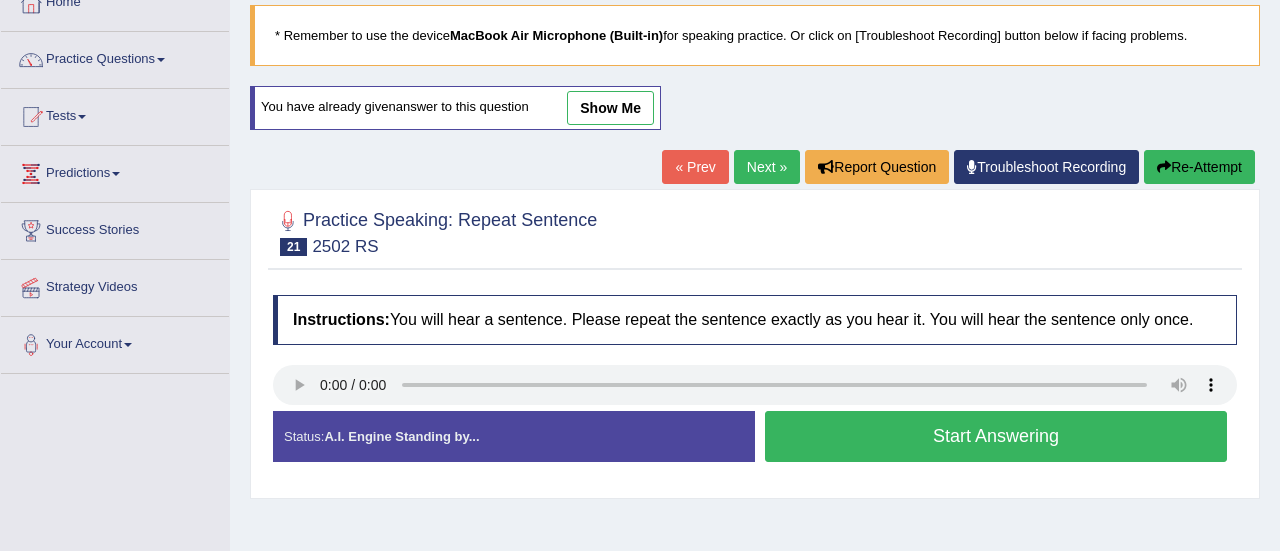 scroll, scrollTop: 120, scrollLeft: 0, axis: vertical 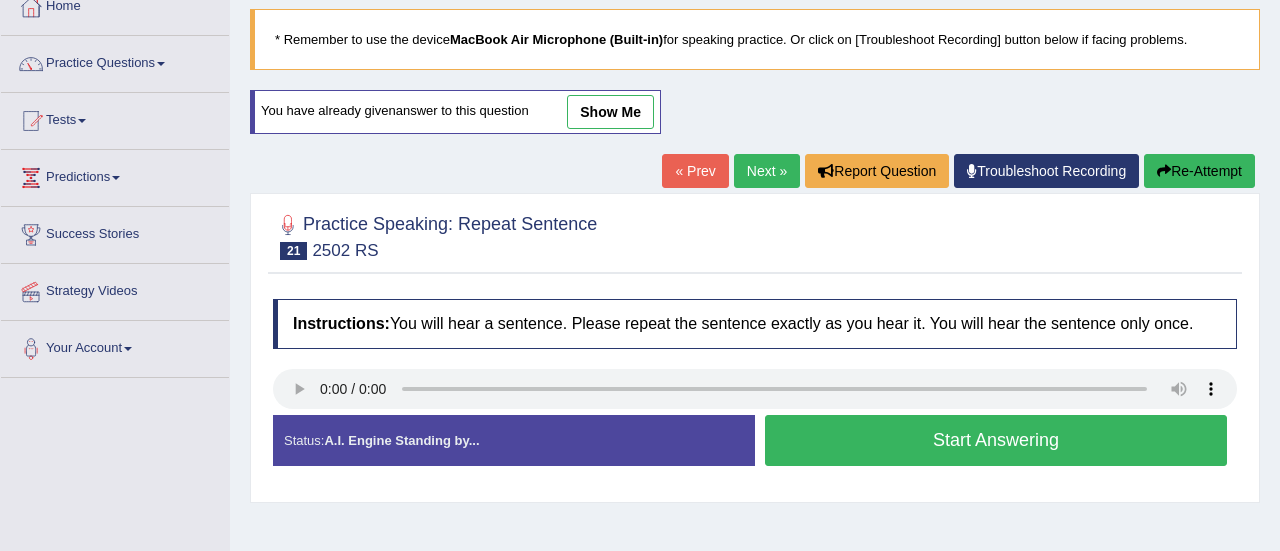 click on "Start Answering" at bounding box center [996, 440] 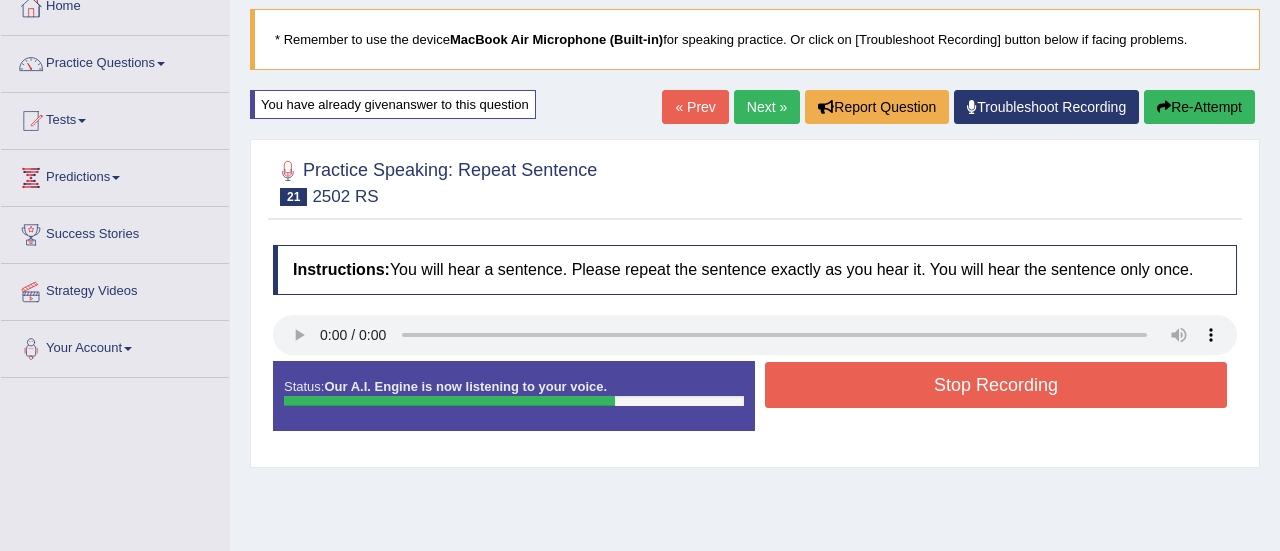 click on "Stop Recording" at bounding box center (996, 385) 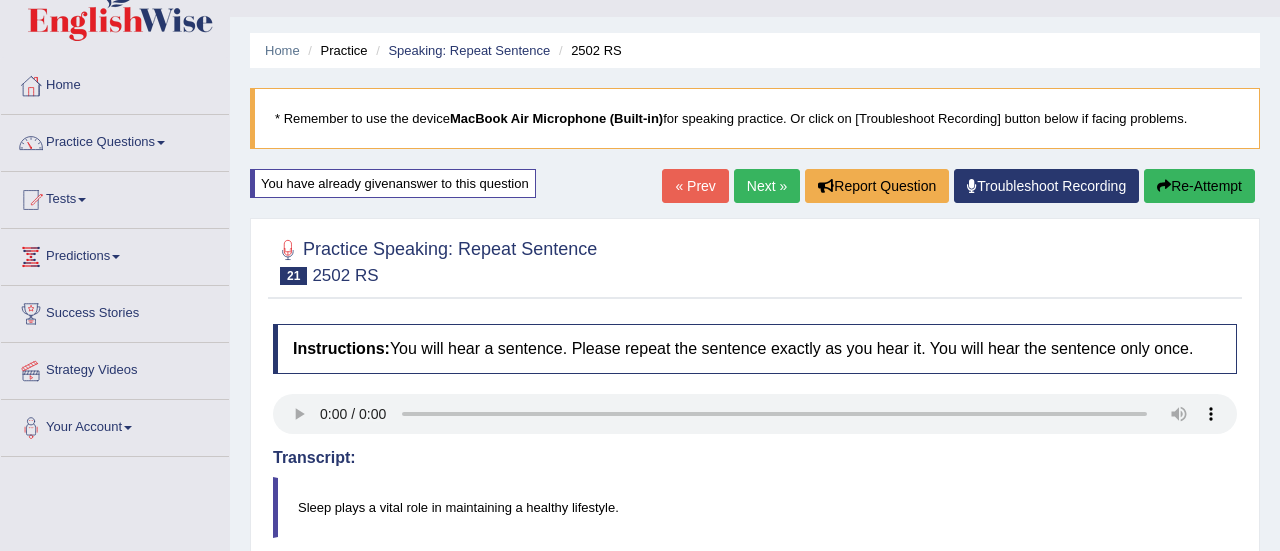 scroll, scrollTop: 40, scrollLeft: 0, axis: vertical 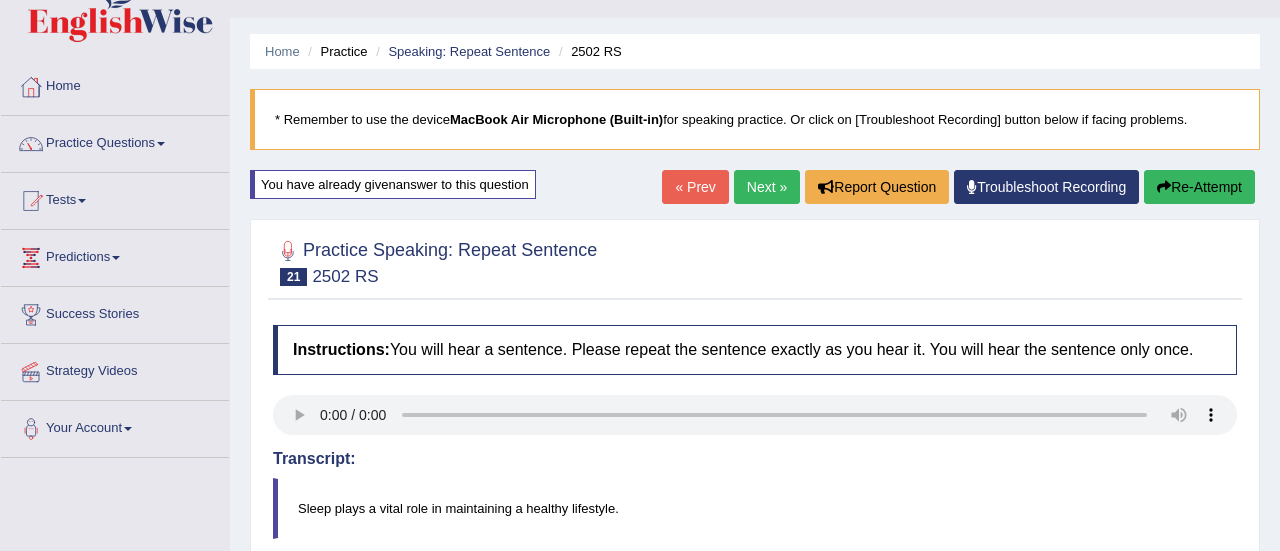 click on "Next »" at bounding box center (767, 187) 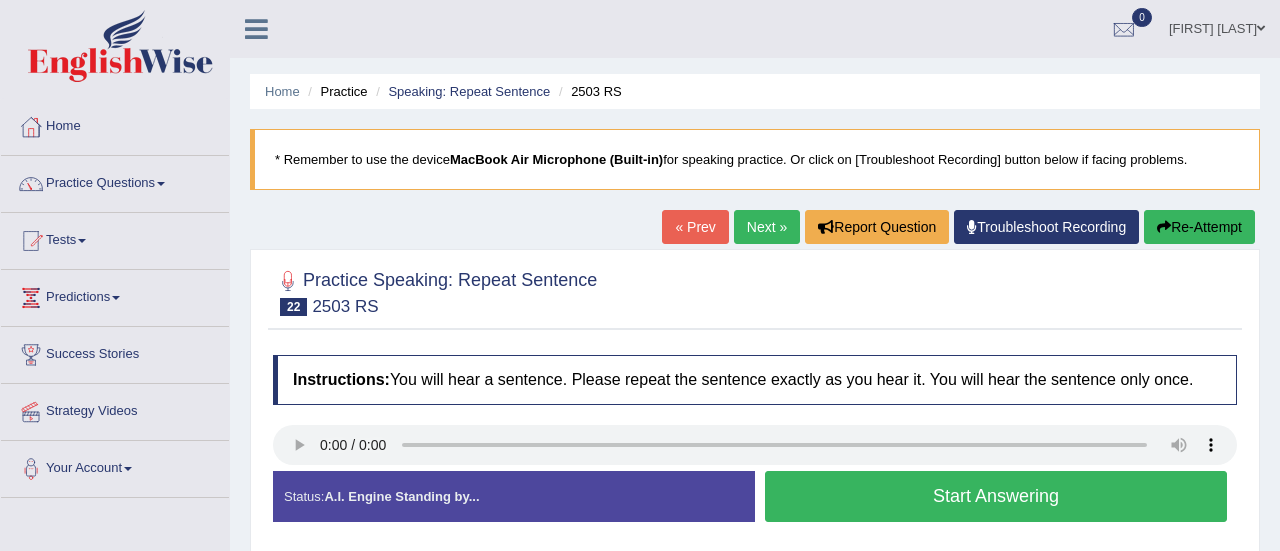 scroll, scrollTop: 0, scrollLeft: 0, axis: both 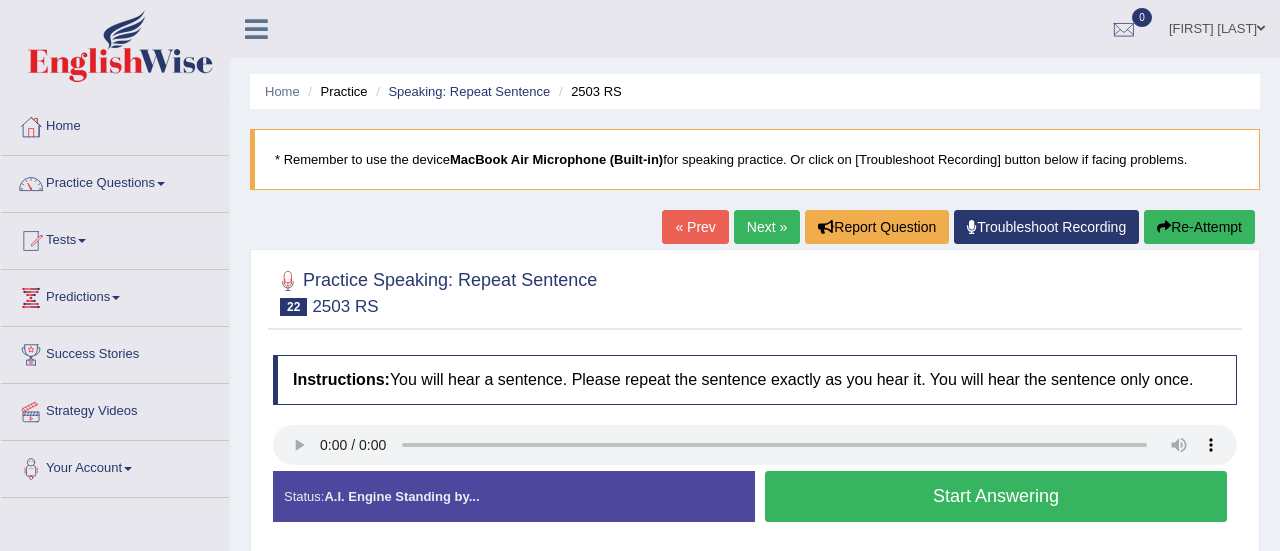 click on "Start Answering" at bounding box center [996, 496] 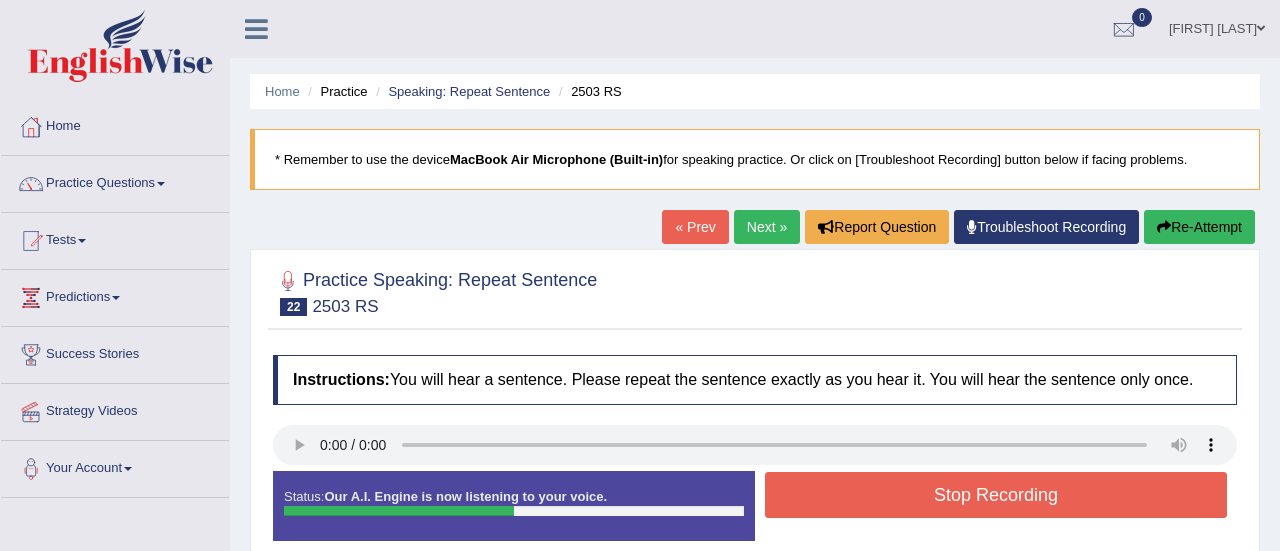 click on "Stop Recording" at bounding box center [996, 495] 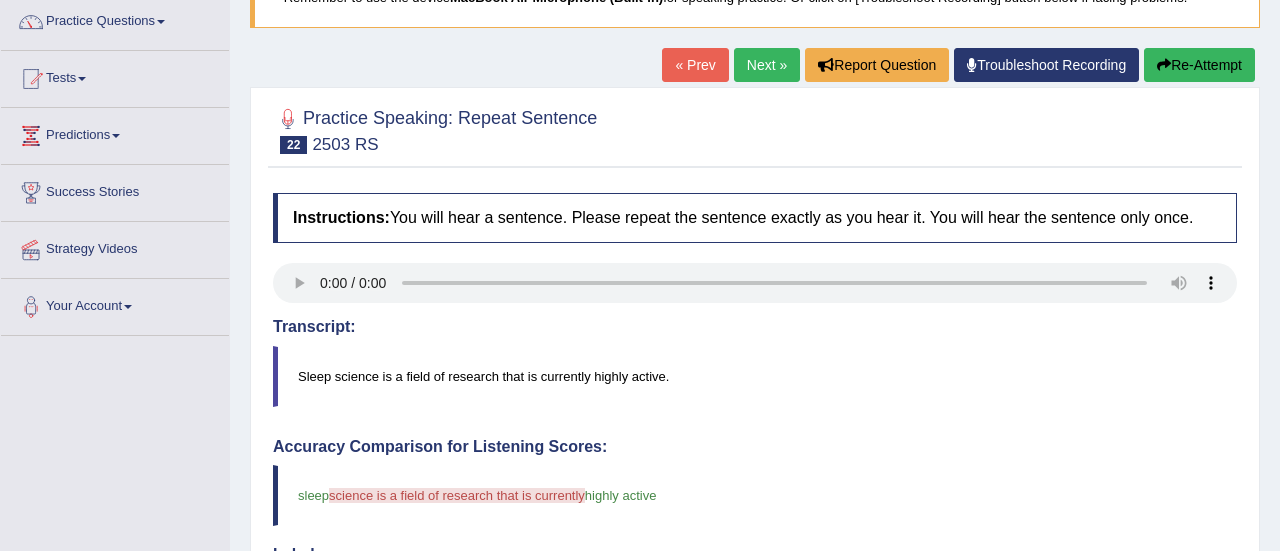 scroll, scrollTop: 160, scrollLeft: 0, axis: vertical 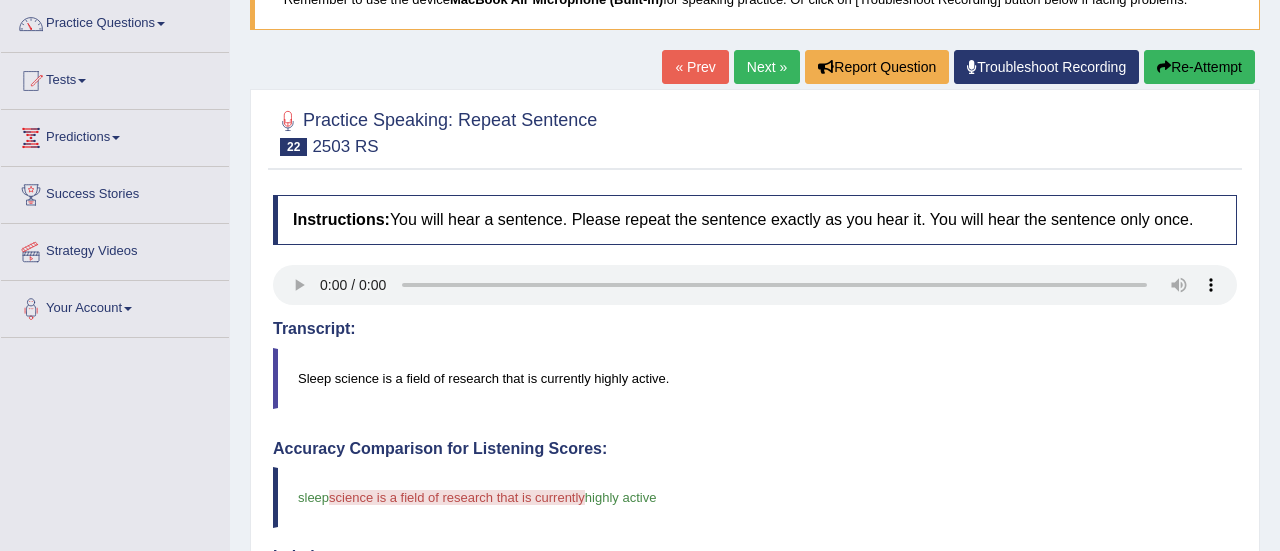 click on "Re-Attempt" at bounding box center [1199, 67] 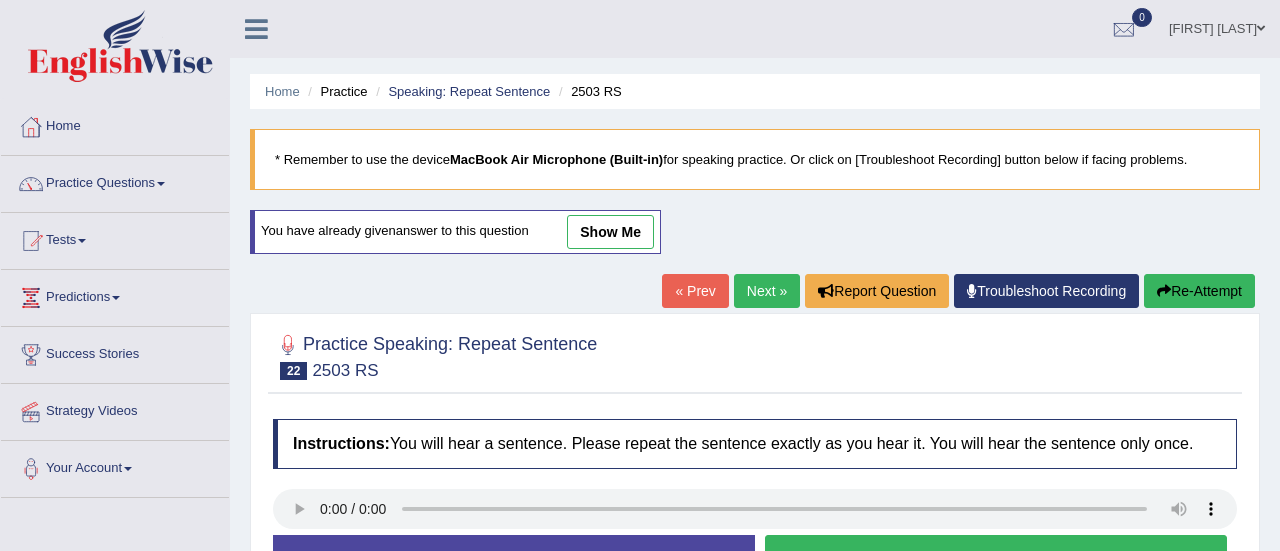 scroll, scrollTop: 166, scrollLeft: 0, axis: vertical 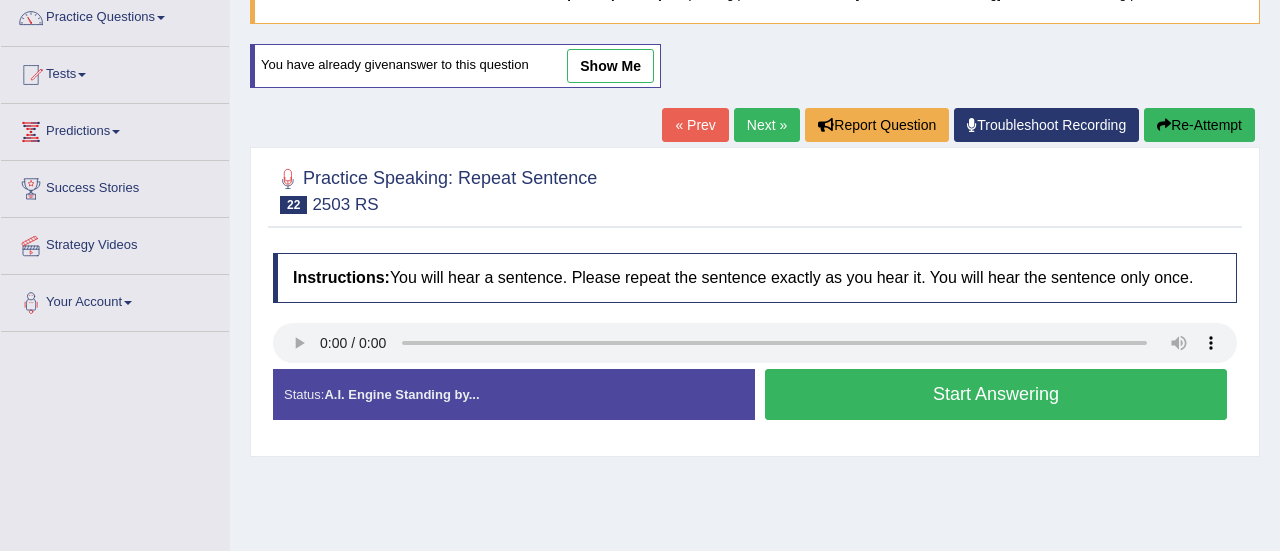 click on "Start Answering" at bounding box center [996, 394] 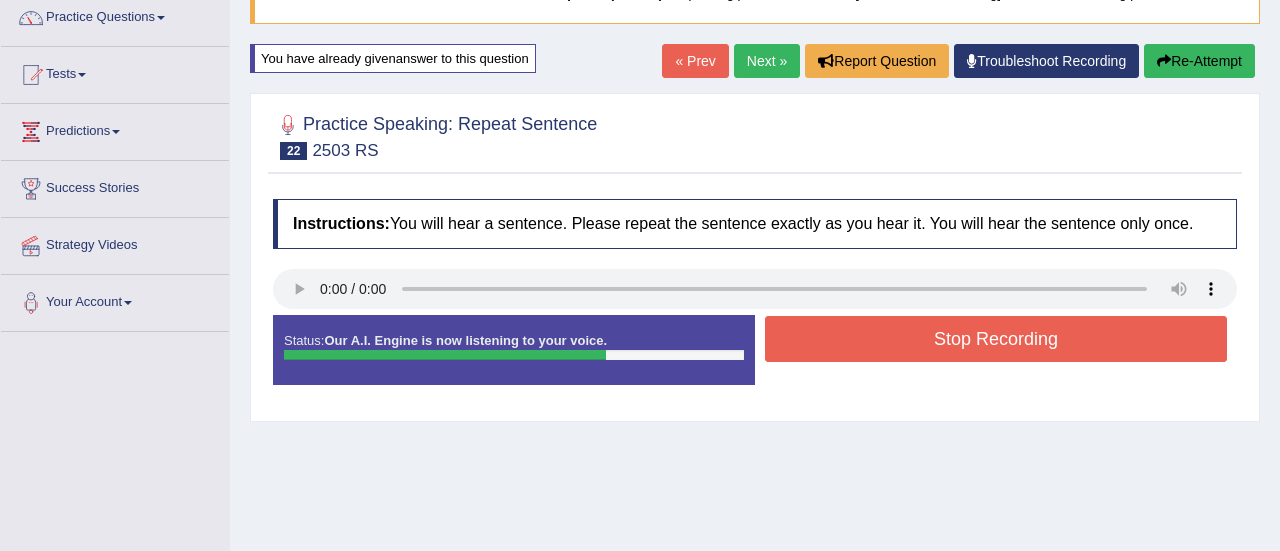 click on "Stop Recording" at bounding box center (996, 339) 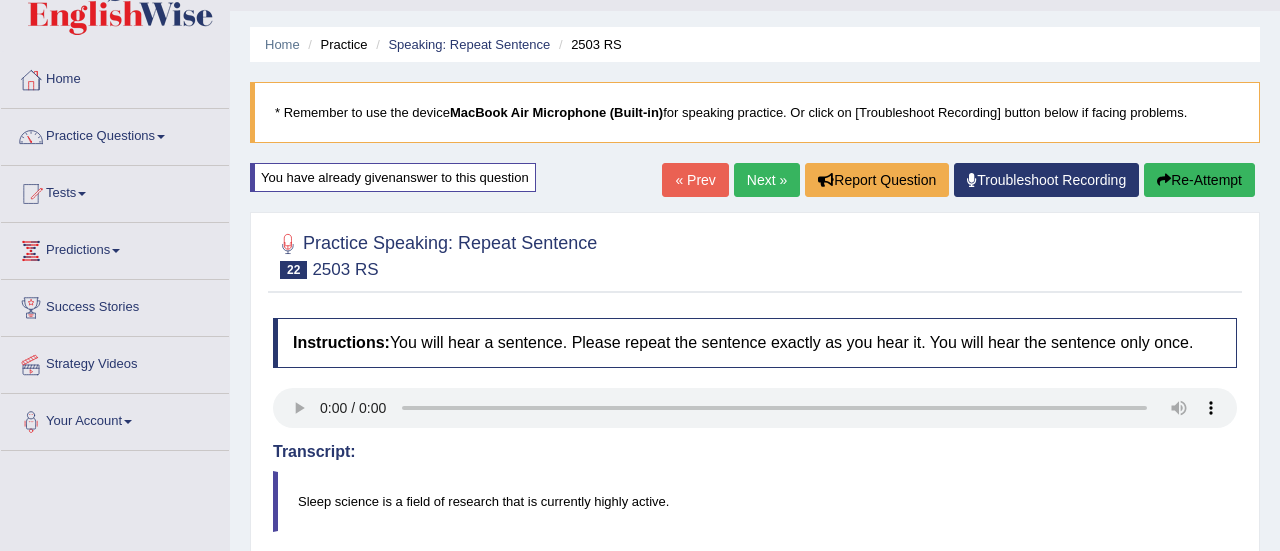 scroll, scrollTop: 46, scrollLeft: 0, axis: vertical 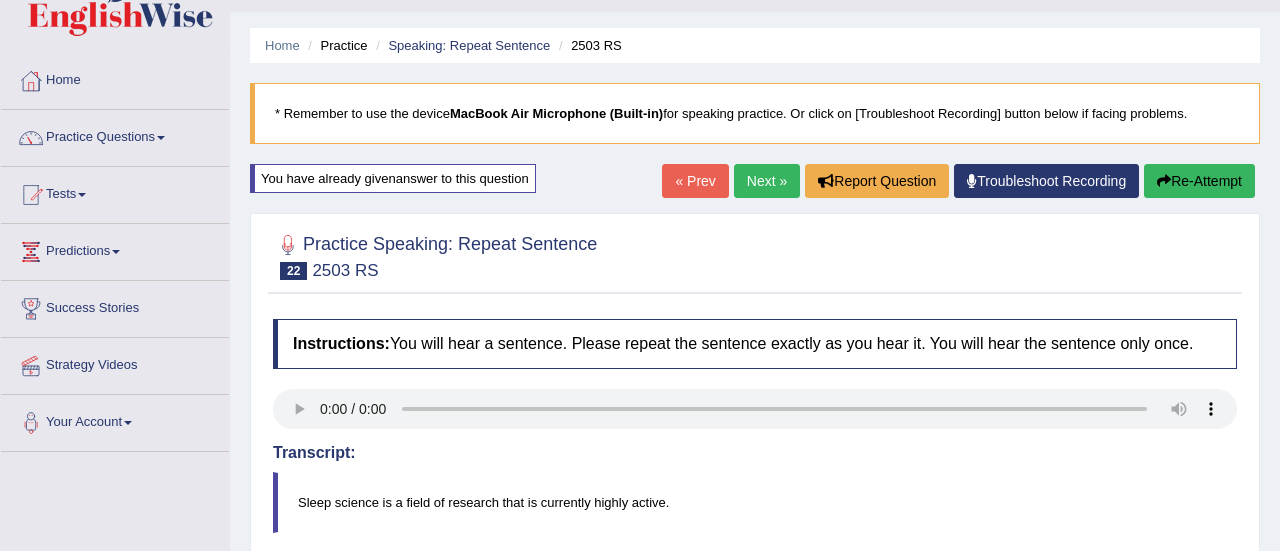 click on "Next »" at bounding box center [767, 181] 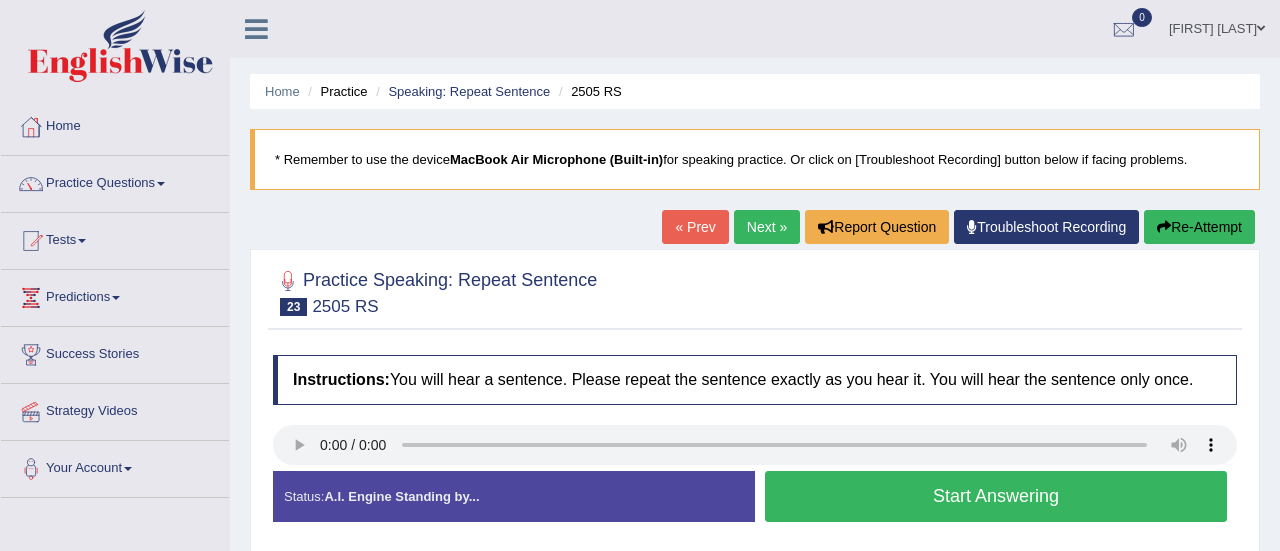 scroll, scrollTop: 0, scrollLeft: 0, axis: both 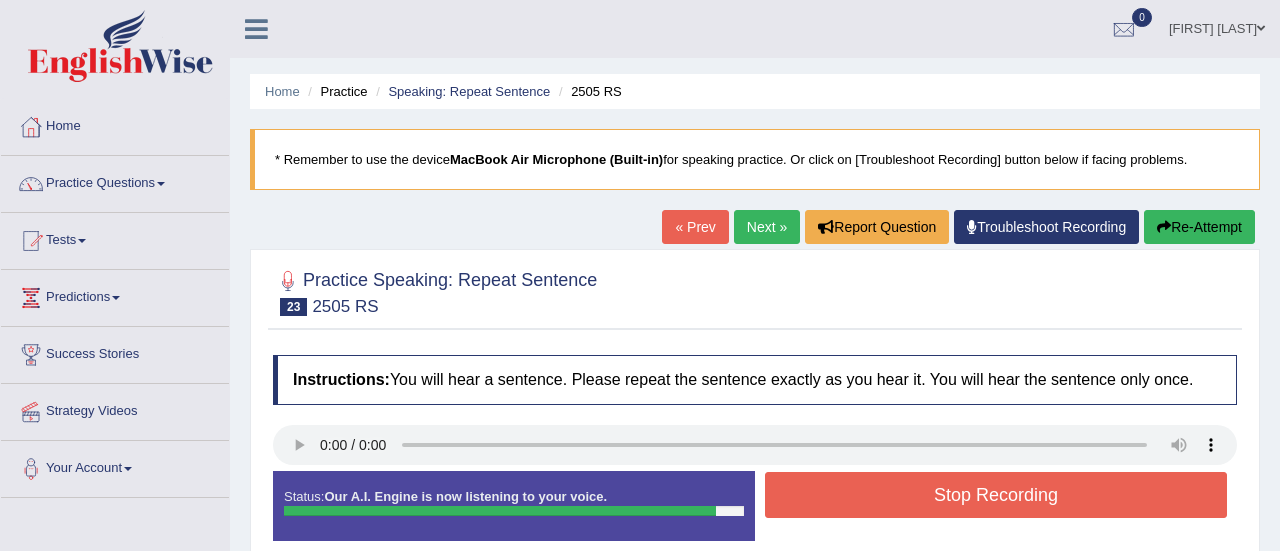 click on "Stop Recording" at bounding box center (996, 495) 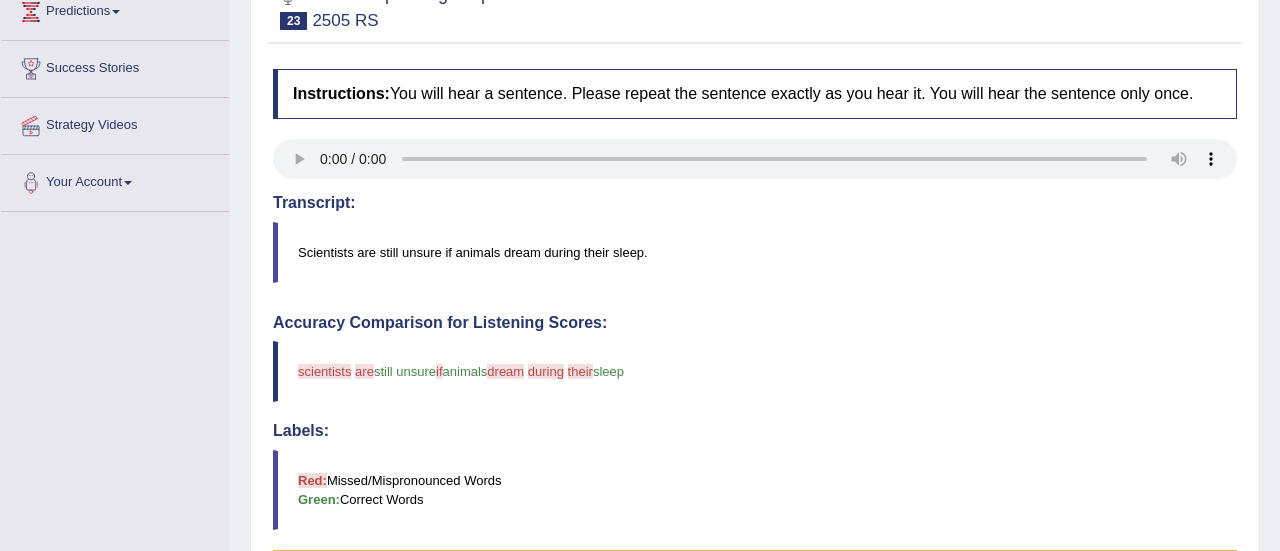 scroll, scrollTop: 200, scrollLeft: 0, axis: vertical 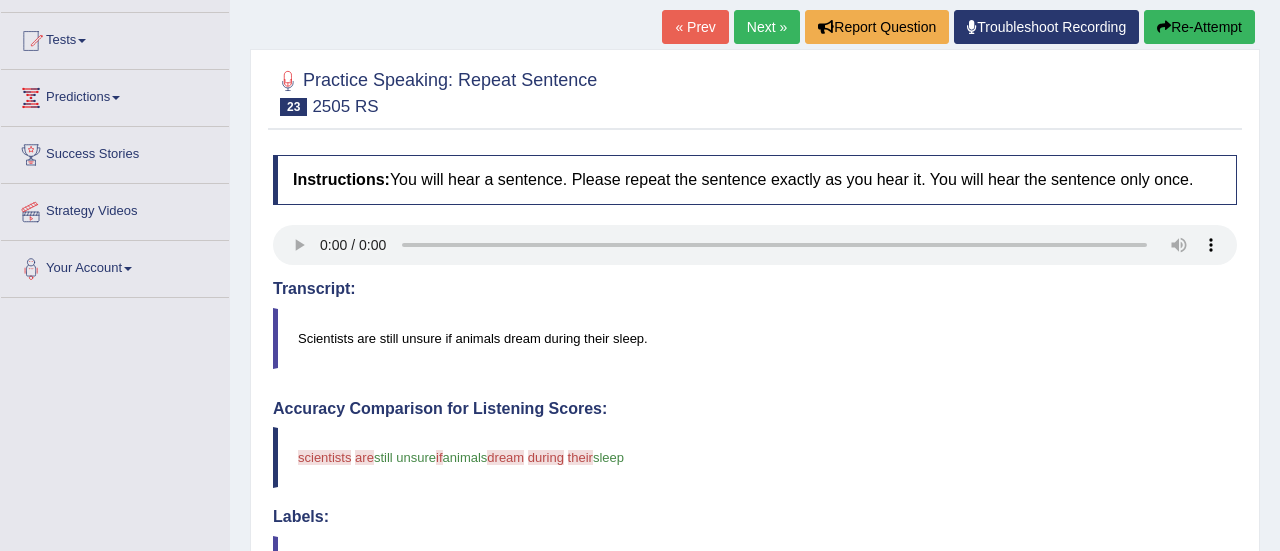 click on "Re-Attempt" at bounding box center (1199, 27) 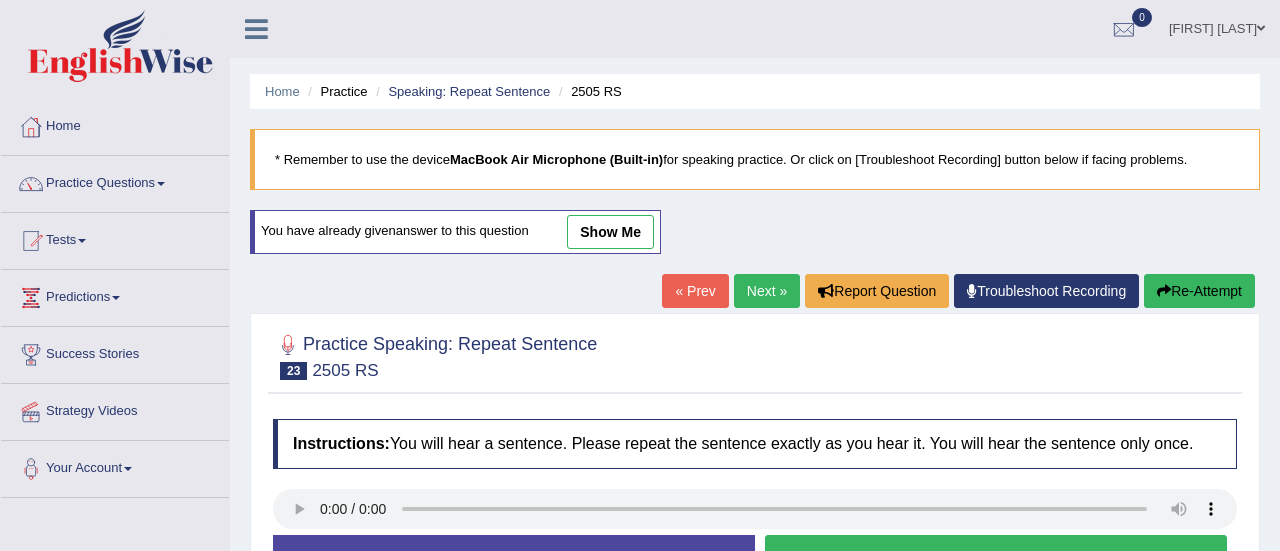 scroll, scrollTop: 200, scrollLeft: 0, axis: vertical 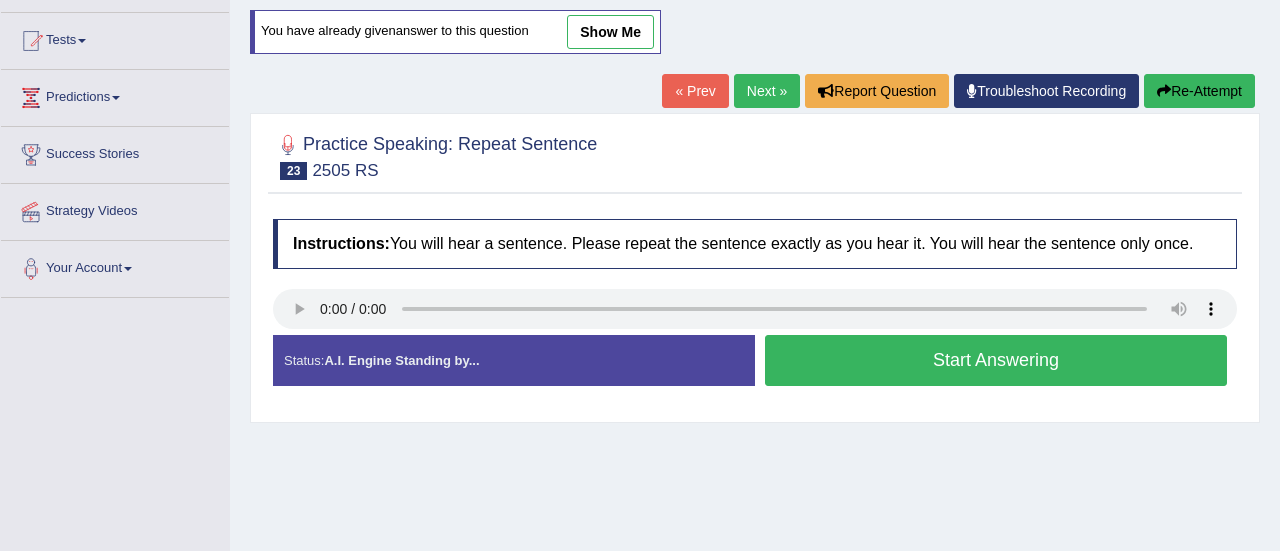 click on "Start Answering" at bounding box center (996, 360) 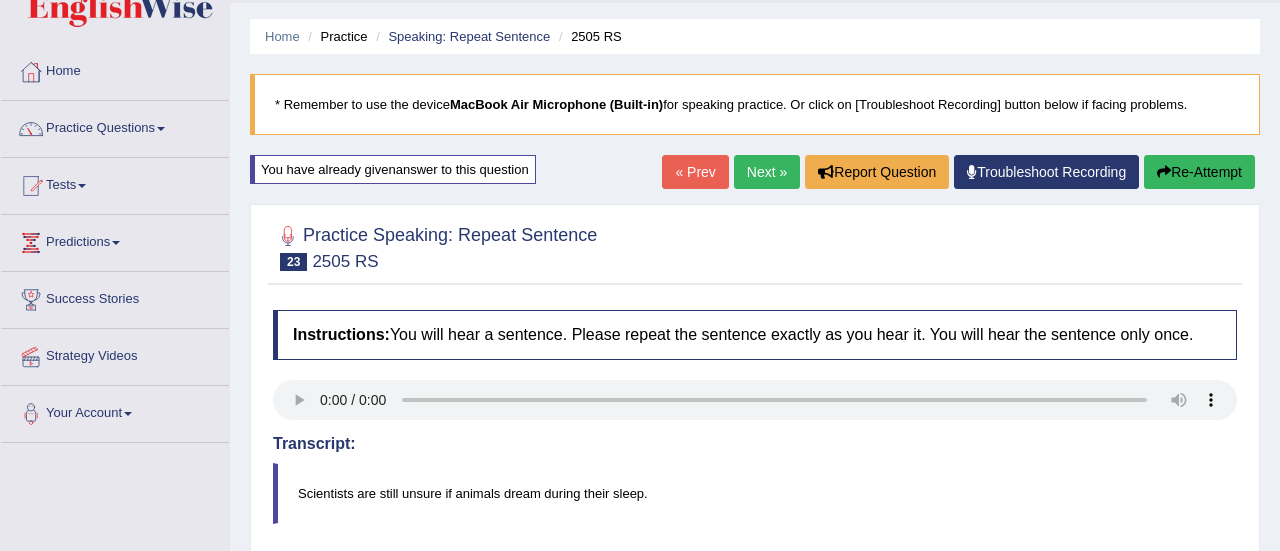 scroll, scrollTop: 40, scrollLeft: 0, axis: vertical 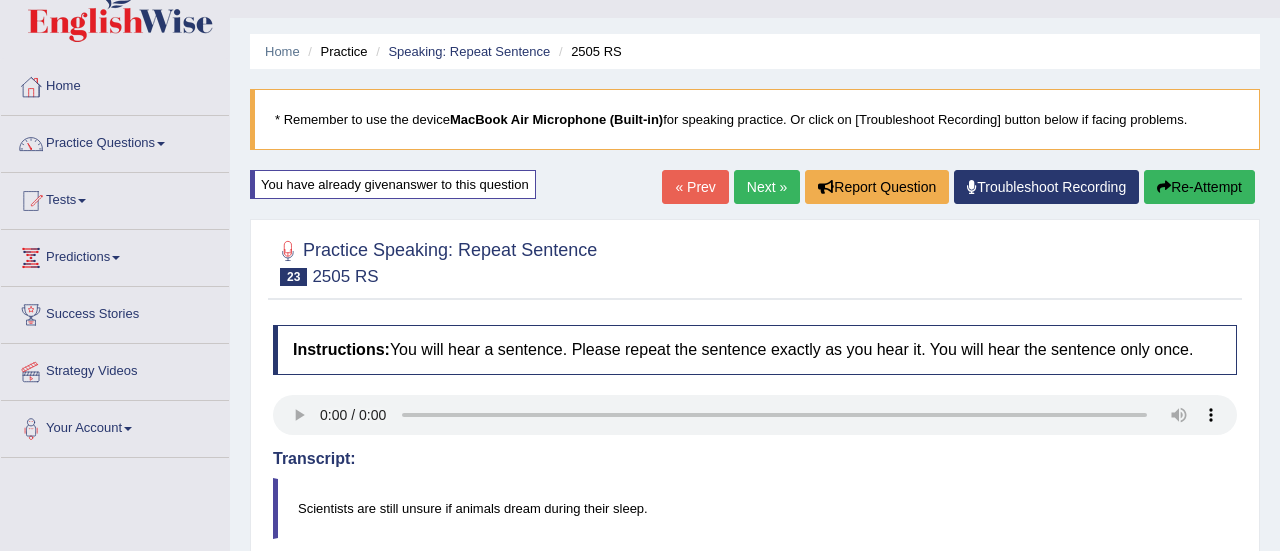 click on "Next »" at bounding box center [767, 187] 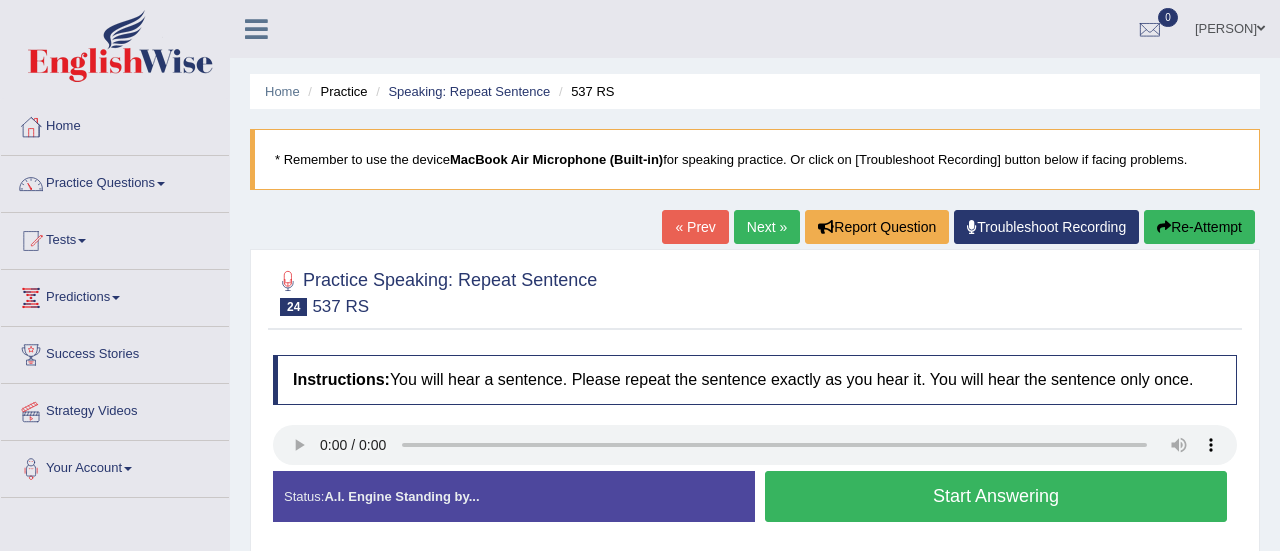 scroll, scrollTop: 0, scrollLeft: 0, axis: both 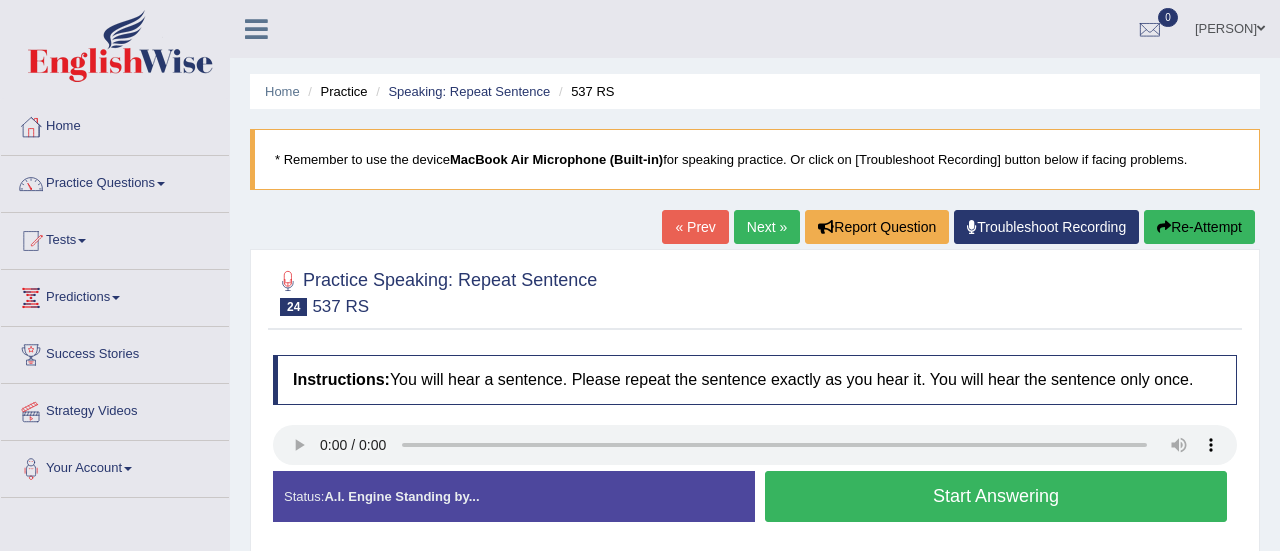 click on "Start Answering" at bounding box center (996, 496) 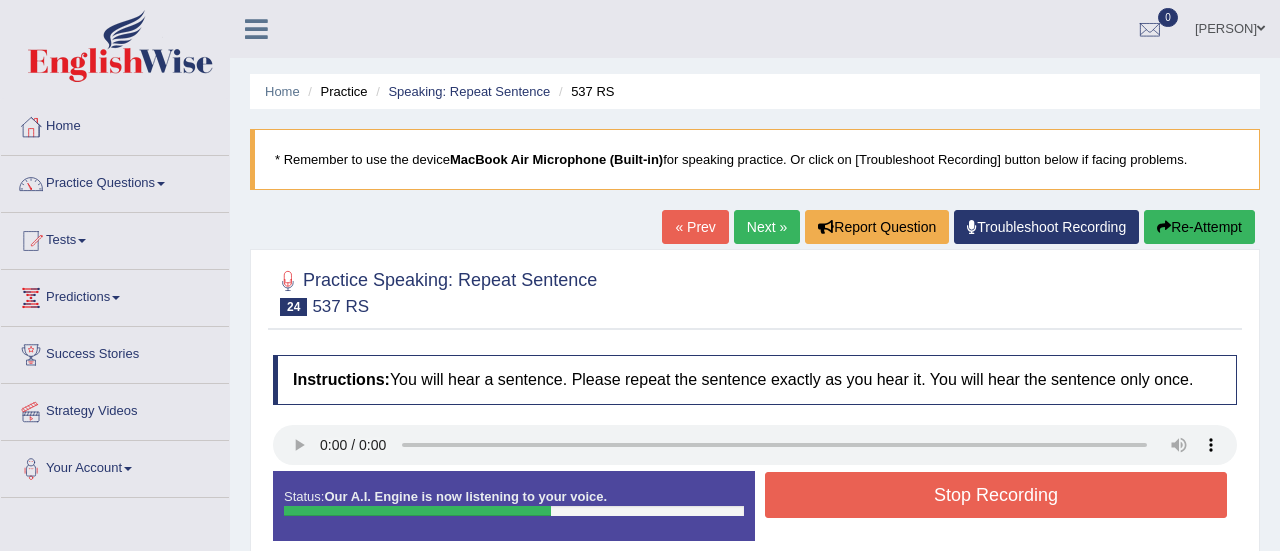click on "Stop Recording" at bounding box center (996, 495) 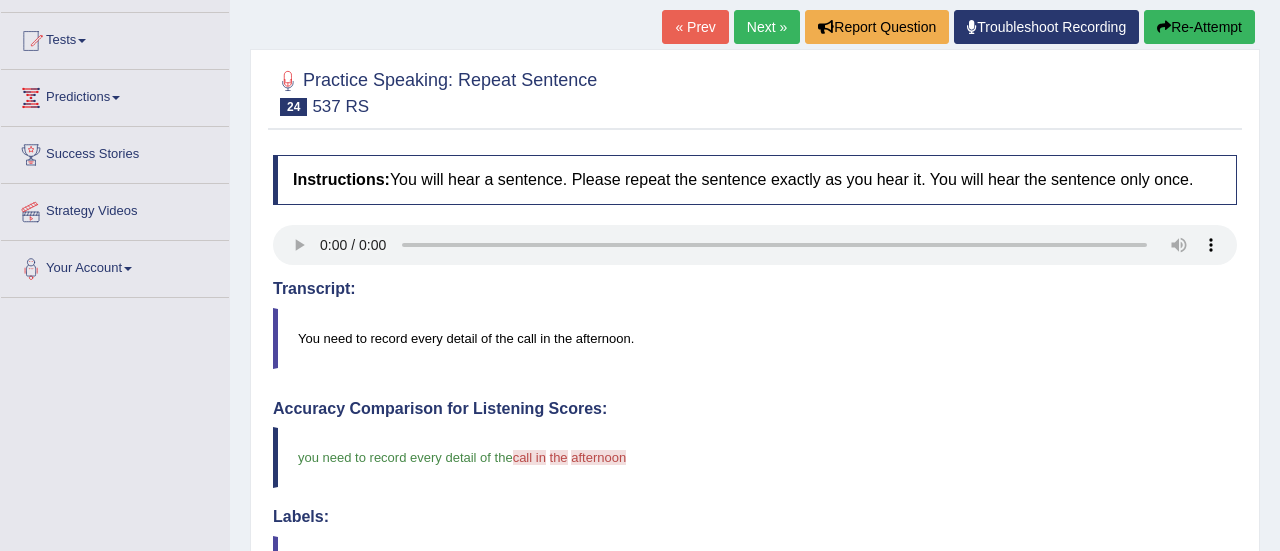 scroll, scrollTop: 160, scrollLeft: 0, axis: vertical 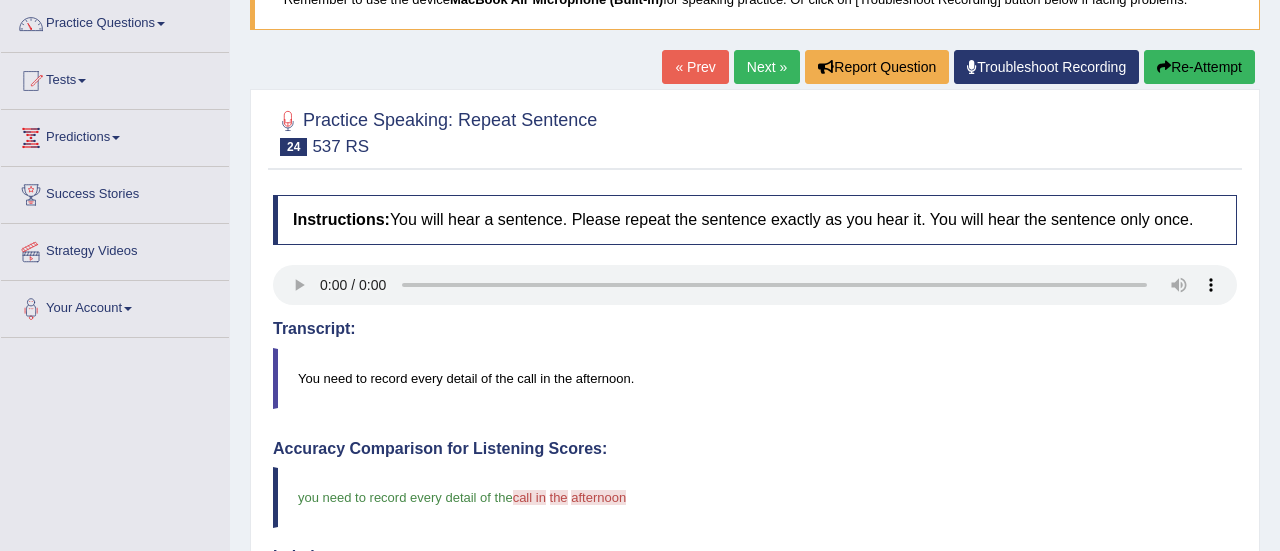 click on "Re-Attempt" at bounding box center [1199, 67] 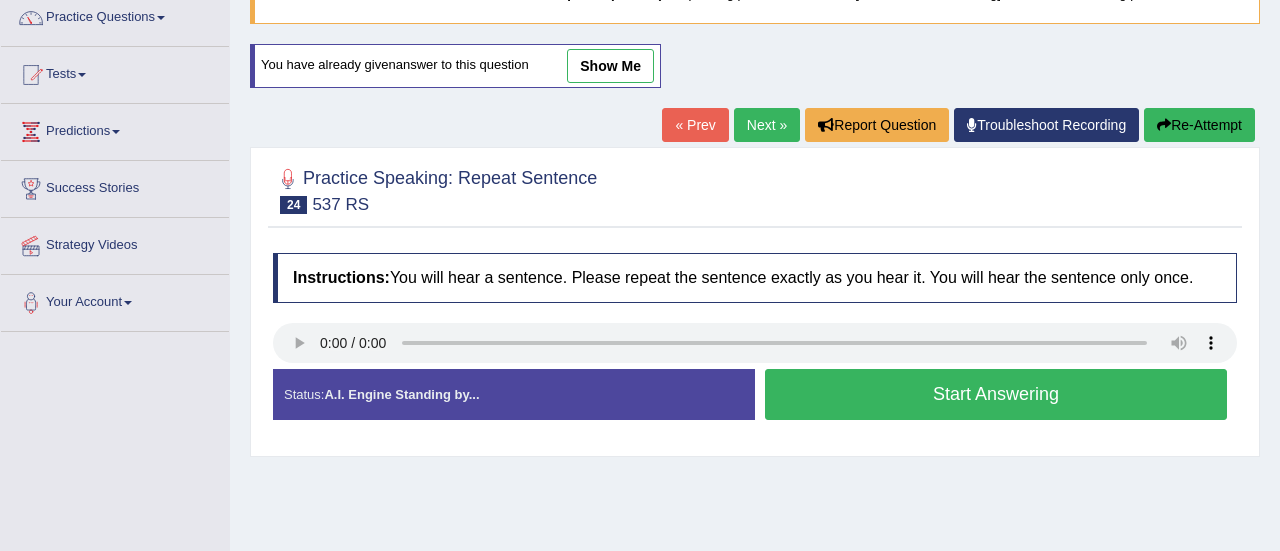 scroll, scrollTop: 166, scrollLeft: 0, axis: vertical 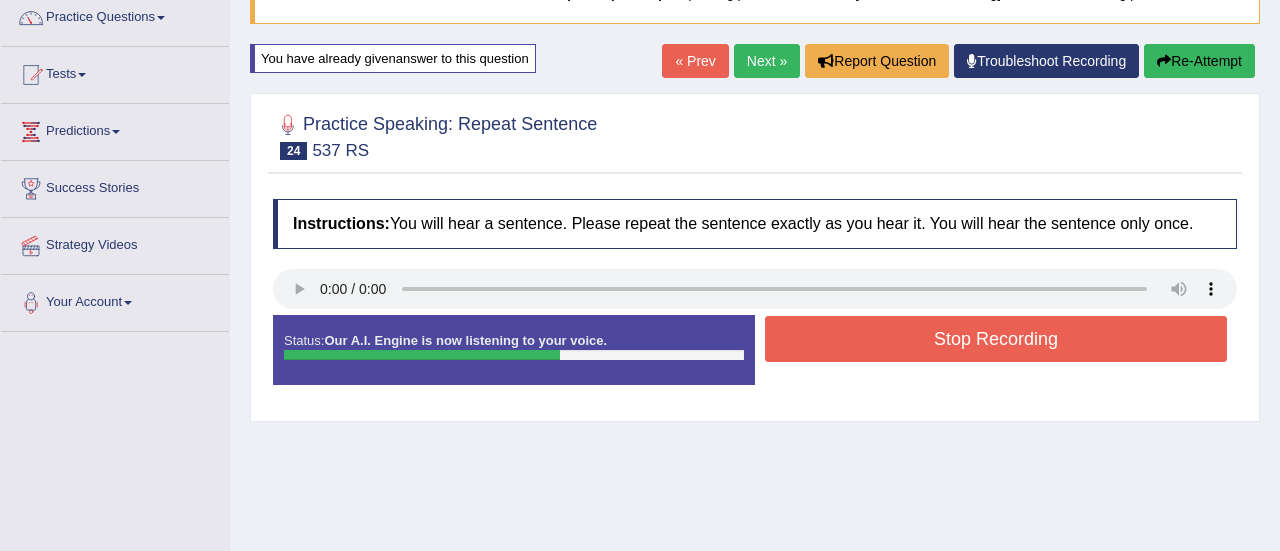 click on "Stop Recording" at bounding box center [996, 339] 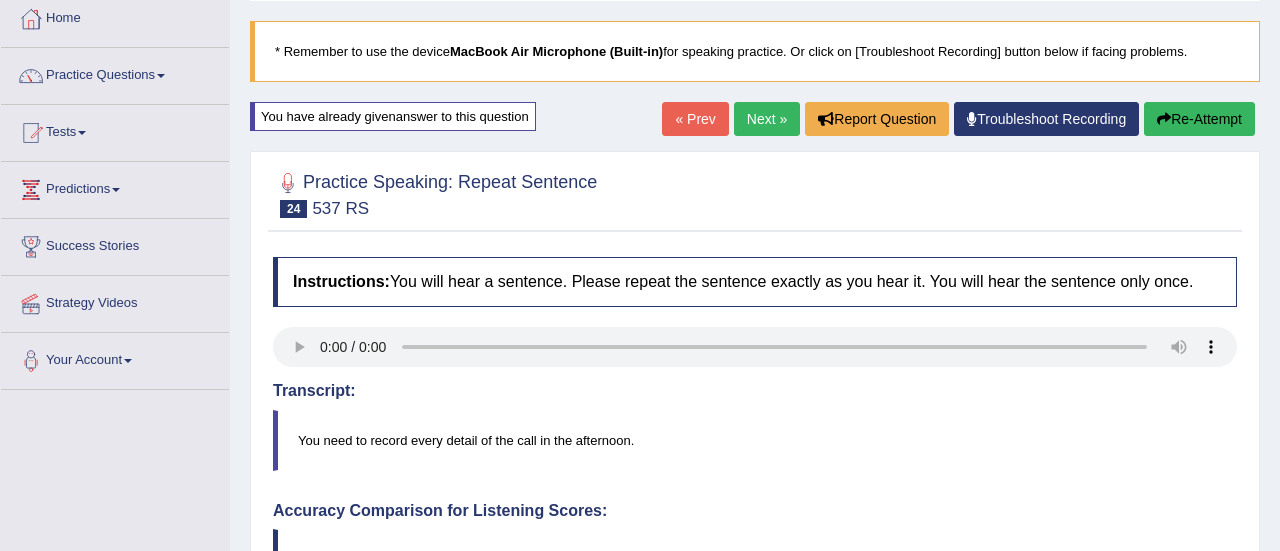 scroll, scrollTop: 86, scrollLeft: 0, axis: vertical 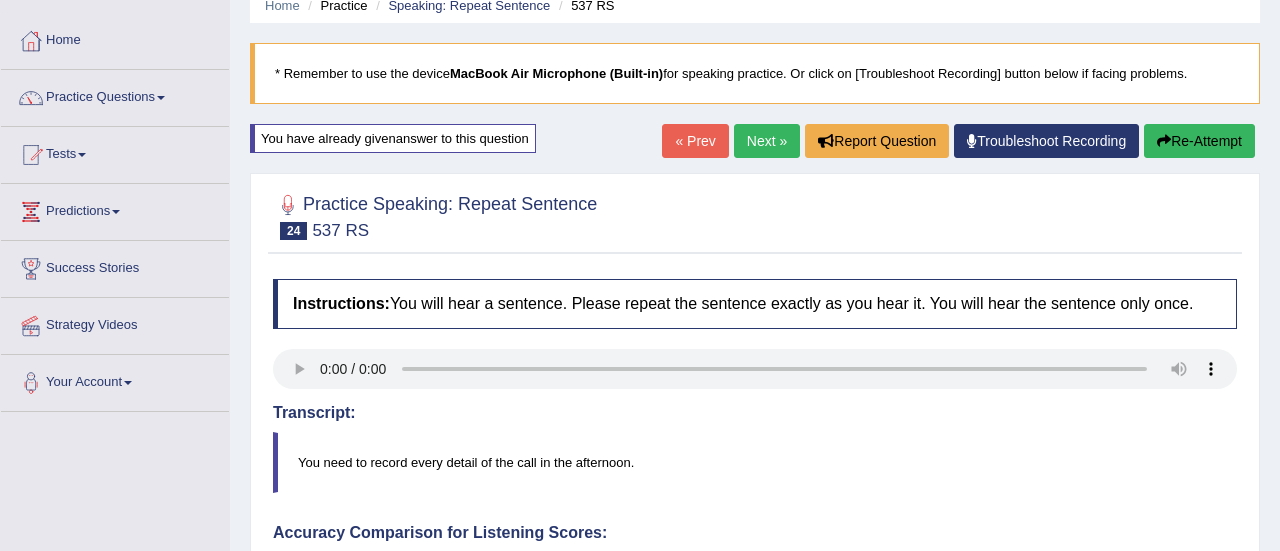 click on "Next »" at bounding box center (767, 141) 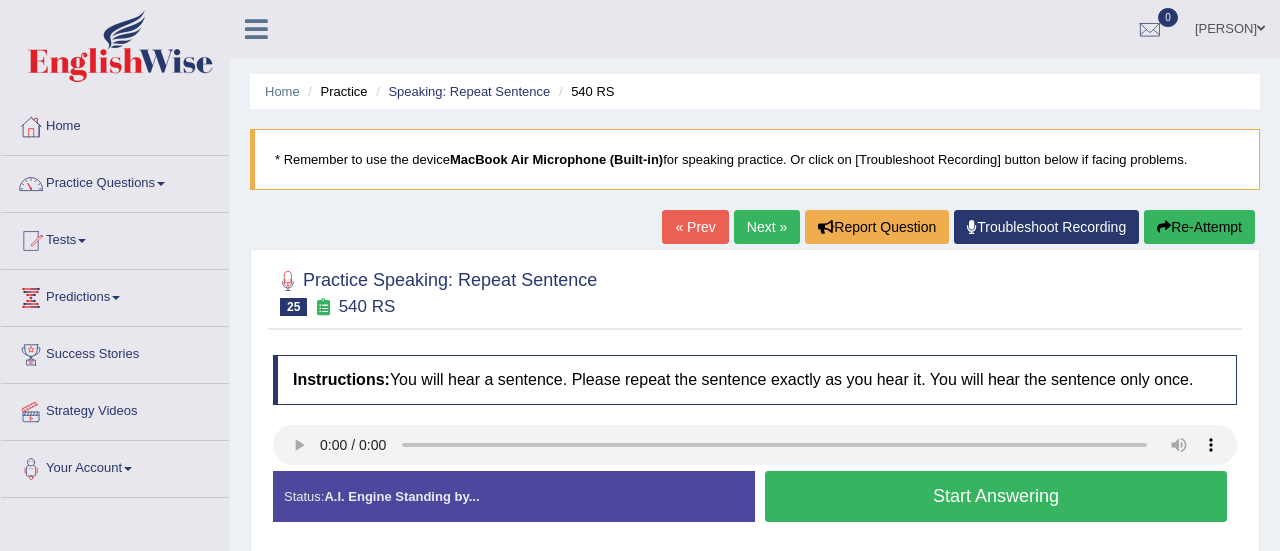 scroll, scrollTop: 0, scrollLeft: 0, axis: both 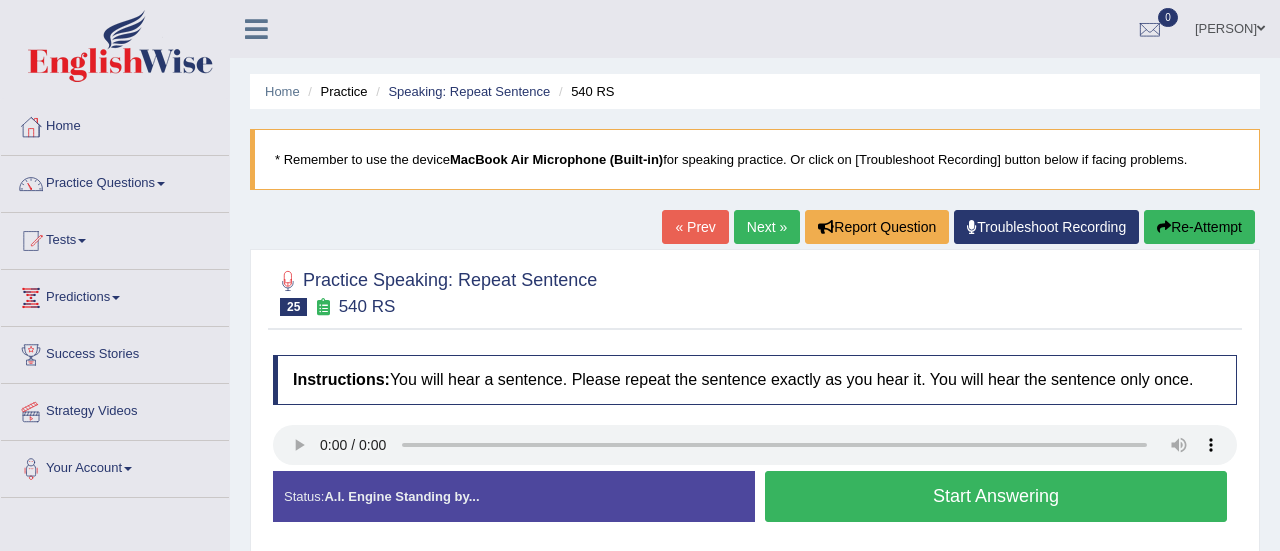 click on "Start Answering" at bounding box center (996, 496) 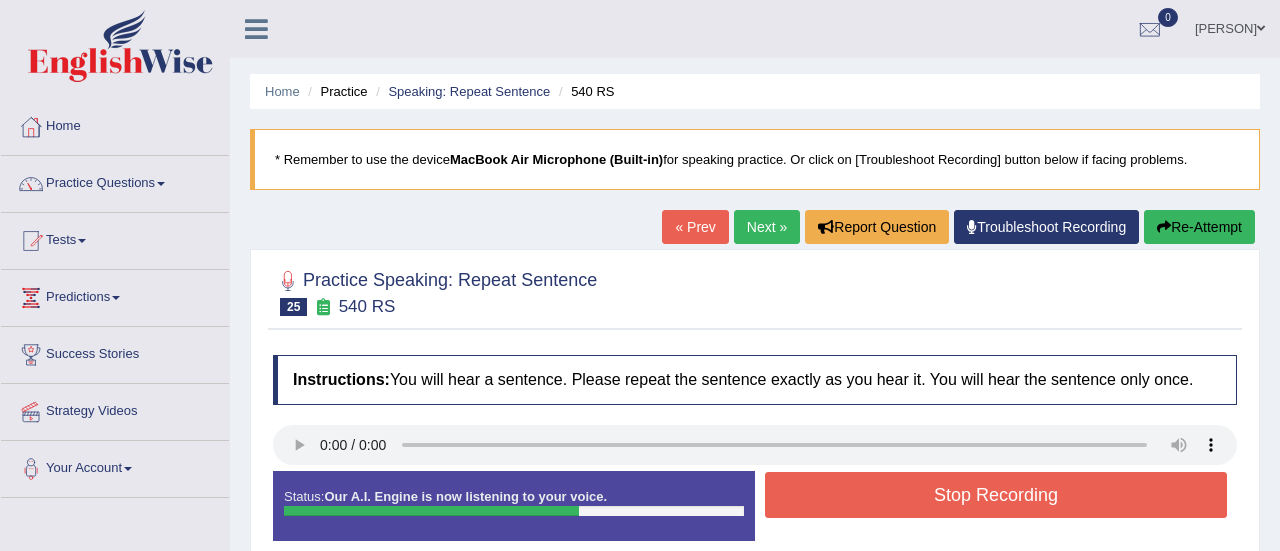 click on "Stop Recording" at bounding box center (996, 495) 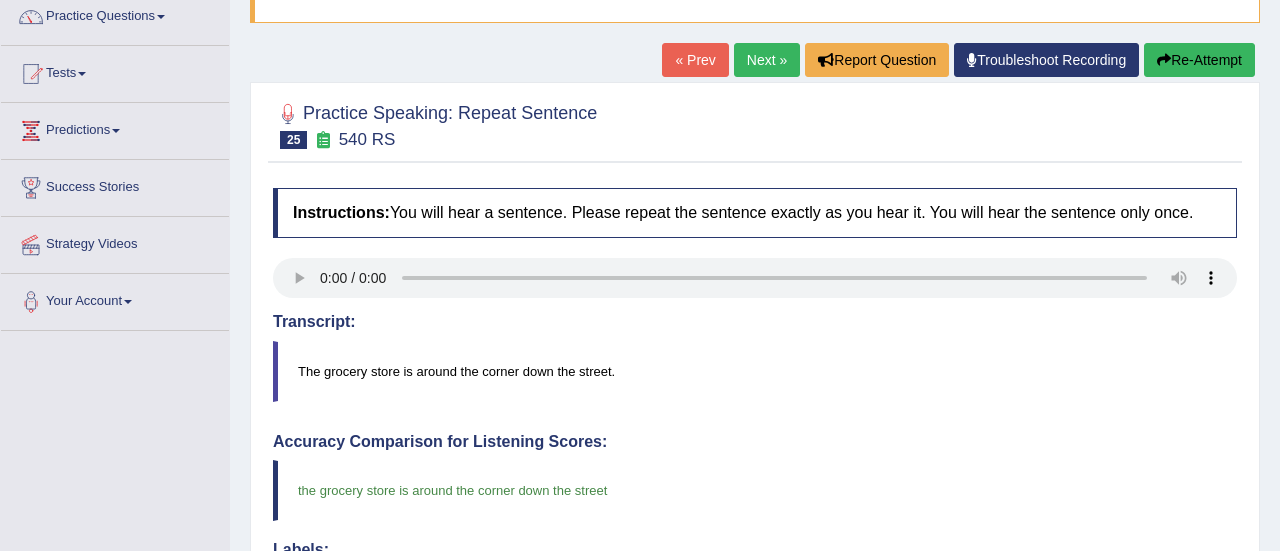 scroll, scrollTop: 160, scrollLeft: 0, axis: vertical 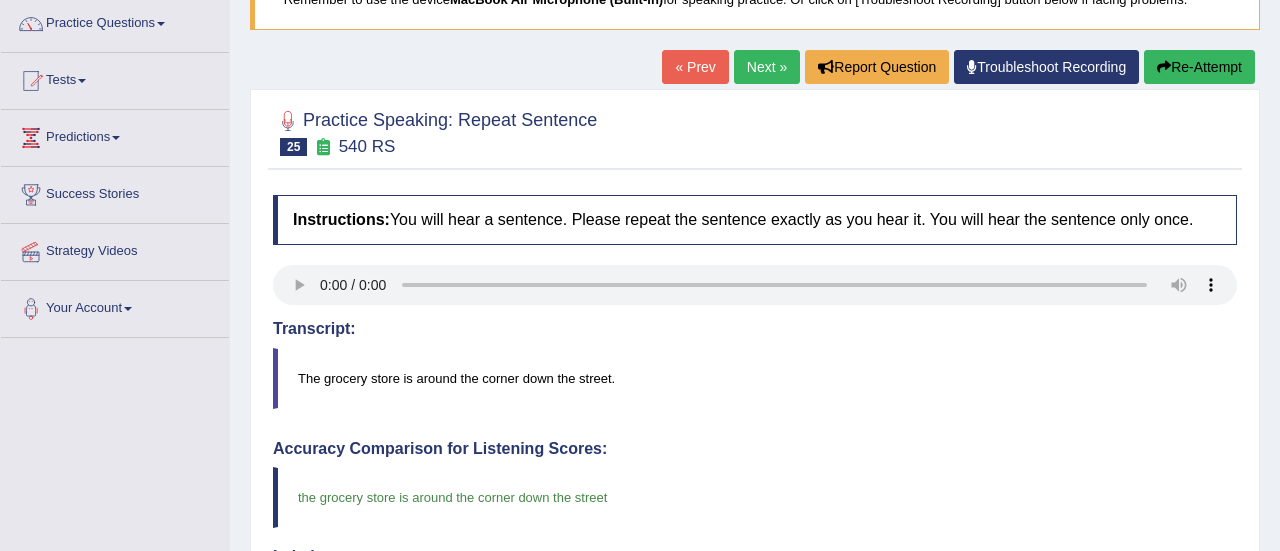click on "Next »" at bounding box center (767, 67) 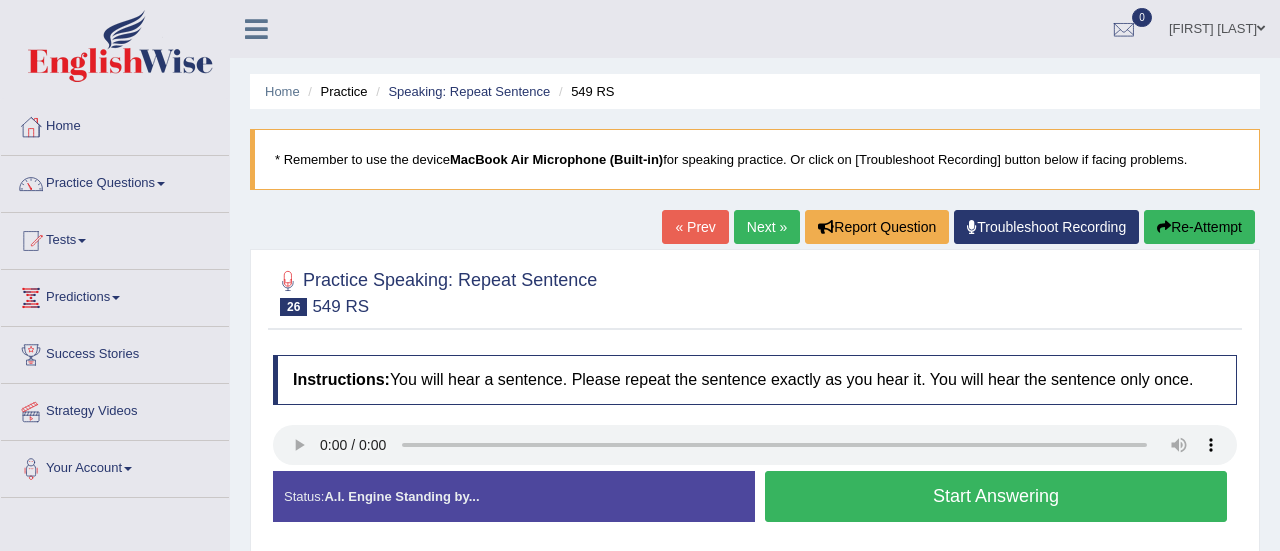 scroll, scrollTop: 0, scrollLeft: 0, axis: both 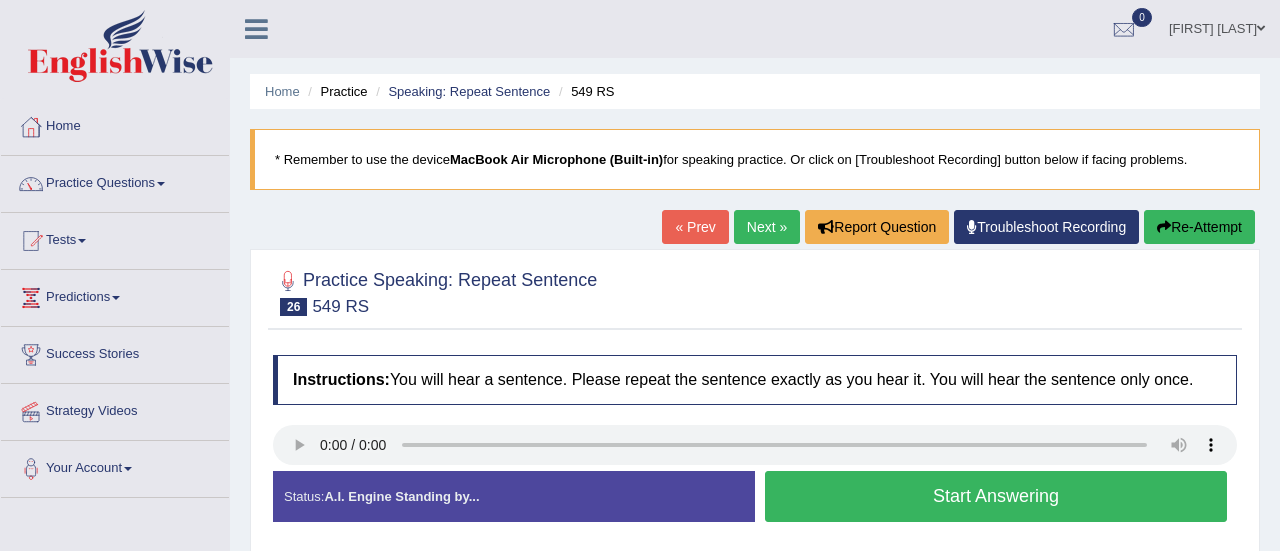 click on "Start Answering" at bounding box center (996, 496) 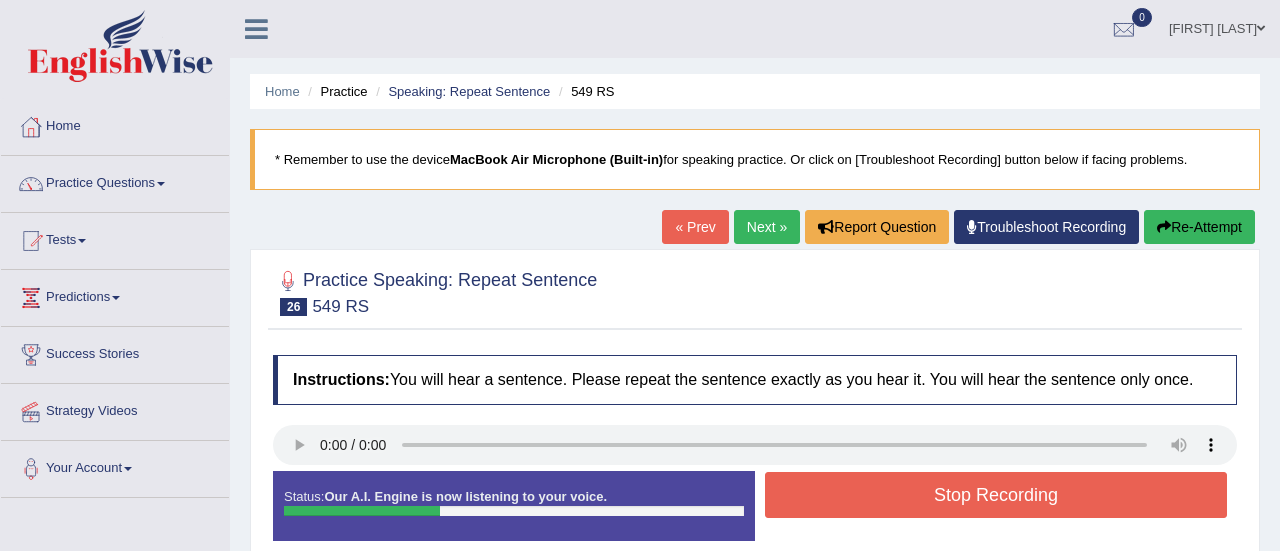 click on "Stop Recording" at bounding box center [996, 495] 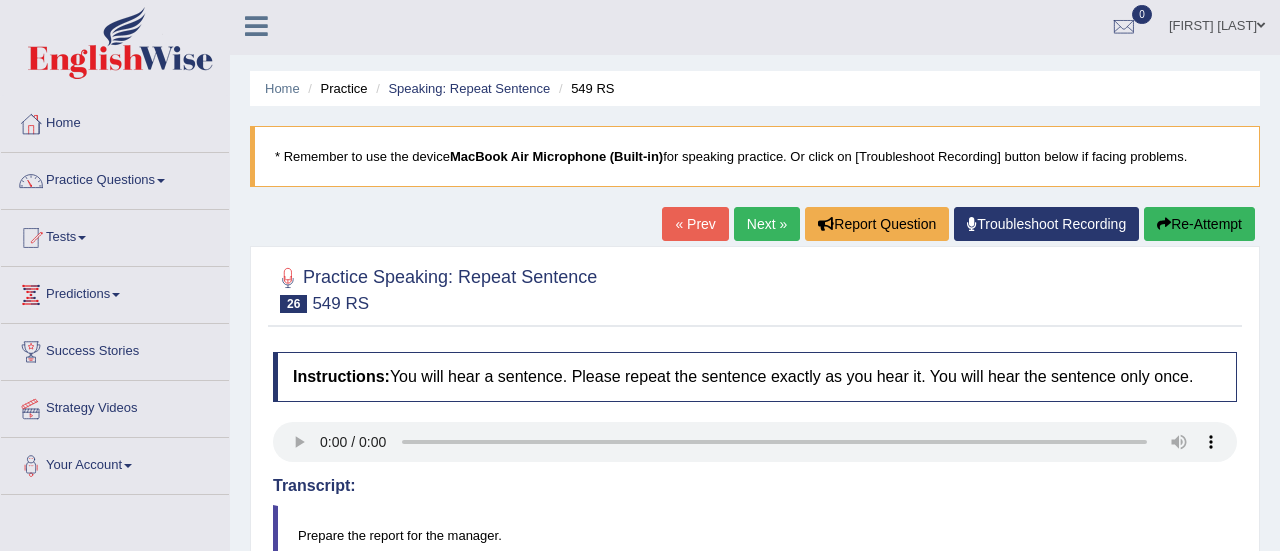 scroll, scrollTop: 0, scrollLeft: 0, axis: both 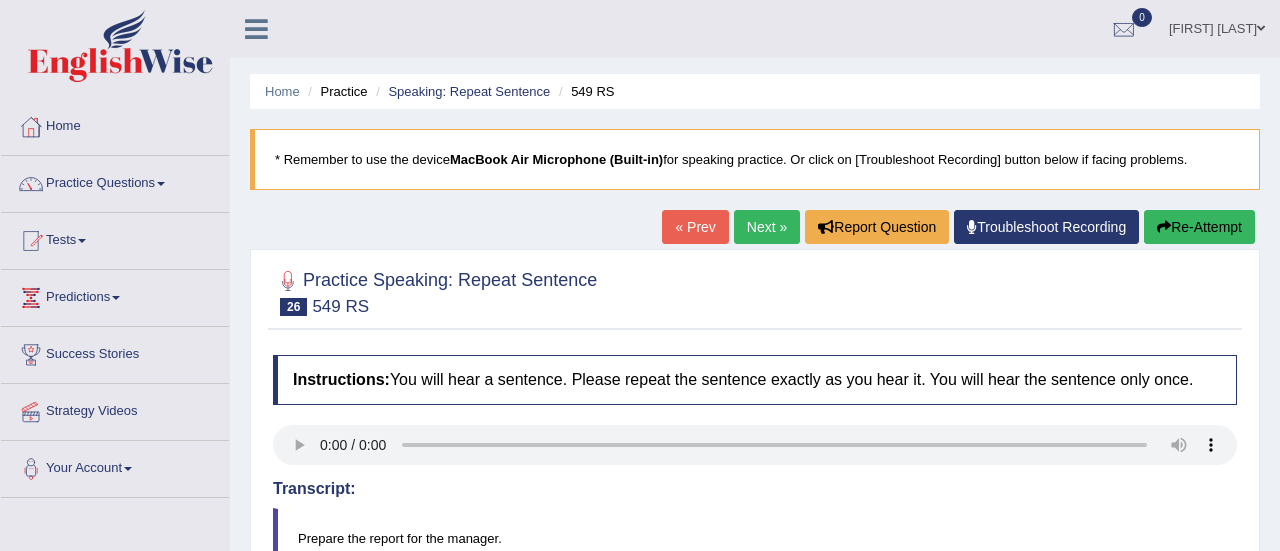click on "Next »" at bounding box center [767, 227] 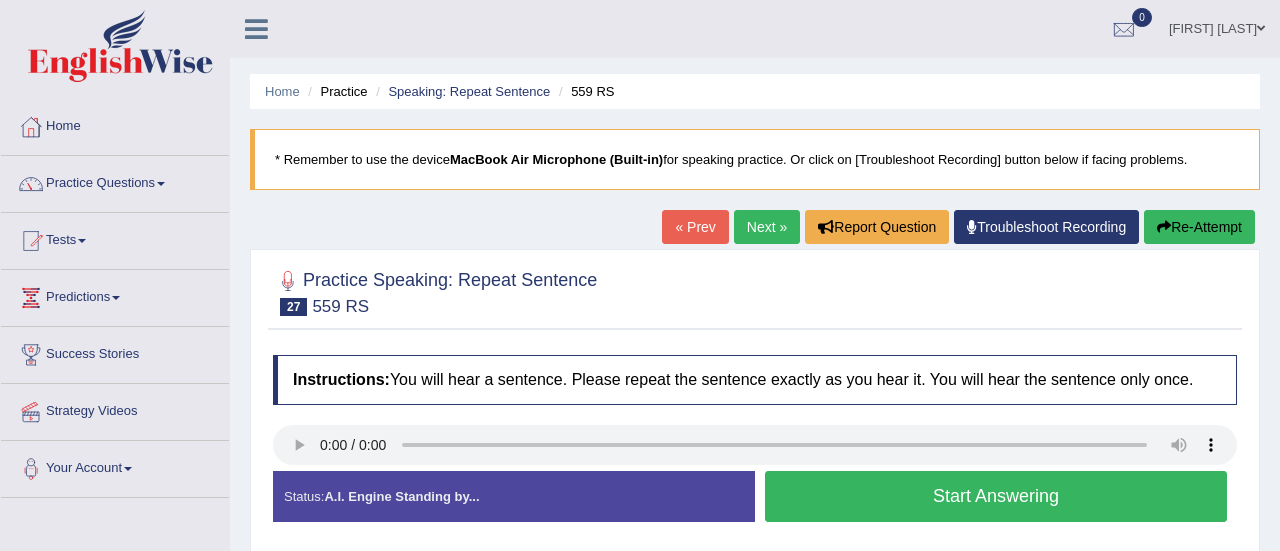 scroll, scrollTop: 0, scrollLeft: 0, axis: both 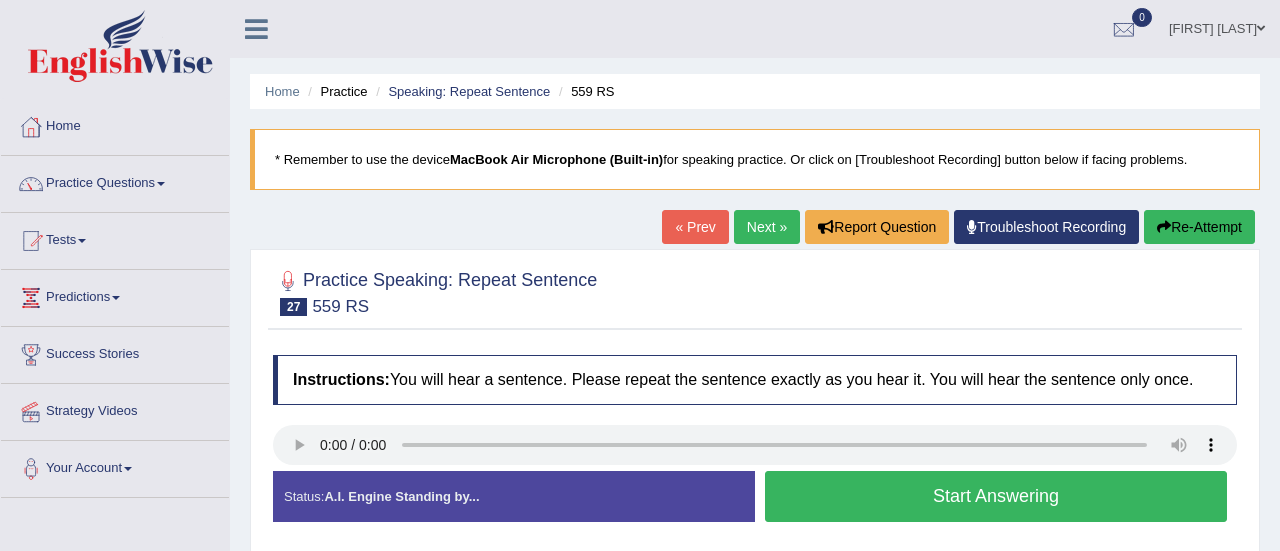click on "Start Answering" at bounding box center [996, 496] 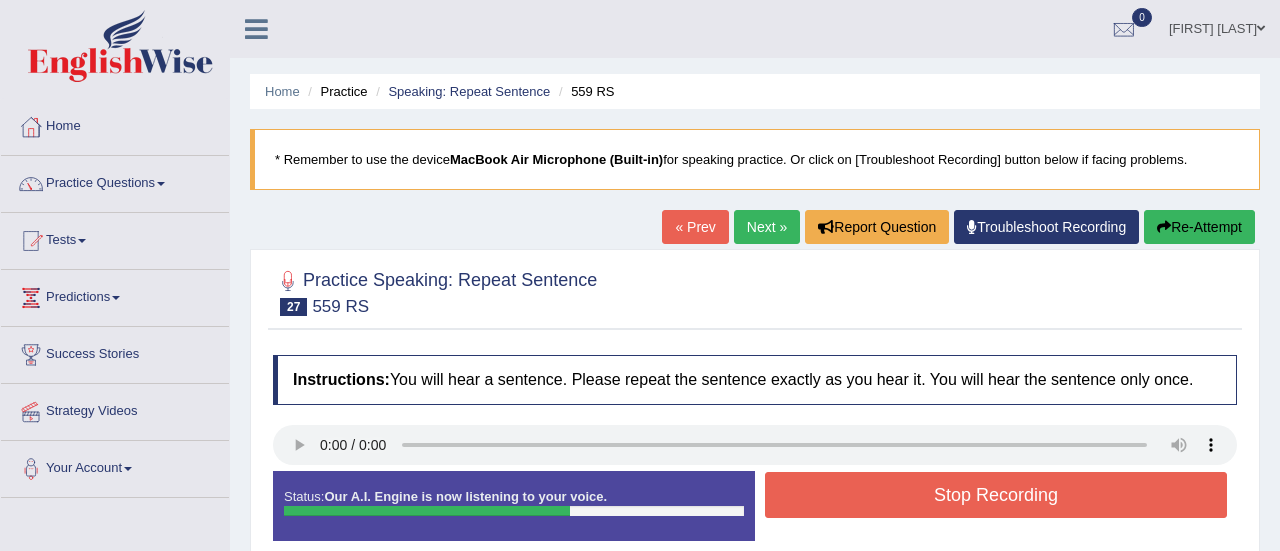 click on "Stop Recording" at bounding box center [996, 495] 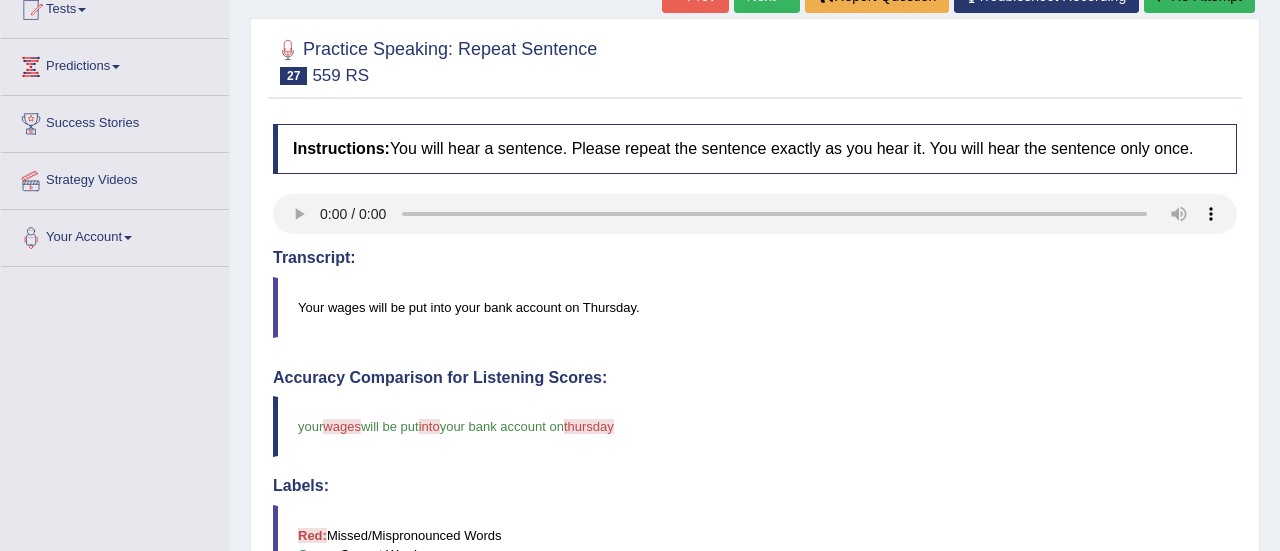 scroll, scrollTop: 200, scrollLeft: 0, axis: vertical 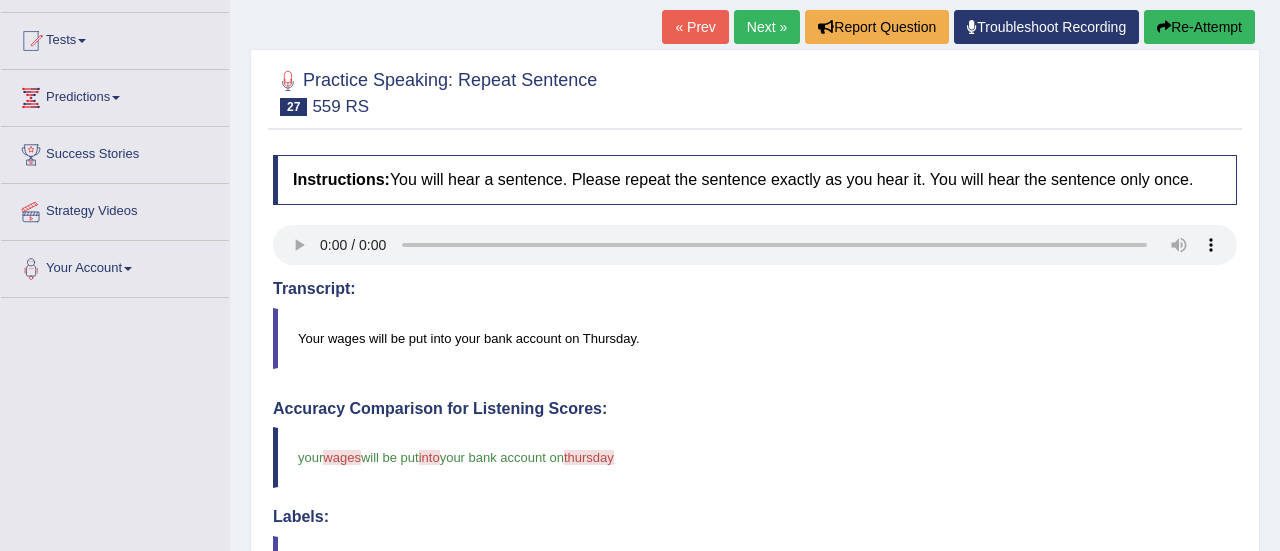 click on "Re-Attempt" at bounding box center (1199, 27) 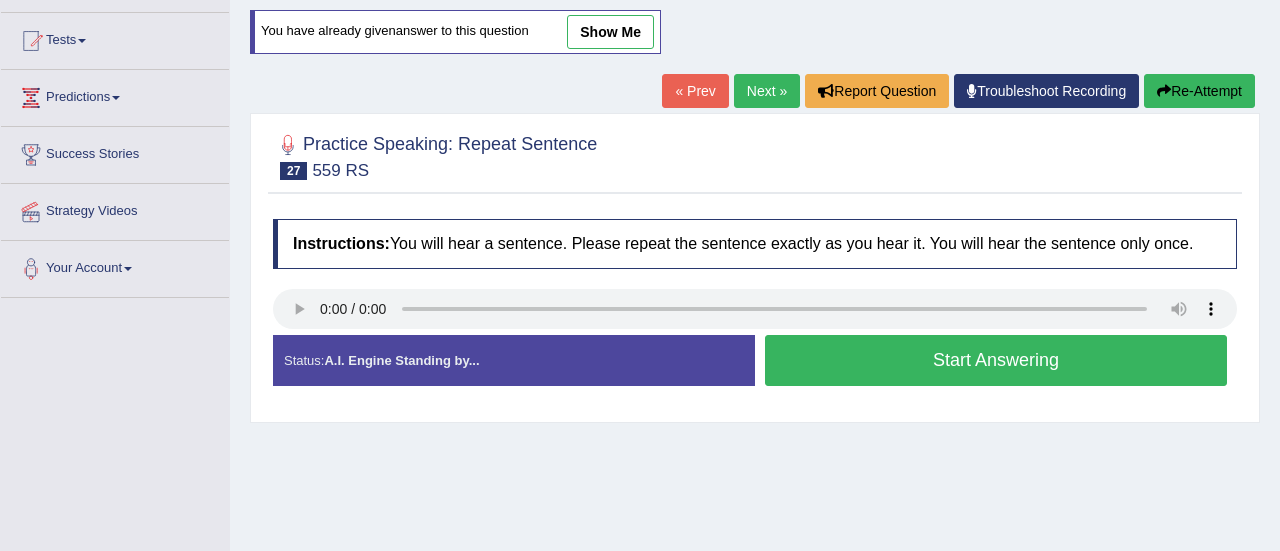 scroll, scrollTop: 200, scrollLeft: 0, axis: vertical 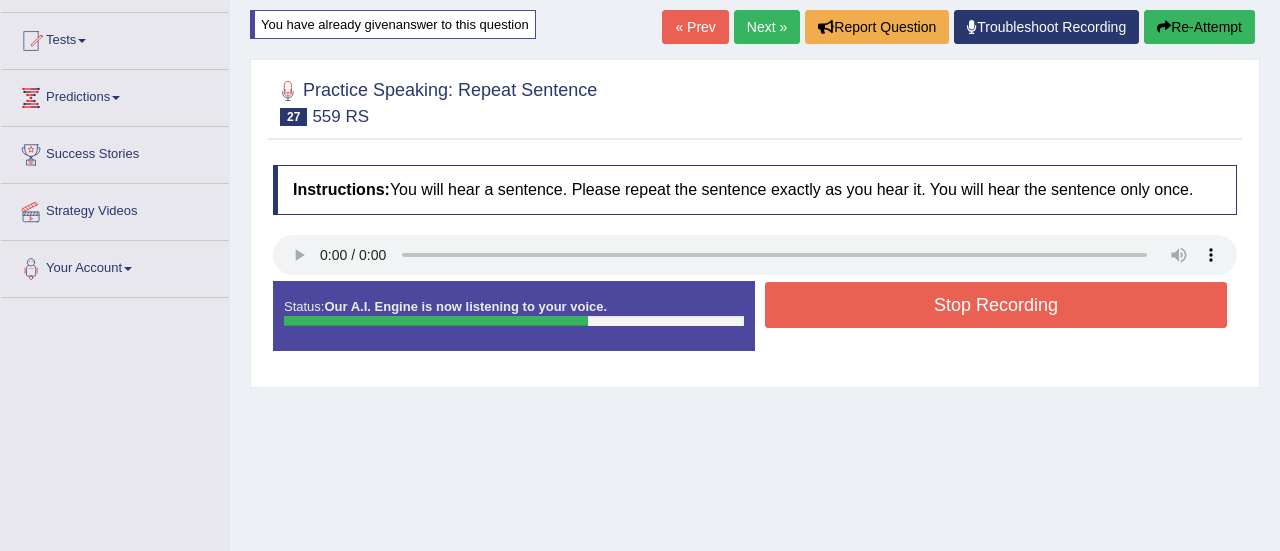click on "Stop Recording" at bounding box center (996, 305) 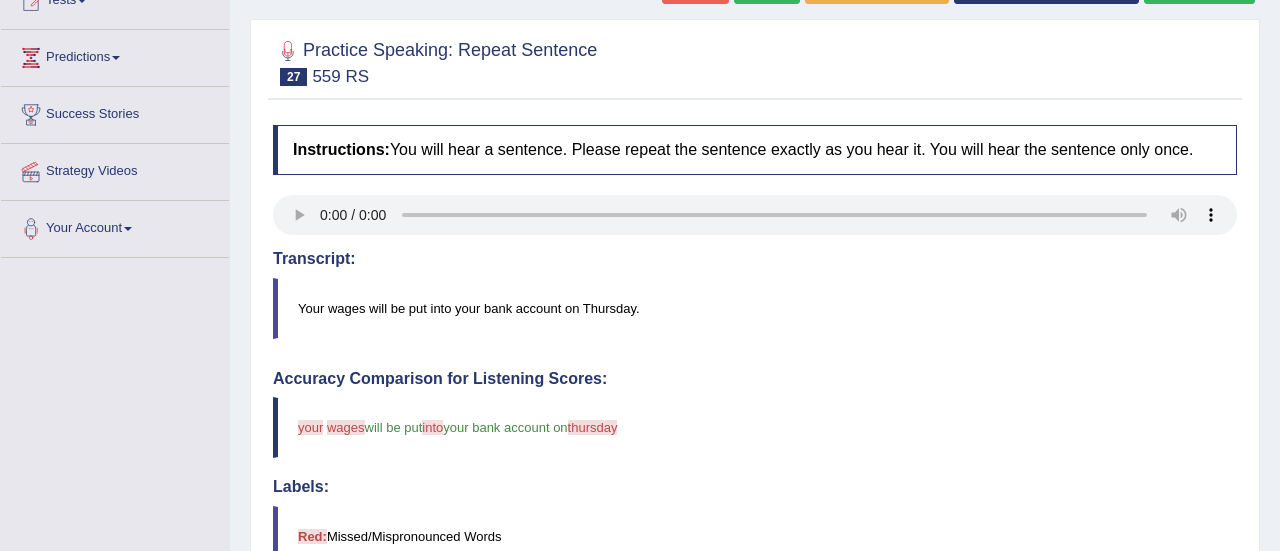 scroll, scrollTop: 200, scrollLeft: 0, axis: vertical 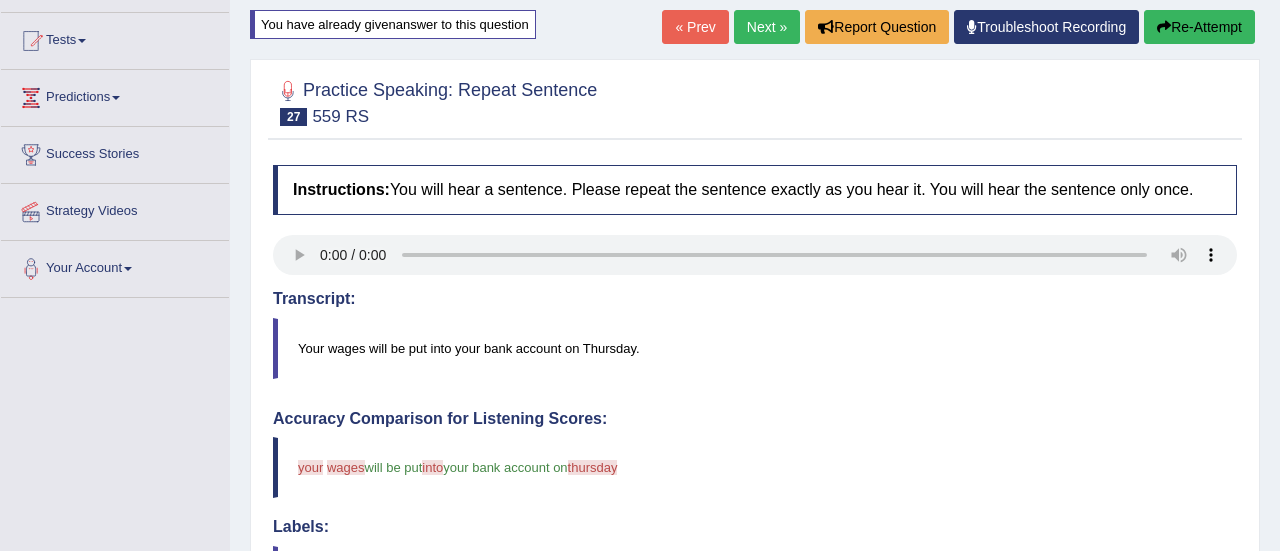 click on "Re-Attempt" at bounding box center (1199, 27) 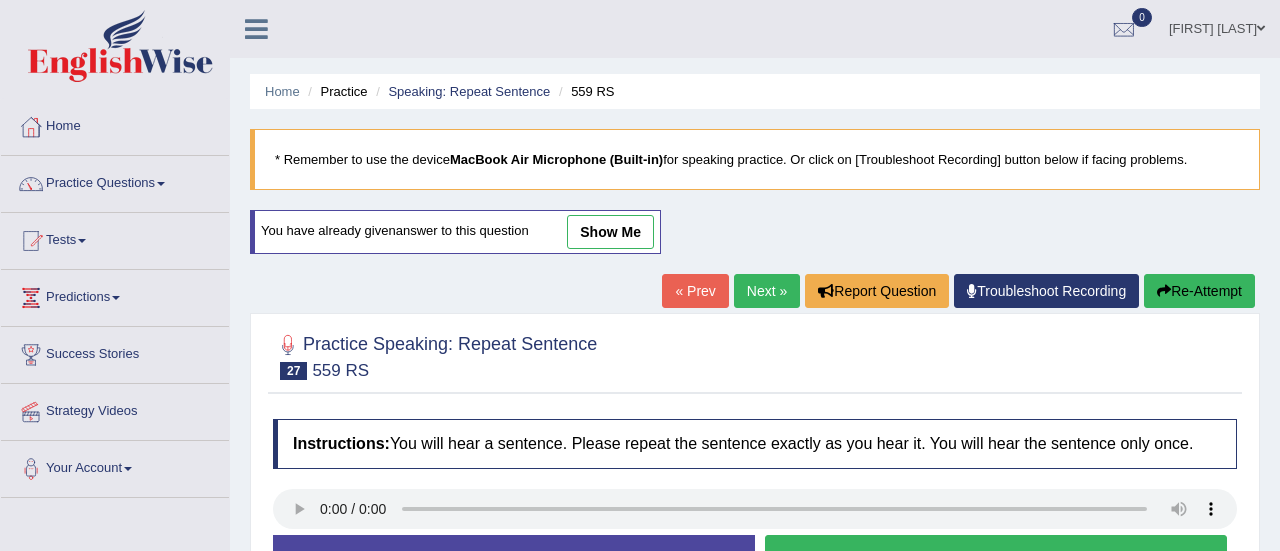 scroll, scrollTop: 200, scrollLeft: 0, axis: vertical 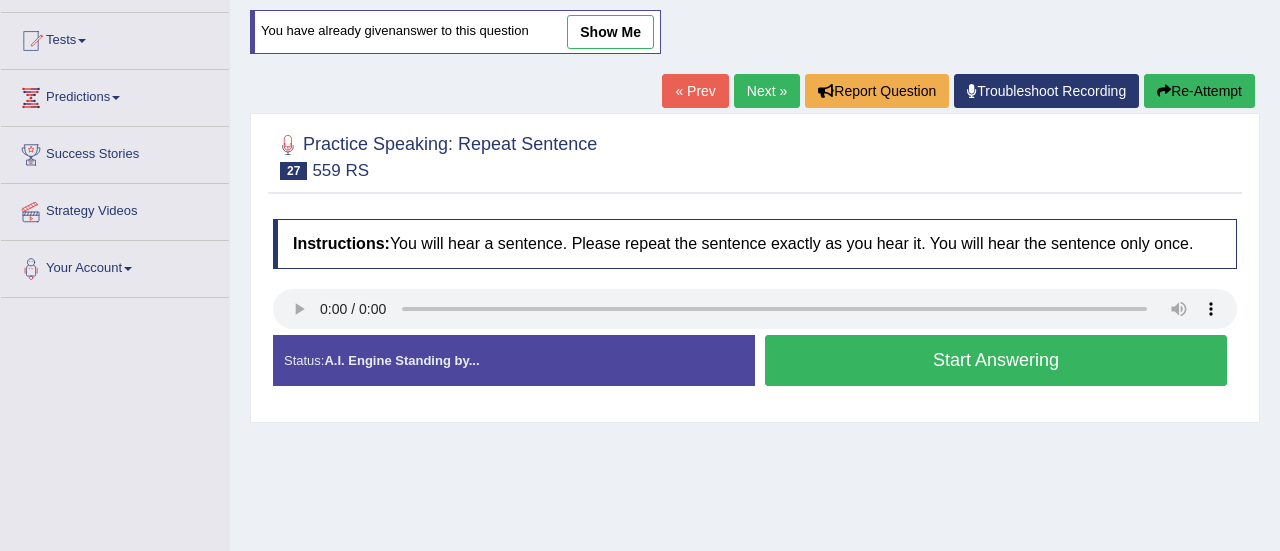 click on "Start Answering" at bounding box center [996, 360] 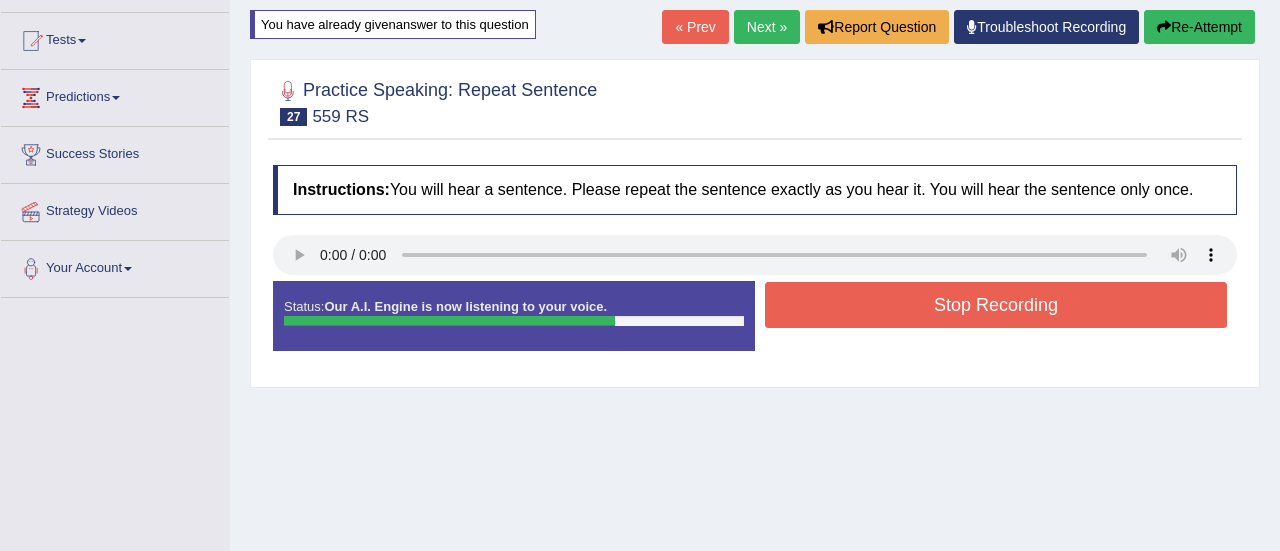 click on "Stop Recording" at bounding box center (996, 305) 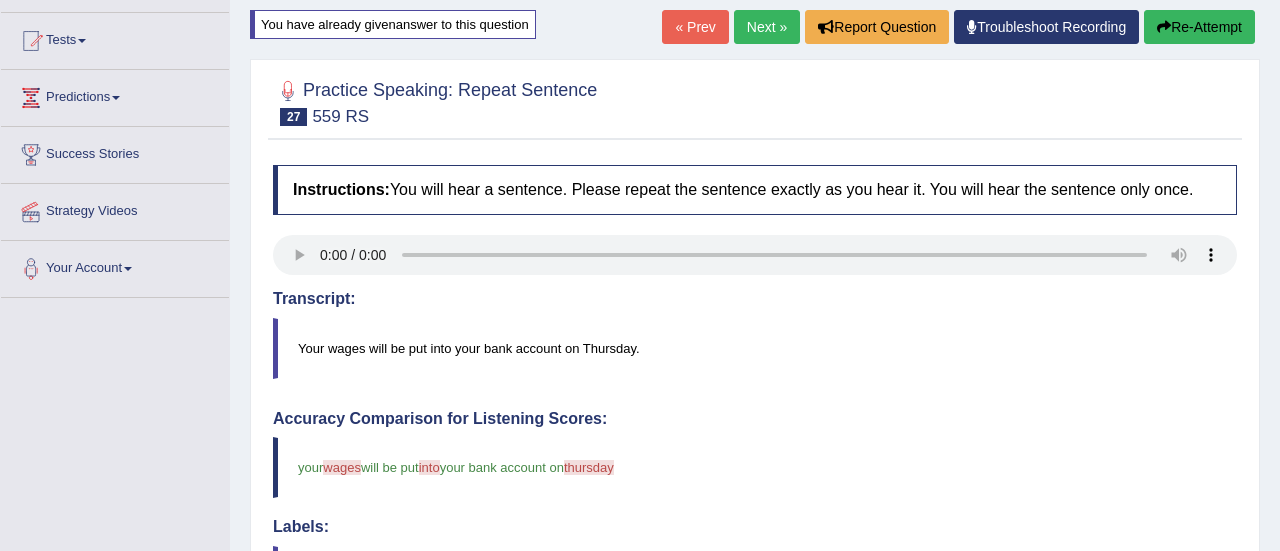 click on "Next »" at bounding box center [767, 27] 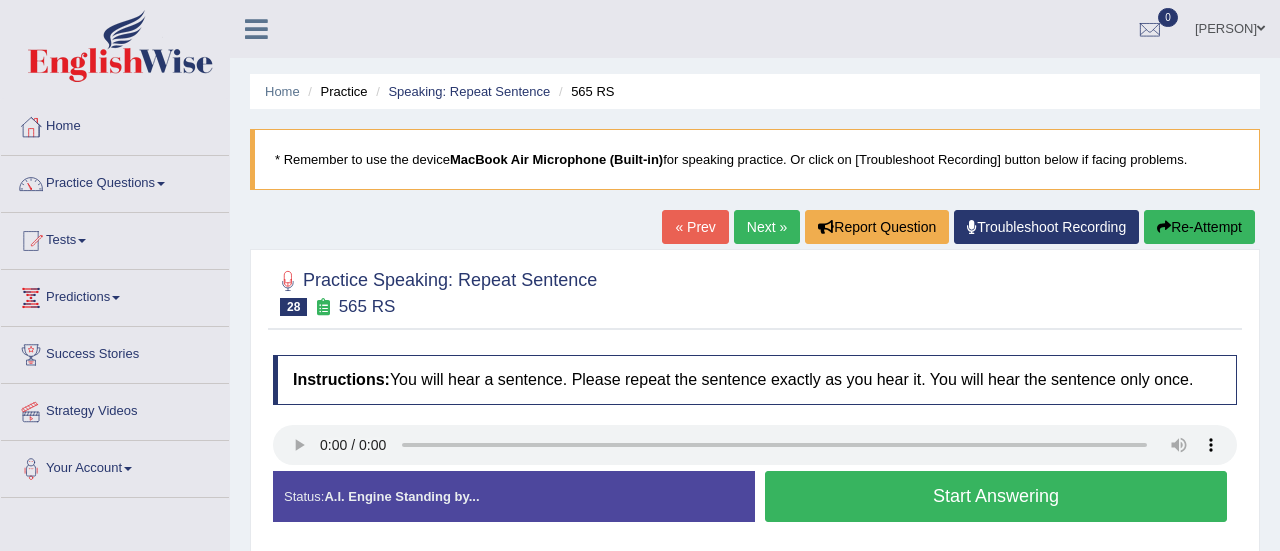 scroll, scrollTop: 0, scrollLeft: 0, axis: both 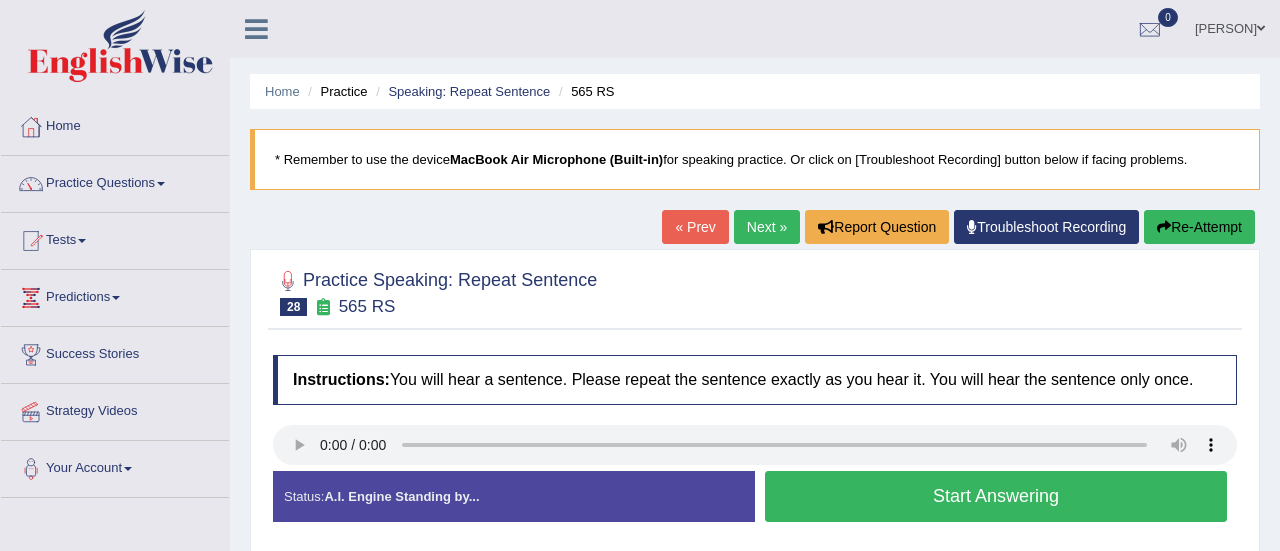 click on "Start Answering" at bounding box center (996, 496) 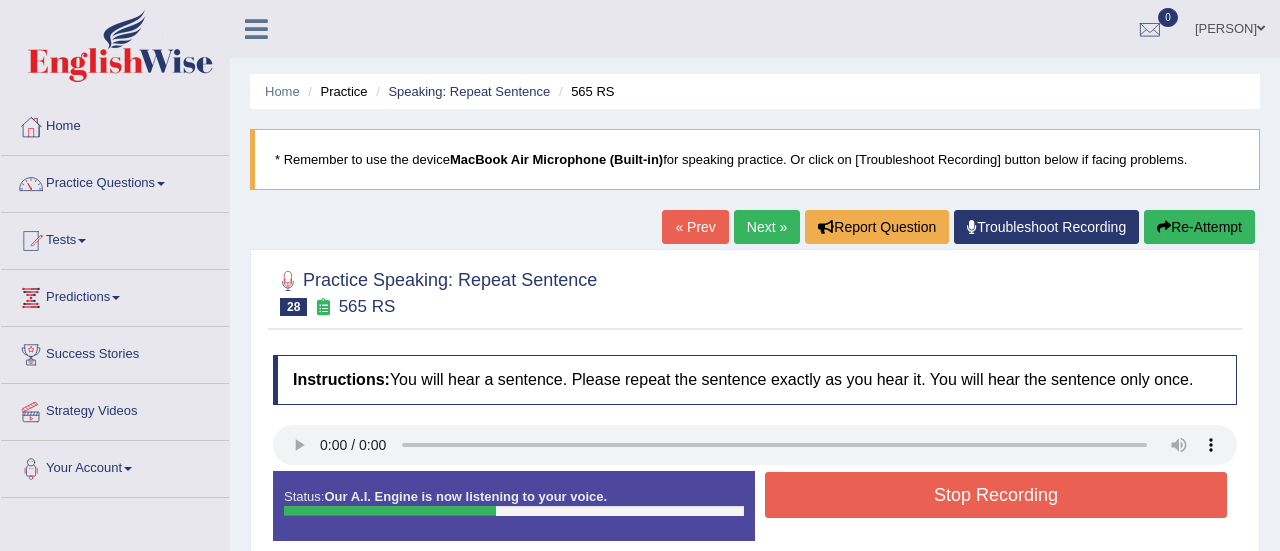 click on "Stop Recording" at bounding box center (996, 495) 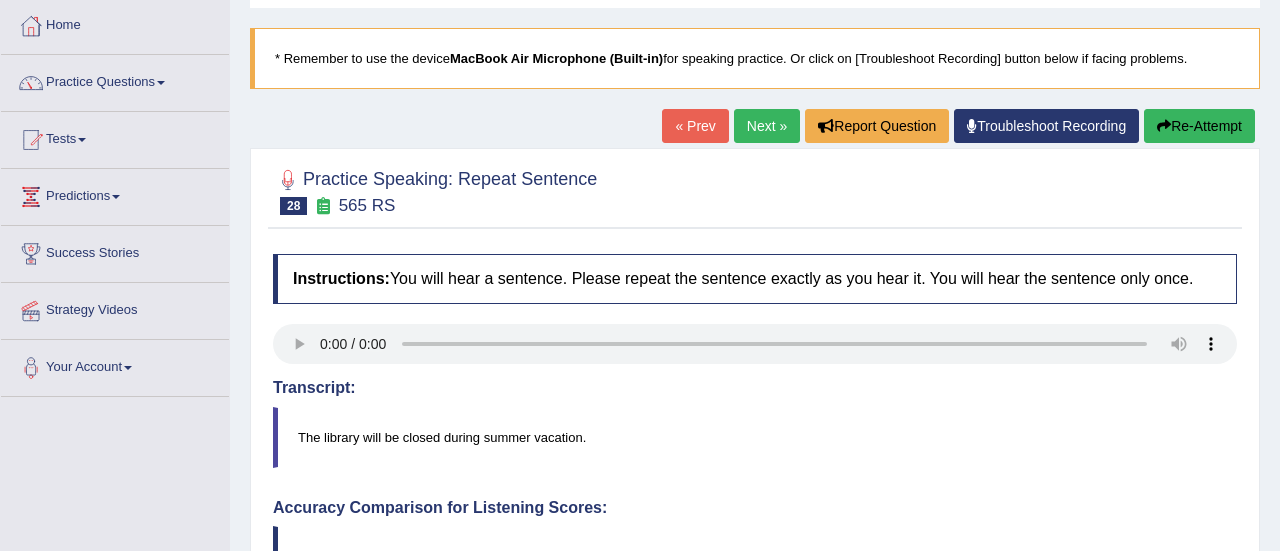 scroll, scrollTop: 80, scrollLeft: 0, axis: vertical 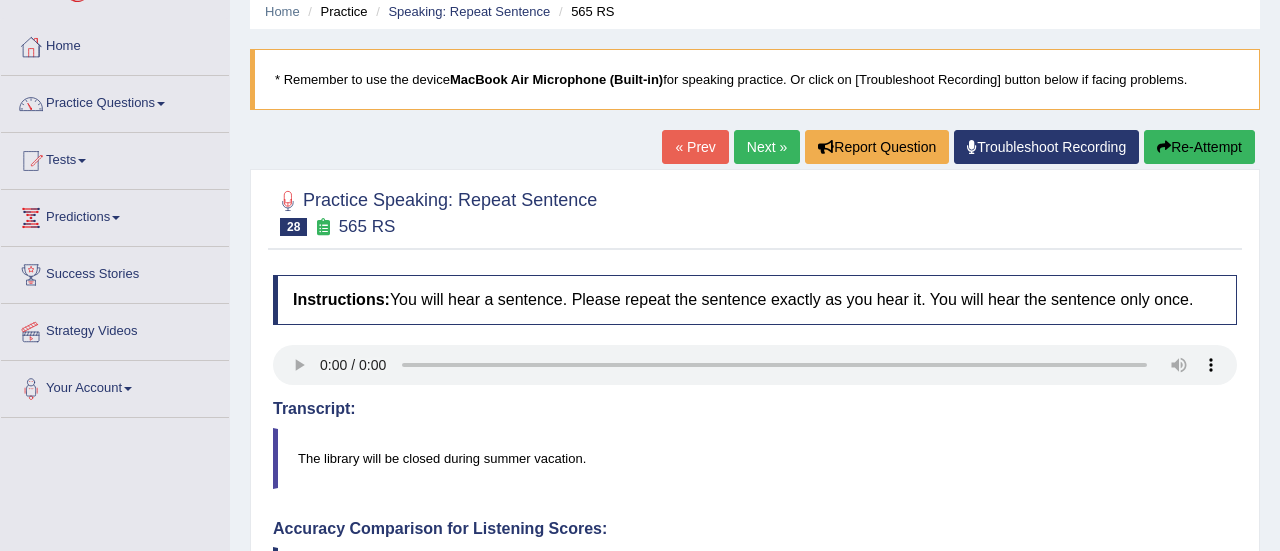 click on "Next »" at bounding box center [767, 147] 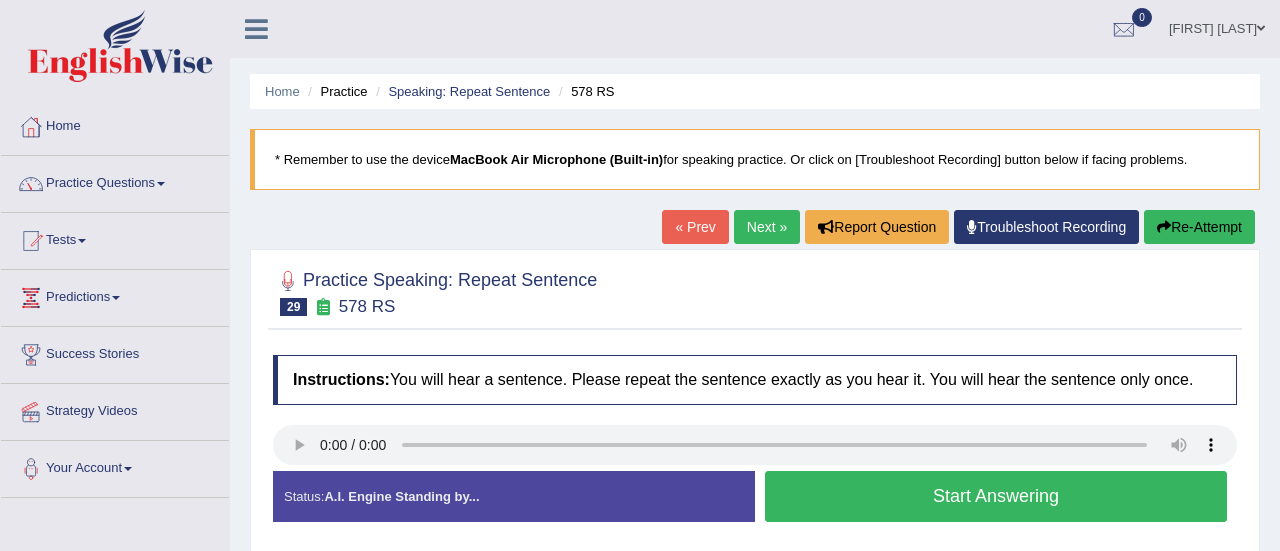 scroll, scrollTop: 0, scrollLeft: 0, axis: both 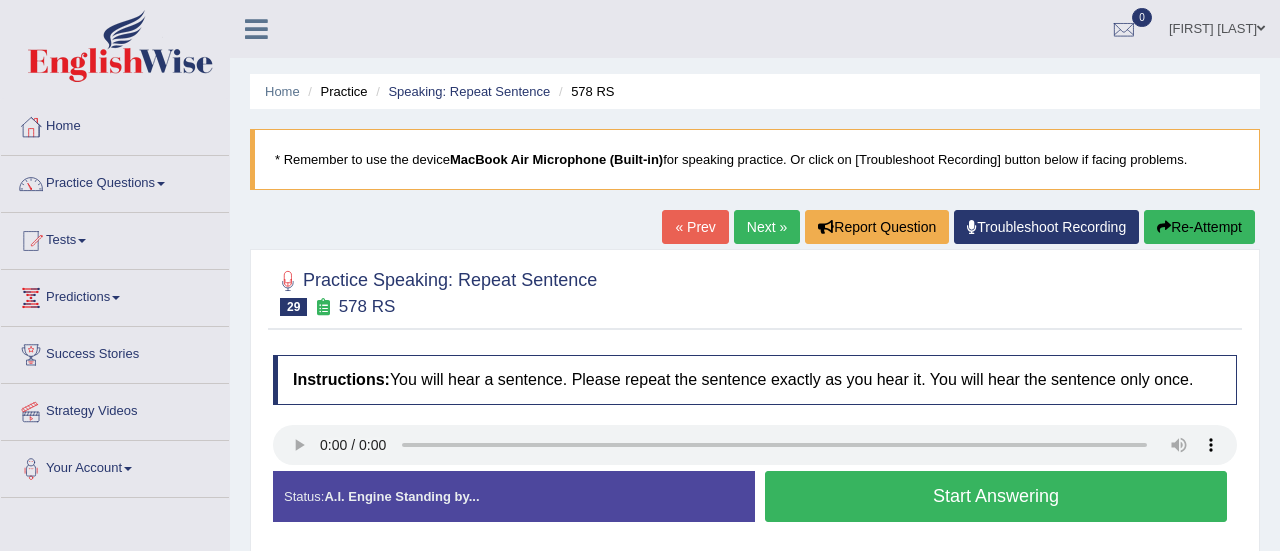 click on "Start Answering" at bounding box center [996, 496] 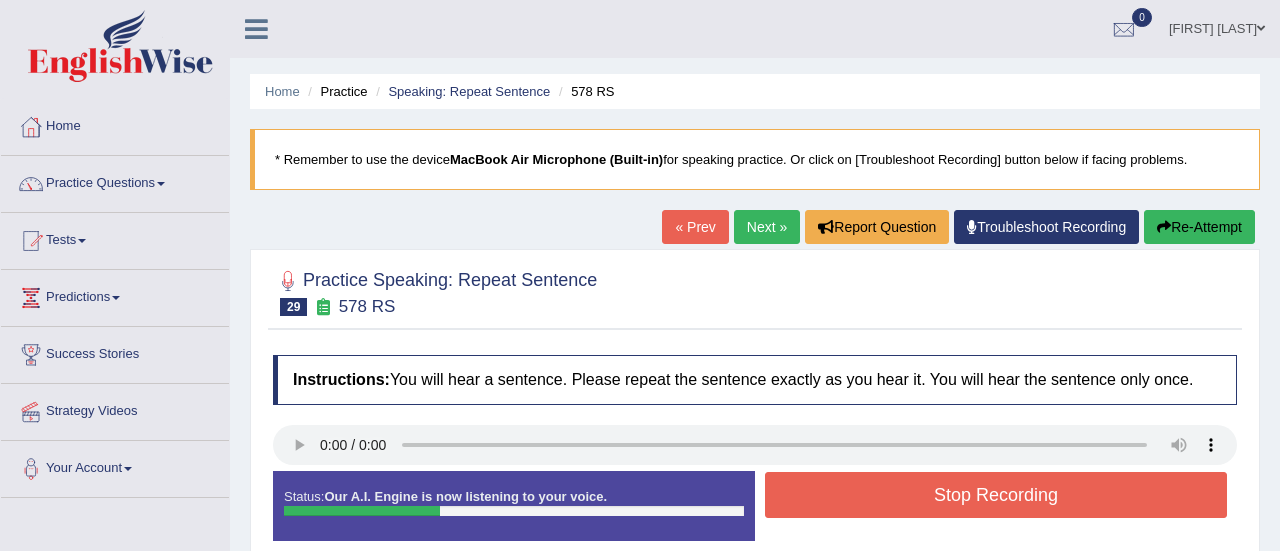 click on "Stop Recording" at bounding box center [996, 495] 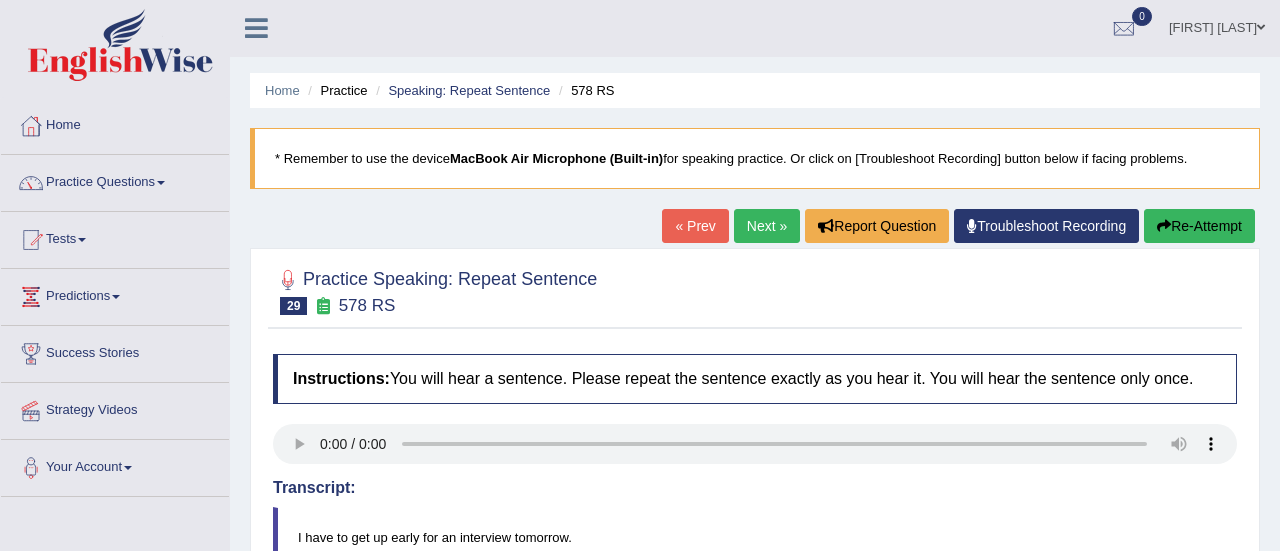 scroll, scrollTop: 0, scrollLeft: 0, axis: both 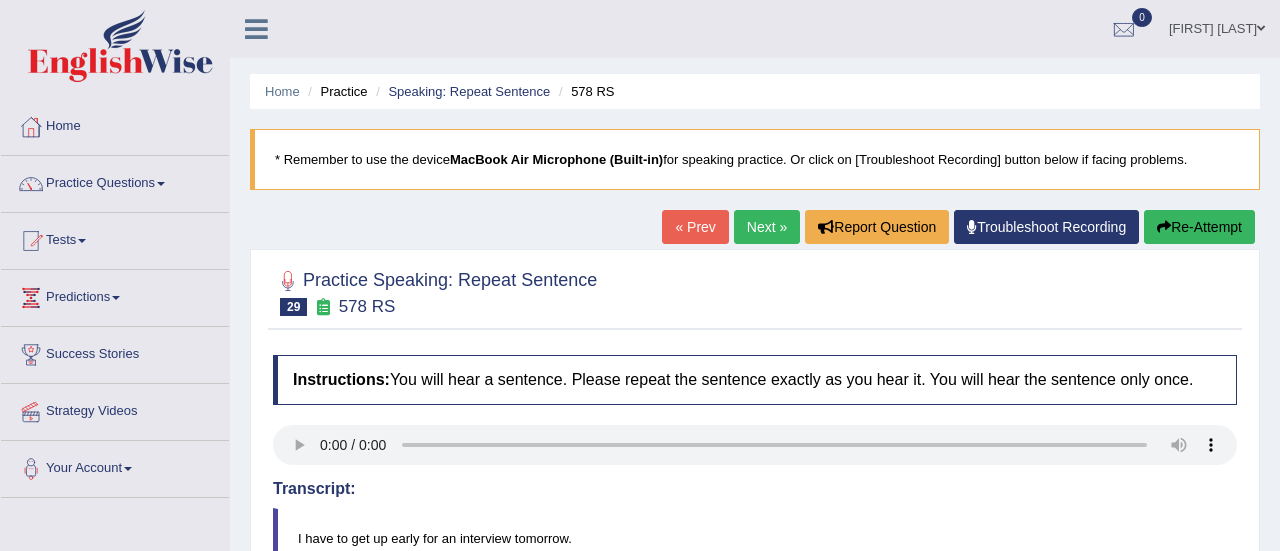 click on "Next »" at bounding box center (767, 227) 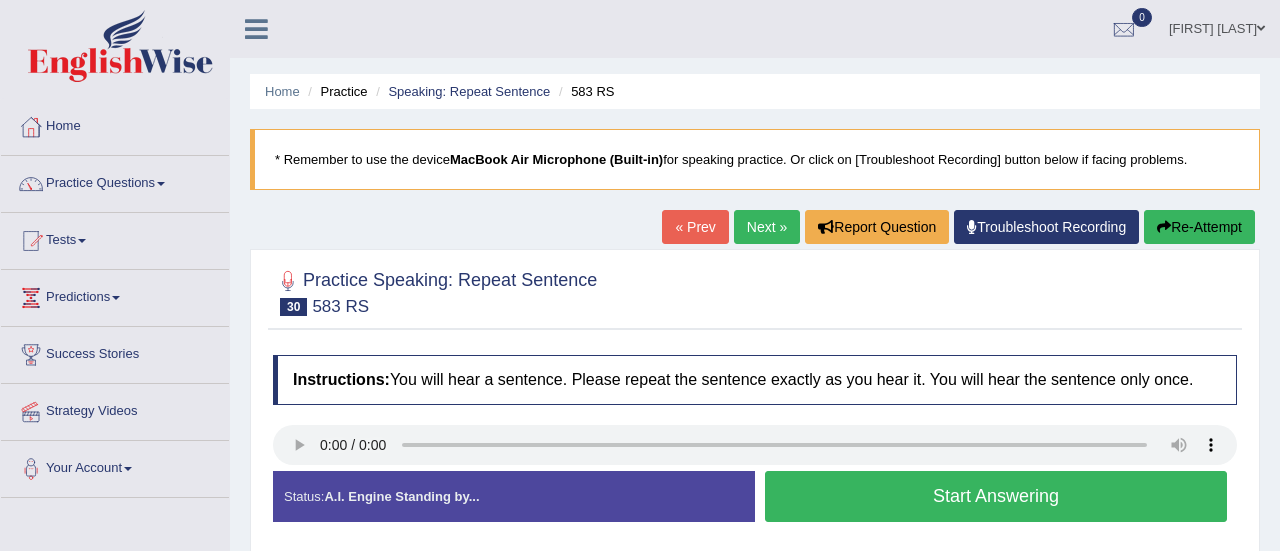 scroll, scrollTop: 0, scrollLeft: 0, axis: both 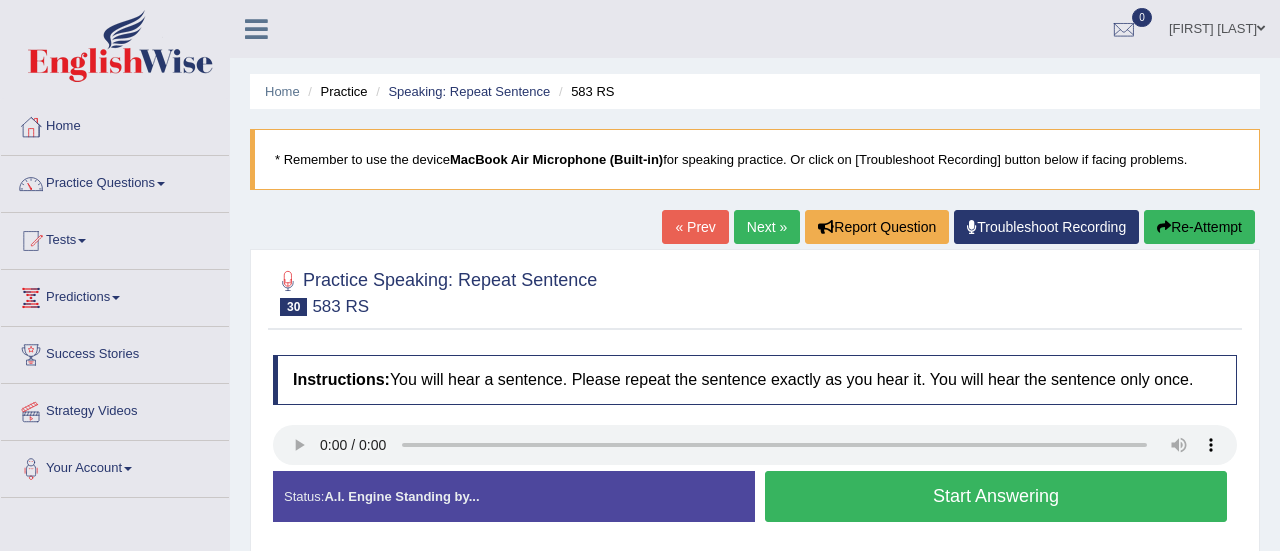click on "Start Answering" at bounding box center (996, 496) 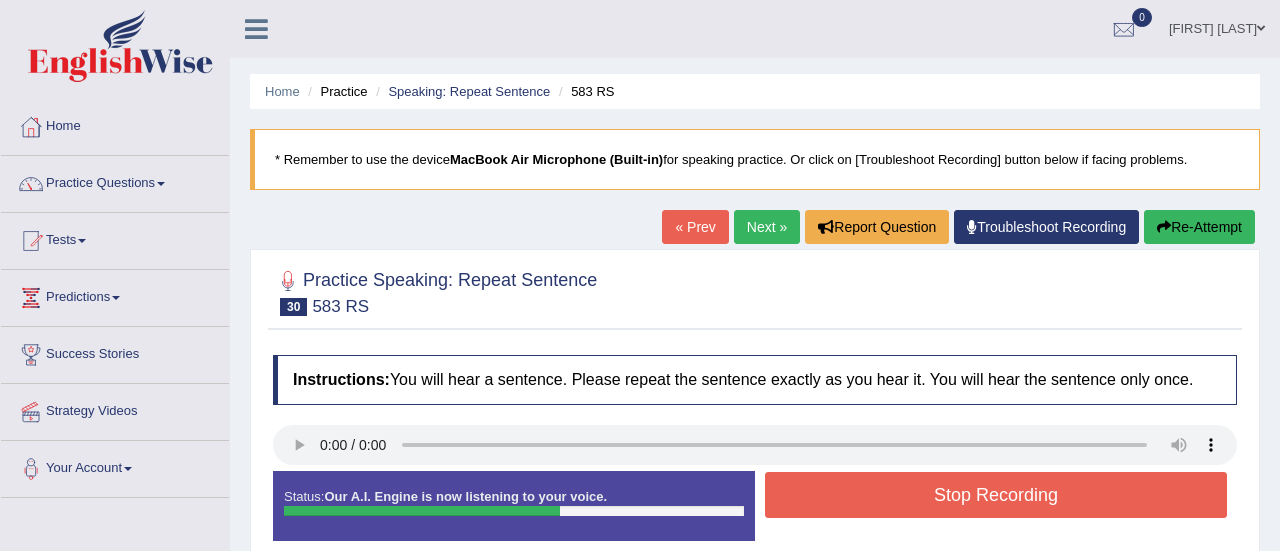 click on "Stop Recording" at bounding box center [996, 495] 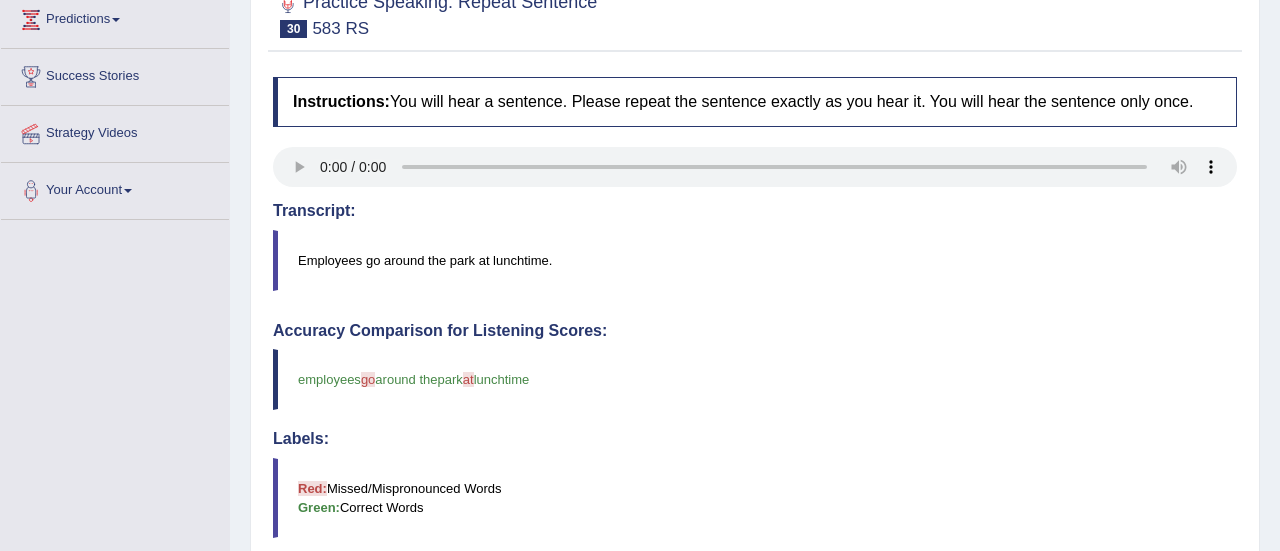 scroll, scrollTop: 200, scrollLeft: 0, axis: vertical 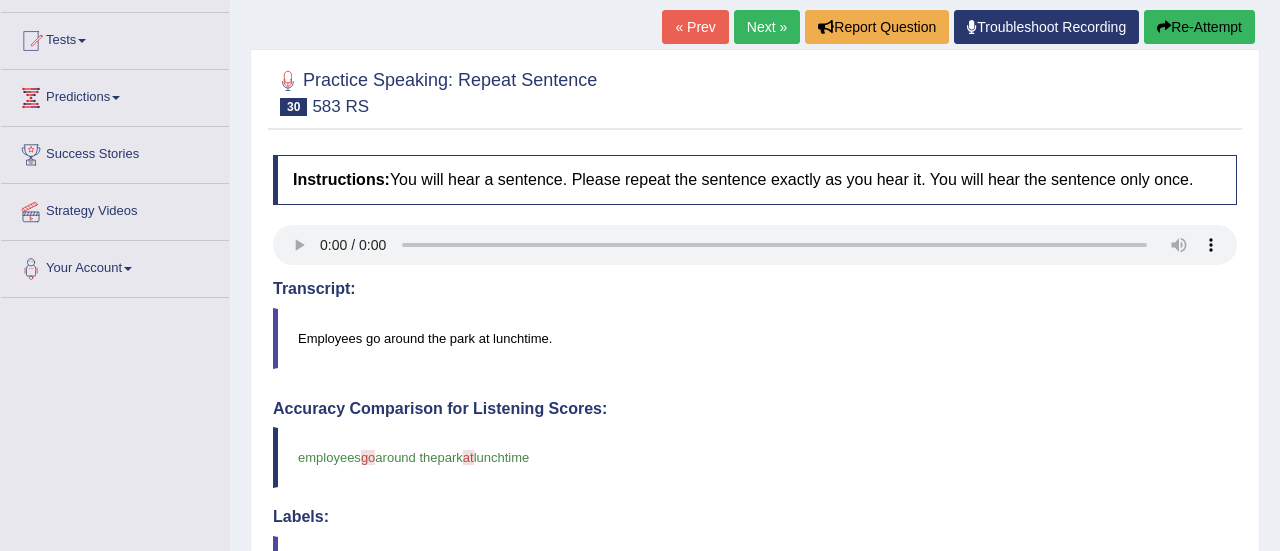 click on "Re-Attempt" at bounding box center [1199, 27] 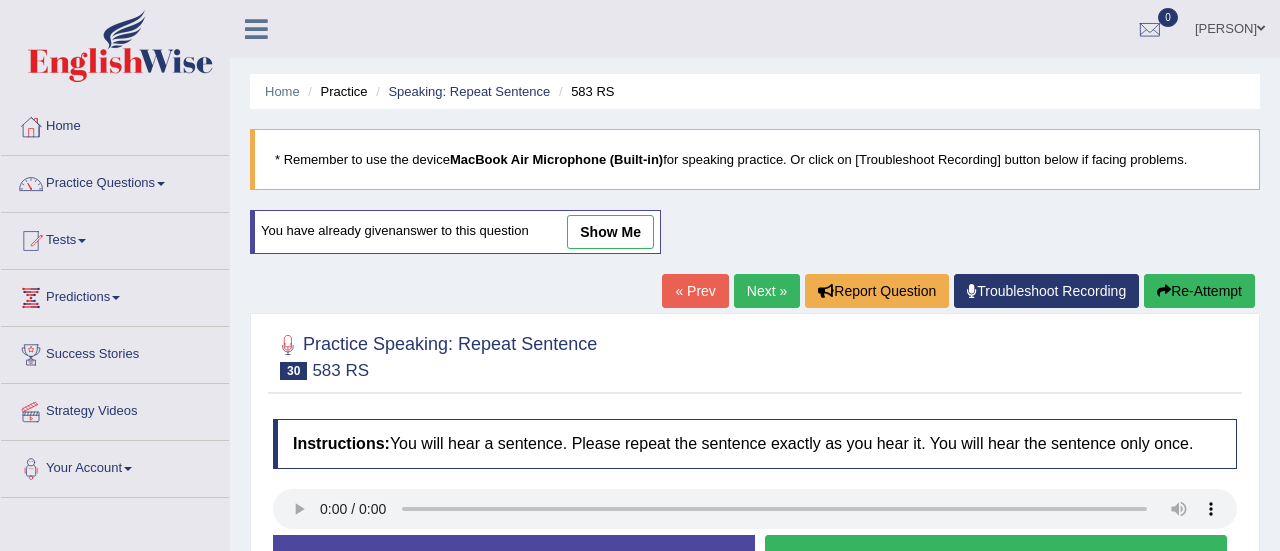 scroll, scrollTop: 200, scrollLeft: 0, axis: vertical 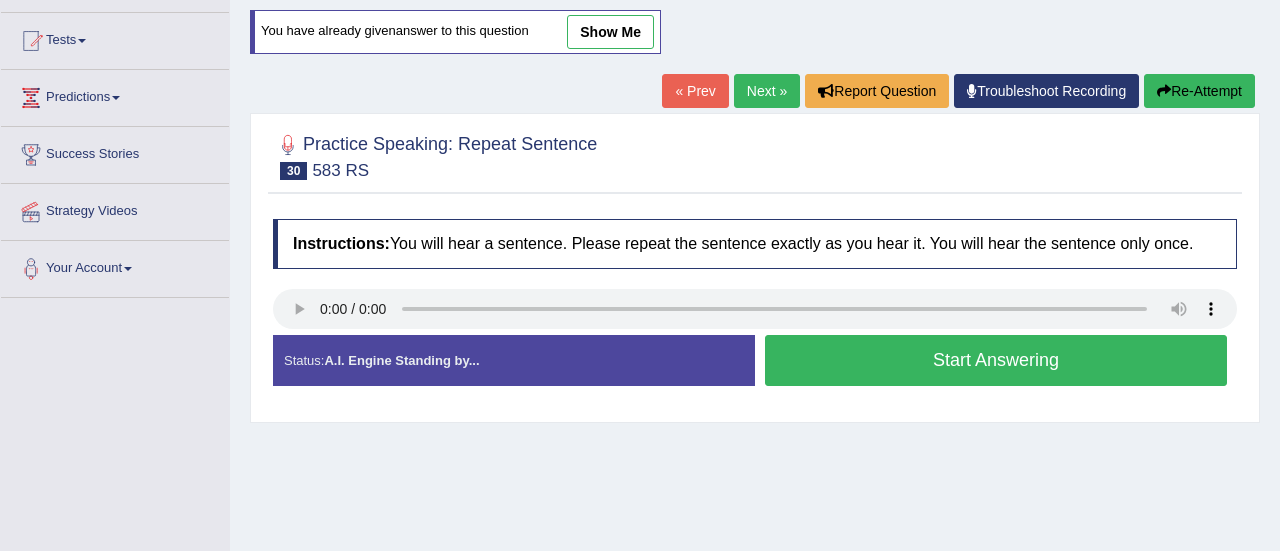 click on "Start Answering" at bounding box center (996, 360) 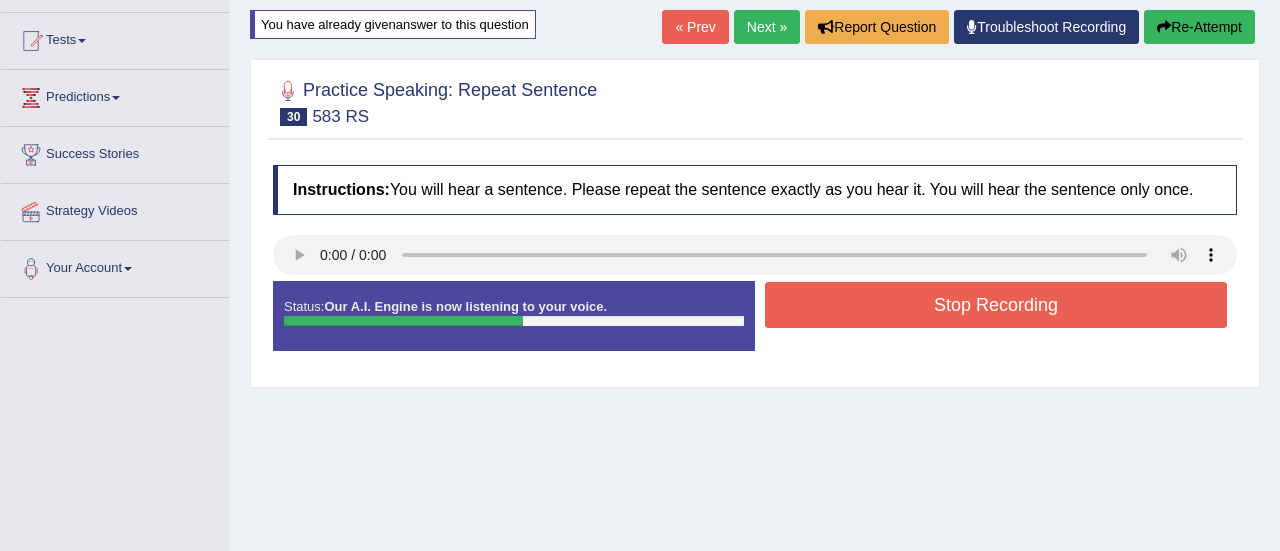 click on "Stop Recording" at bounding box center [996, 305] 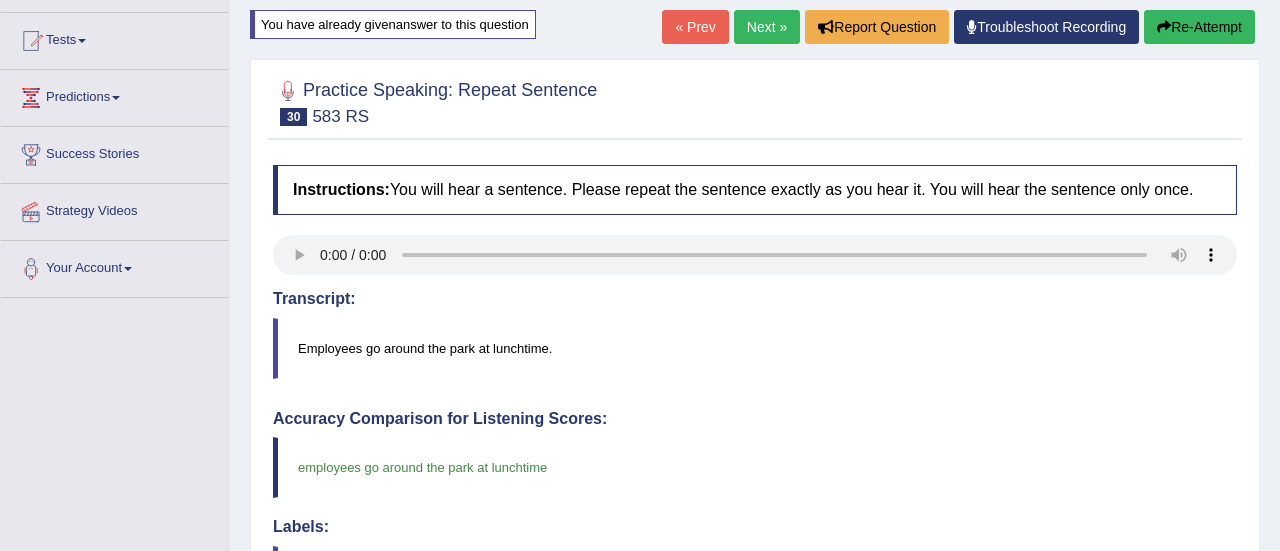 click on "Next »" at bounding box center (767, 27) 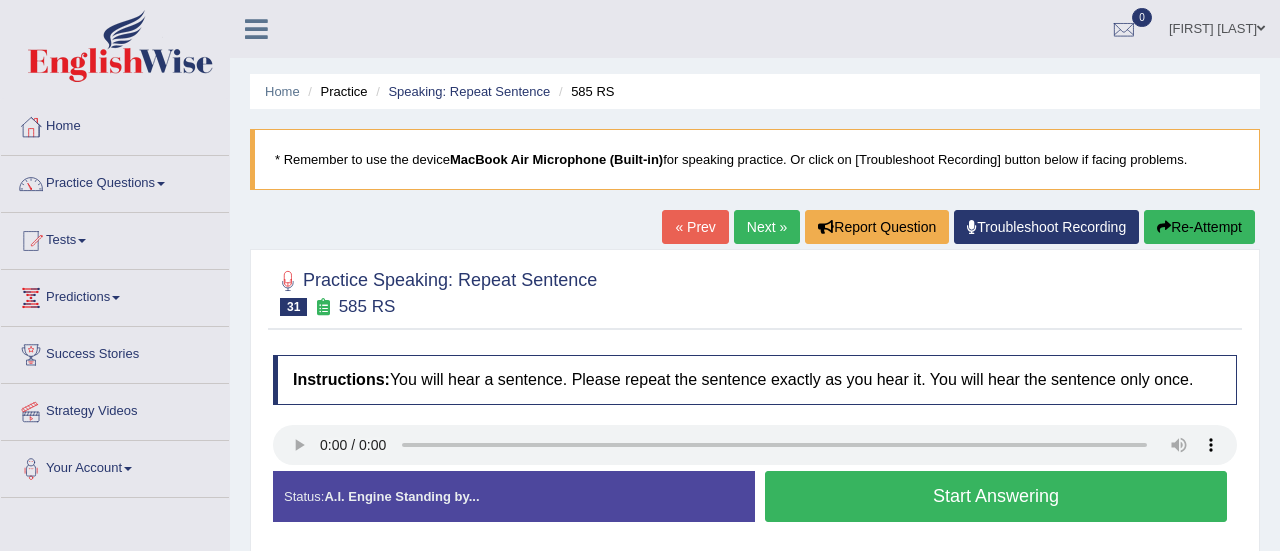 scroll, scrollTop: 0, scrollLeft: 0, axis: both 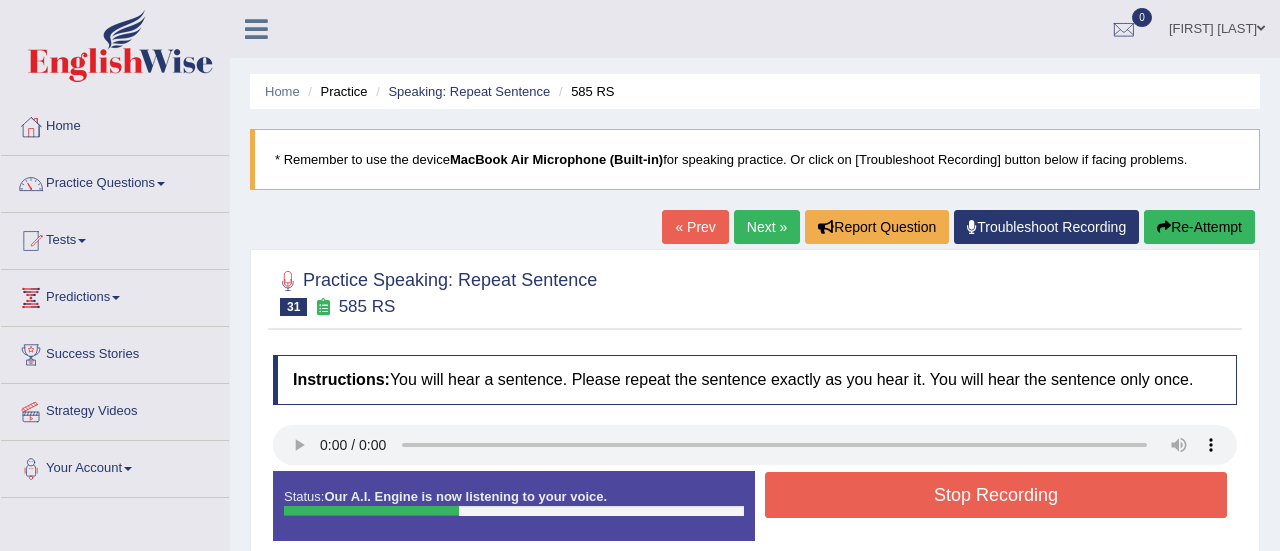 click on "Stop Recording" at bounding box center [996, 495] 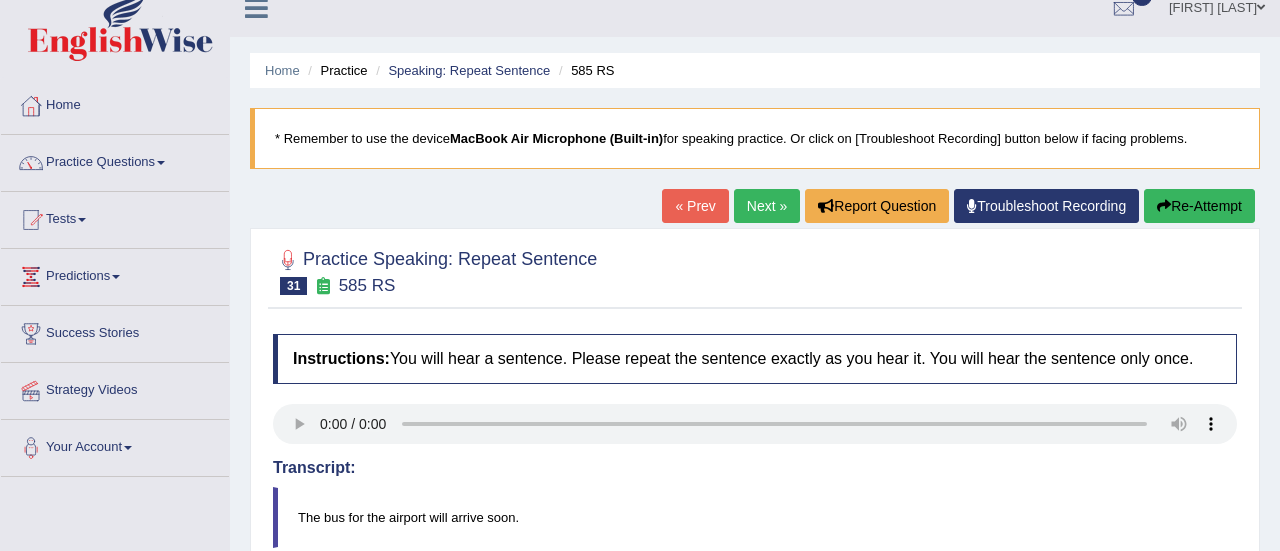 scroll, scrollTop: 0, scrollLeft: 0, axis: both 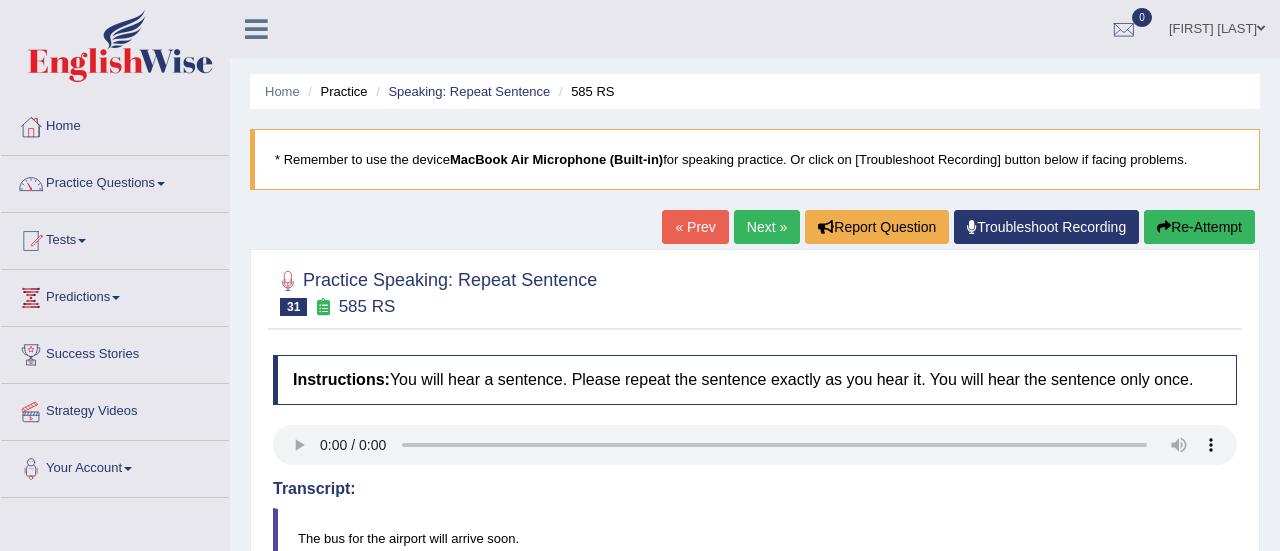 click on "Next »" at bounding box center [767, 227] 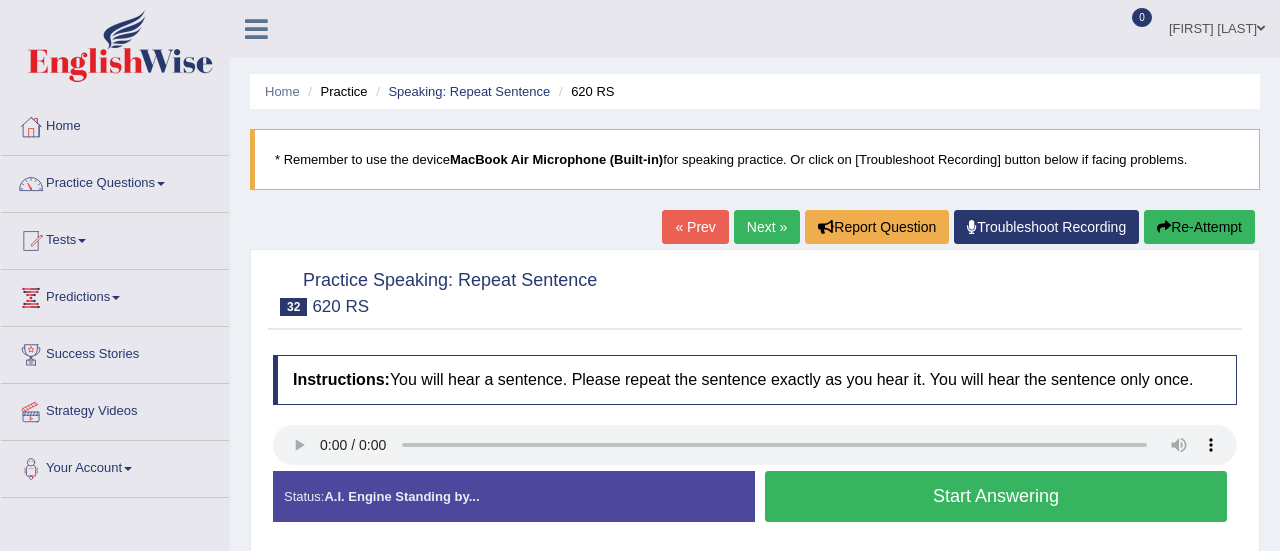 scroll, scrollTop: 0, scrollLeft: 0, axis: both 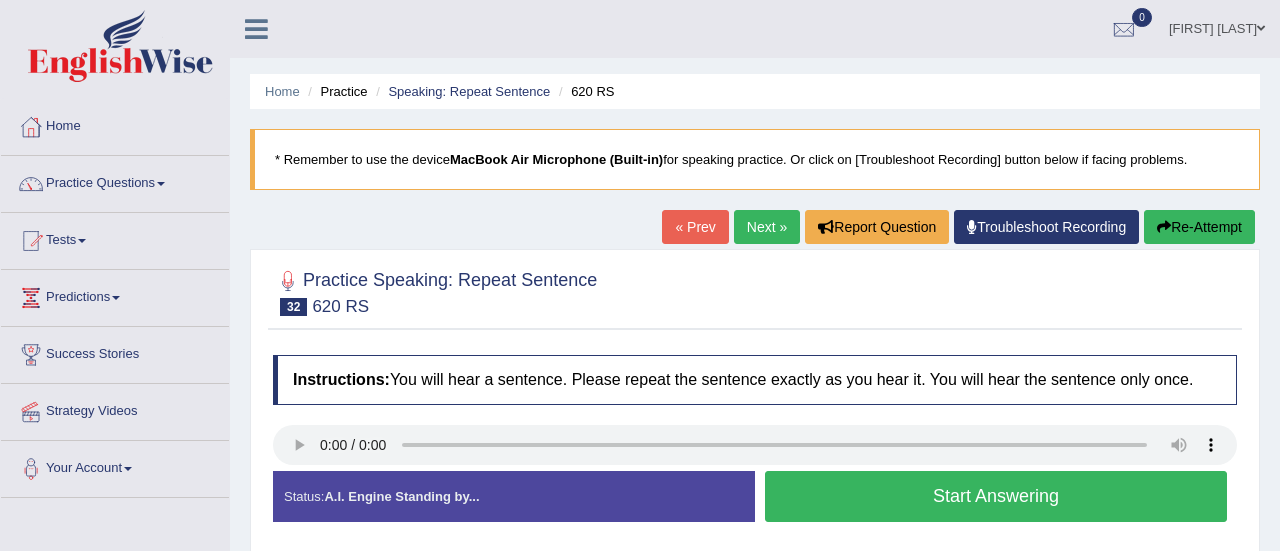 click on "Start Answering" at bounding box center (996, 496) 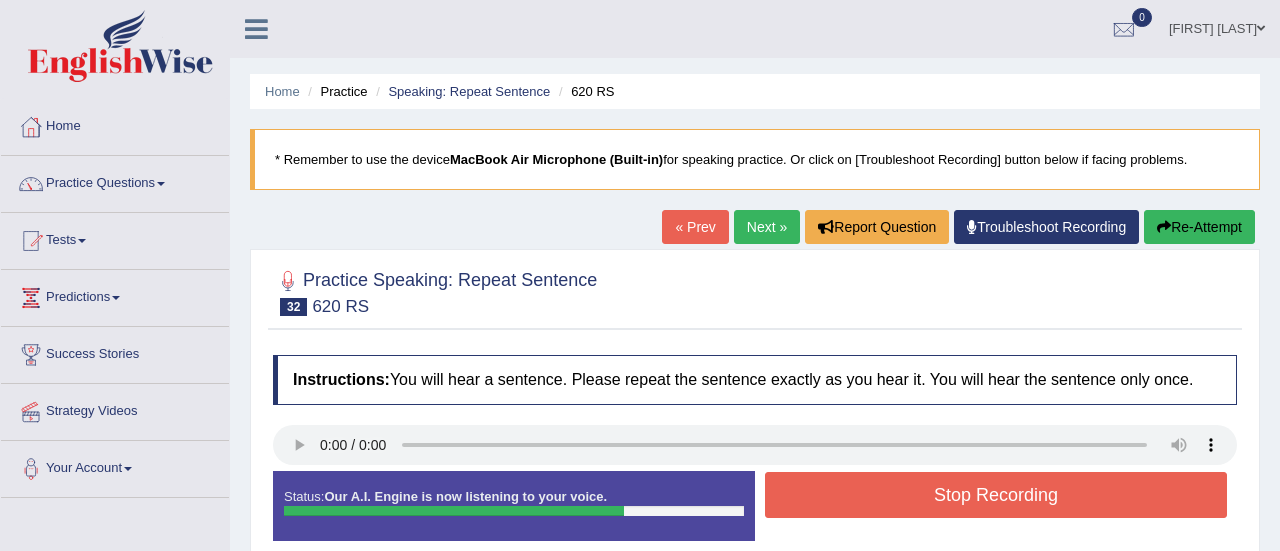 click on "Stop Recording" at bounding box center (996, 495) 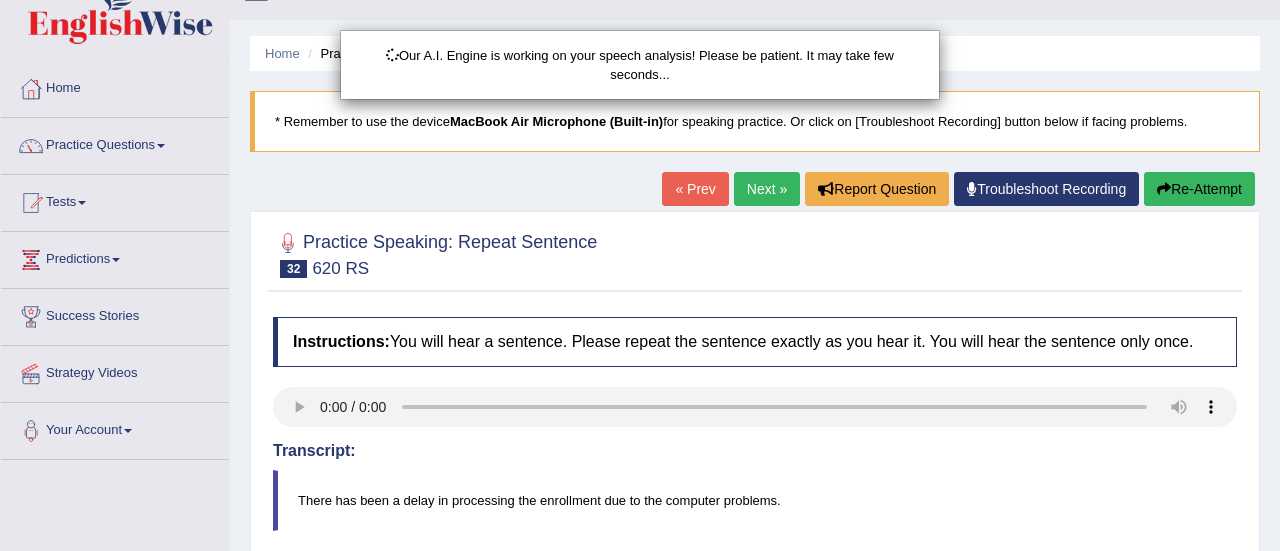 scroll, scrollTop: 40, scrollLeft: 0, axis: vertical 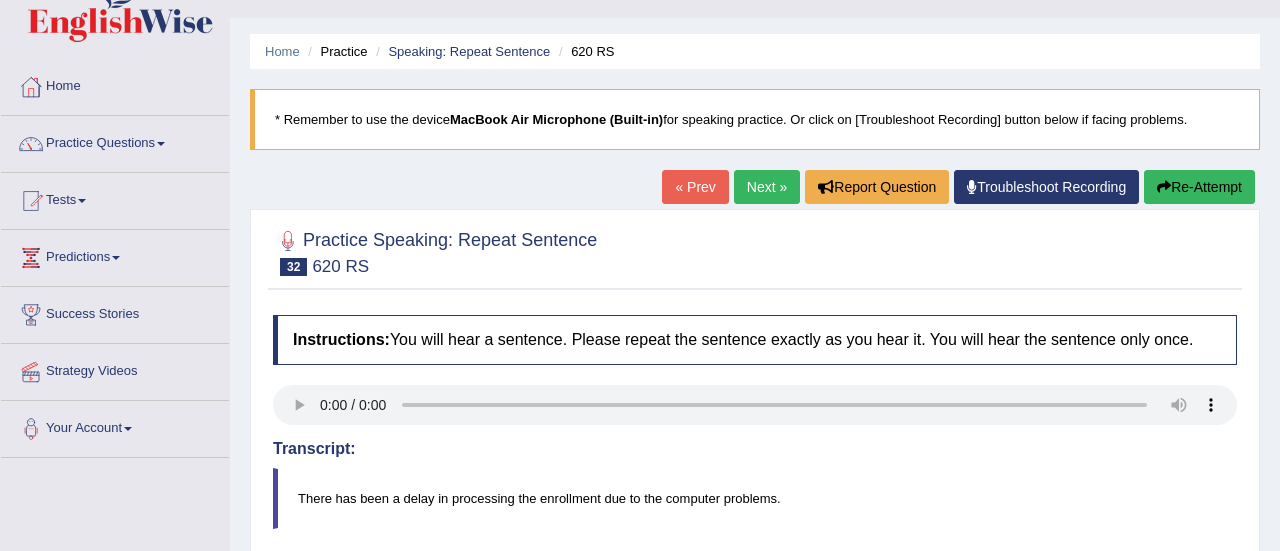 click on "Re-Attempt" at bounding box center (1199, 187) 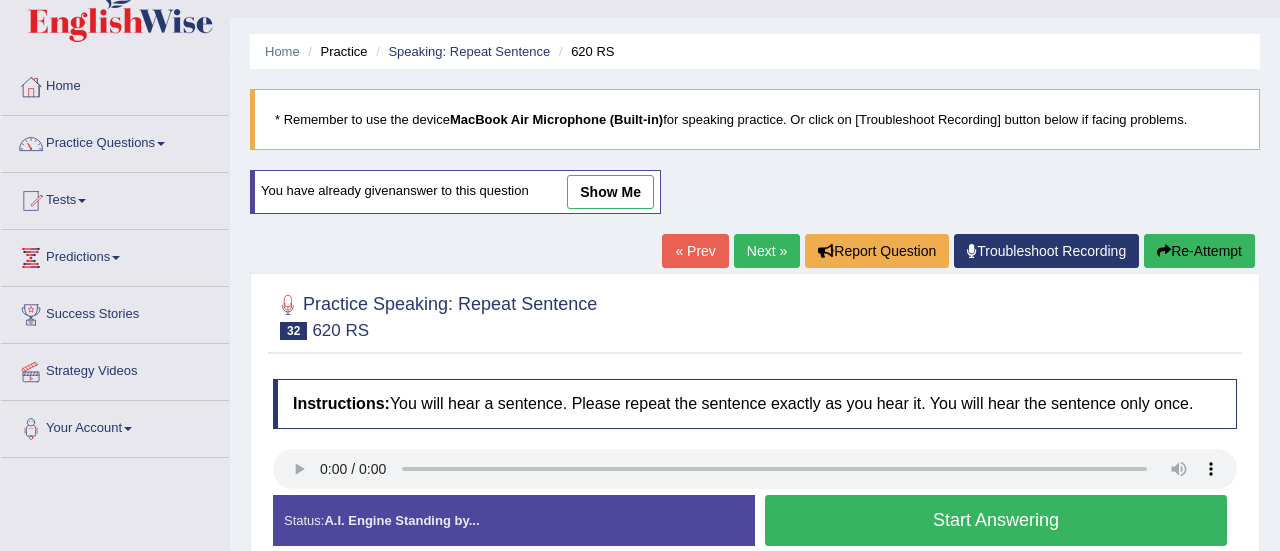 scroll, scrollTop: 40, scrollLeft: 0, axis: vertical 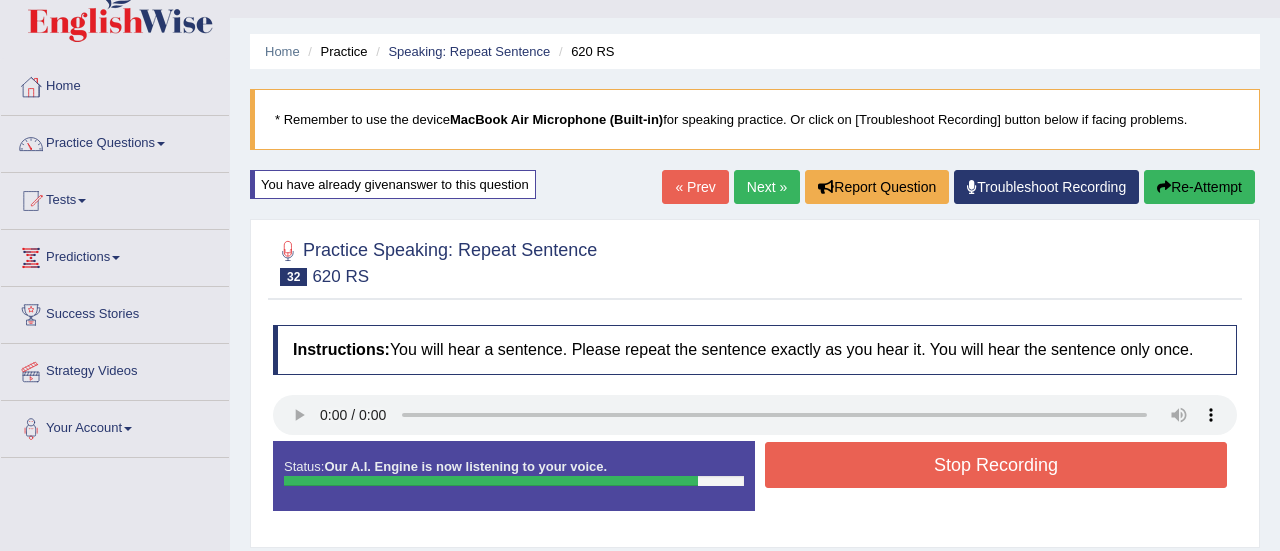 click on "Stop Recording" at bounding box center (996, 465) 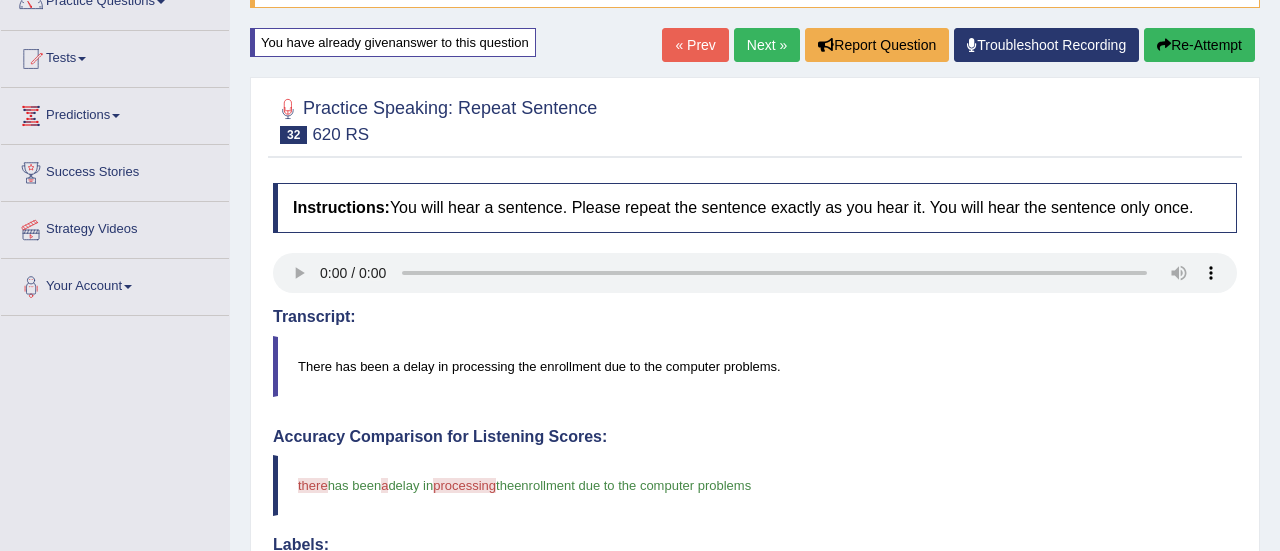 scroll, scrollTop: 160, scrollLeft: 0, axis: vertical 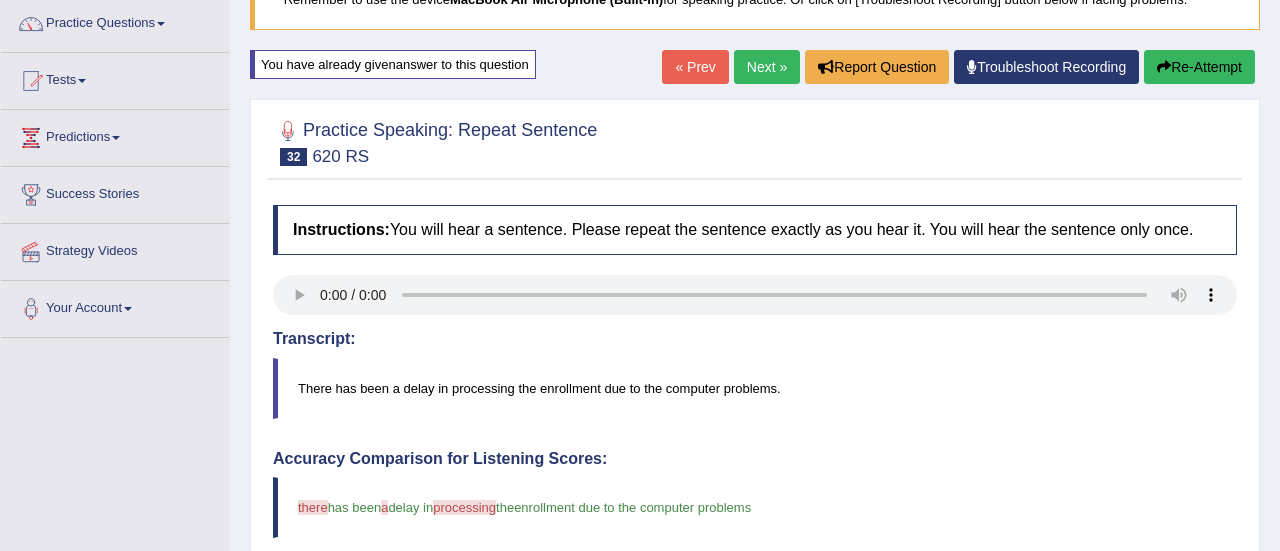 click on "Next »" at bounding box center [767, 67] 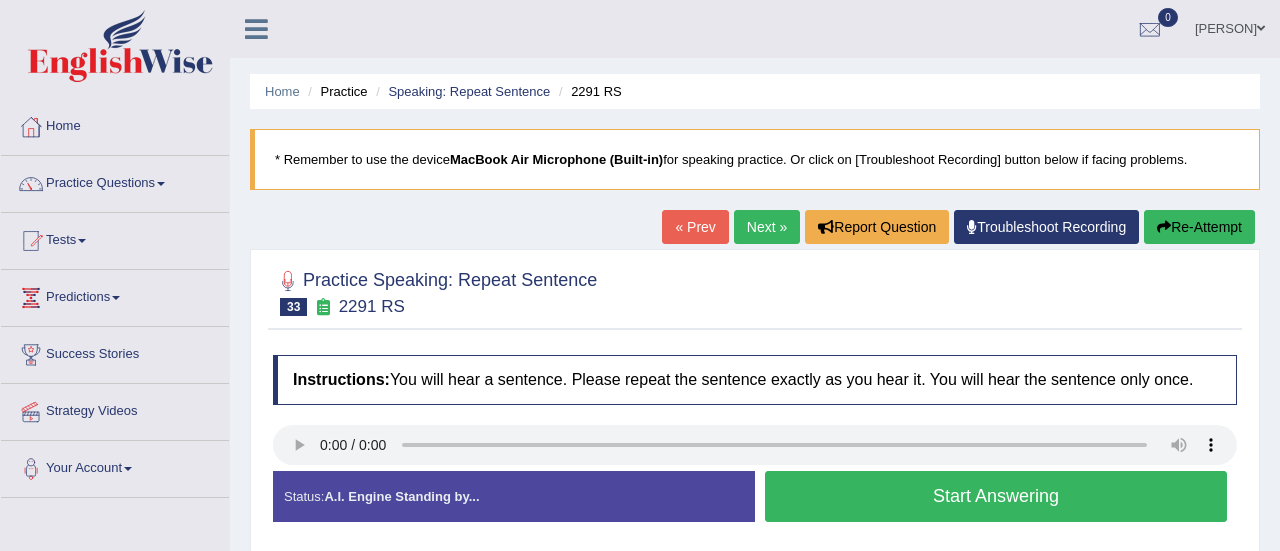 scroll, scrollTop: 0, scrollLeft: 0, axis: both 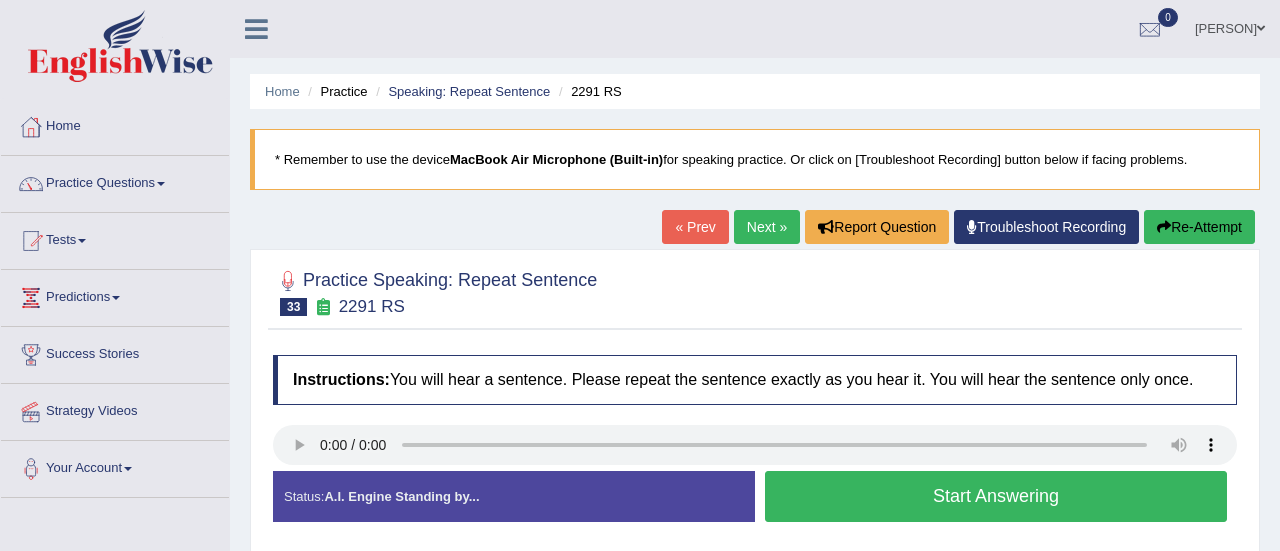 click on "Start Answering" at bounding box center (996, 496) 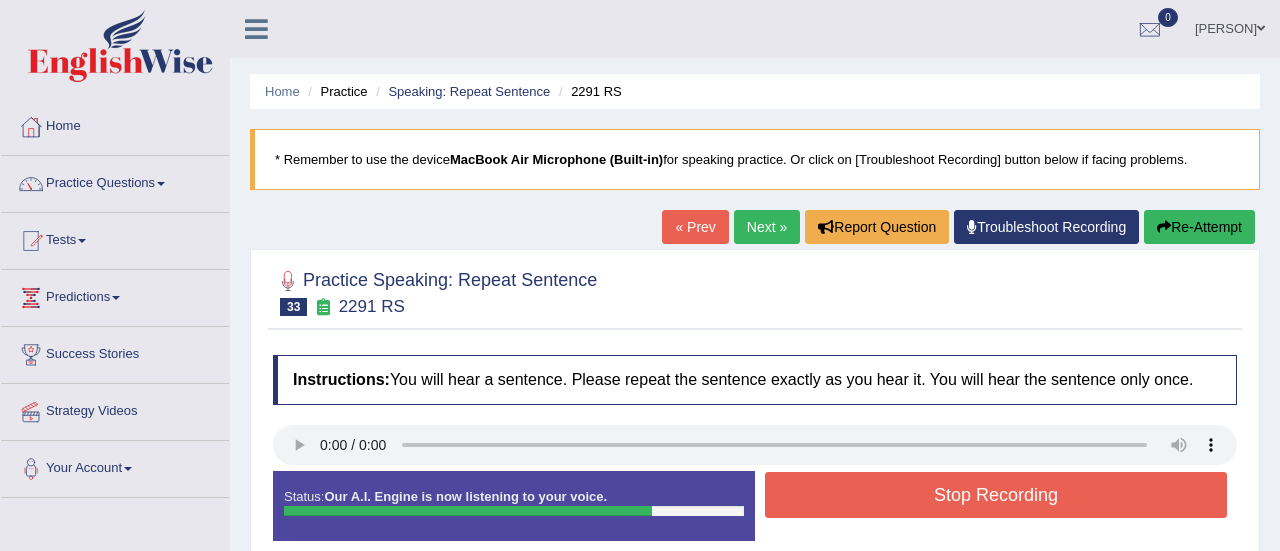 click on "Stop Recording" at bounding box center [996, 495] 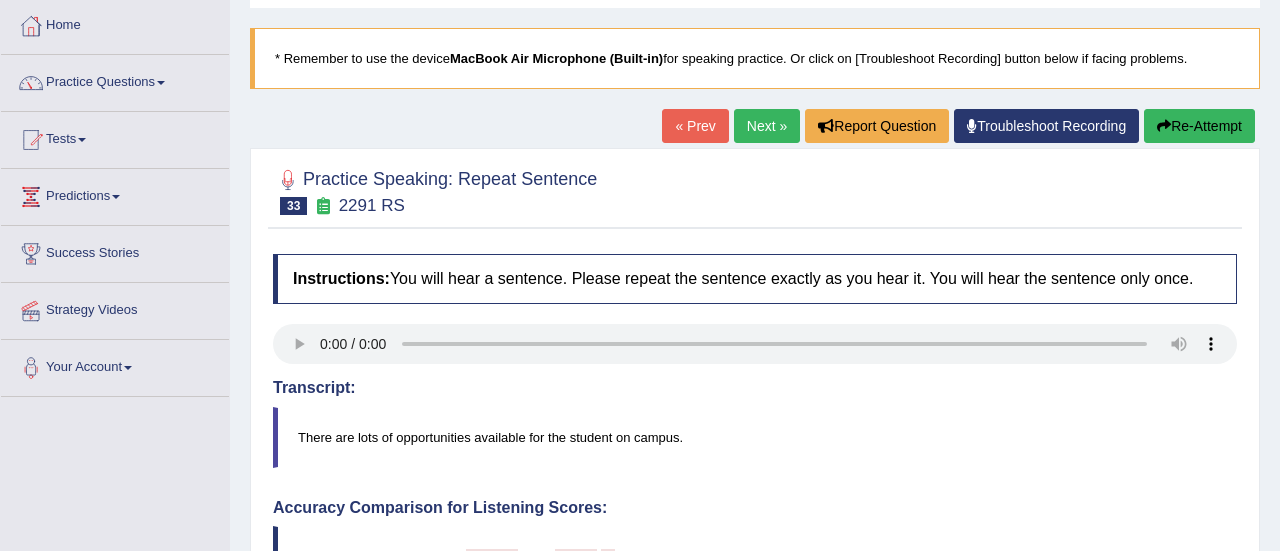 scroll, scrollTop: 80, scrollLeft: 0, axis: vertical 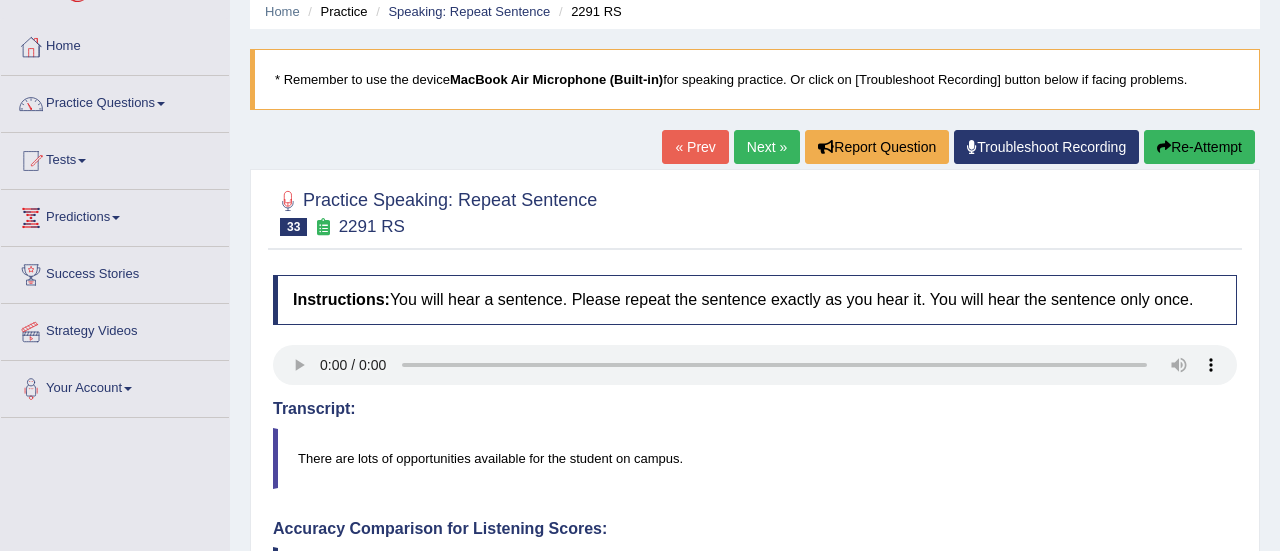 click on "Next »" at bounding box center [767, 147] 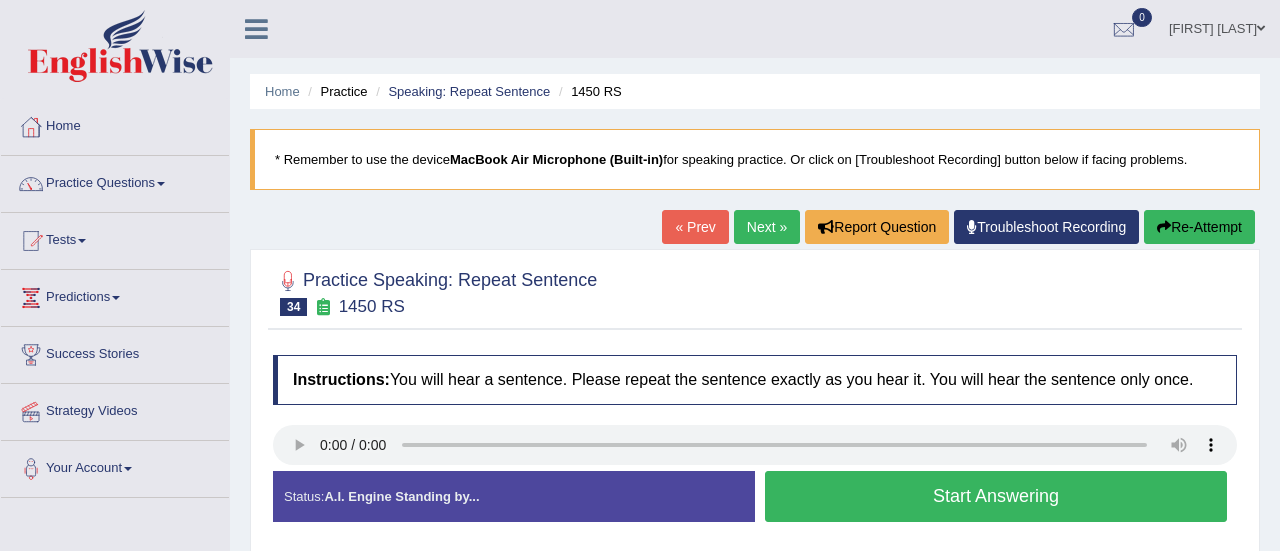 scroll, scrollTop: 0, scrollLeft: 0, axis: both 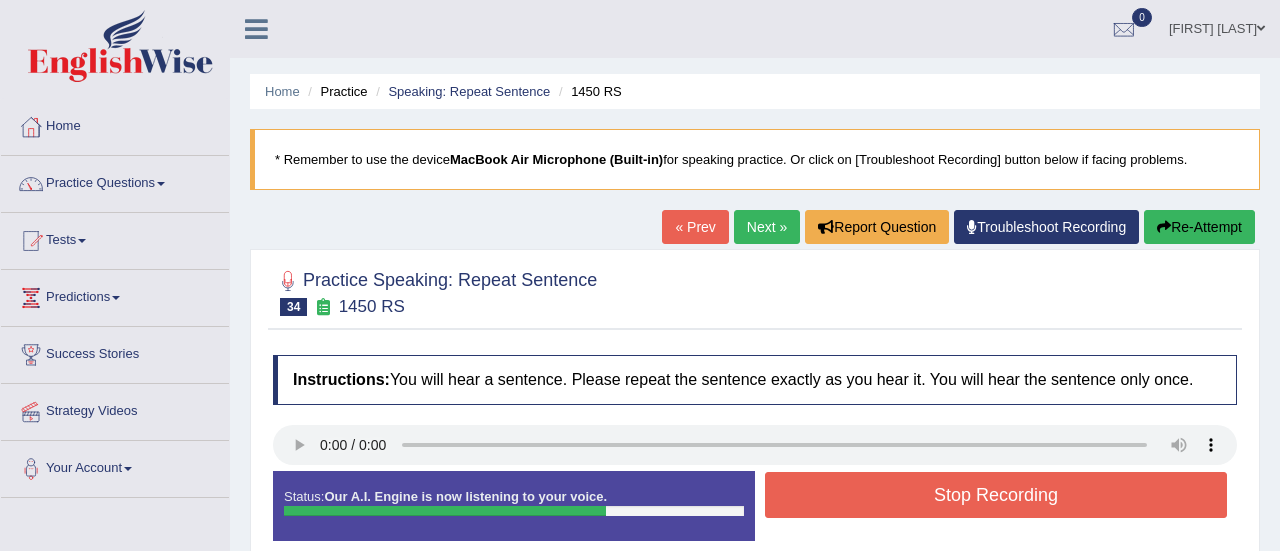 click on "Stop Recording" at bounding box center [996, 495] 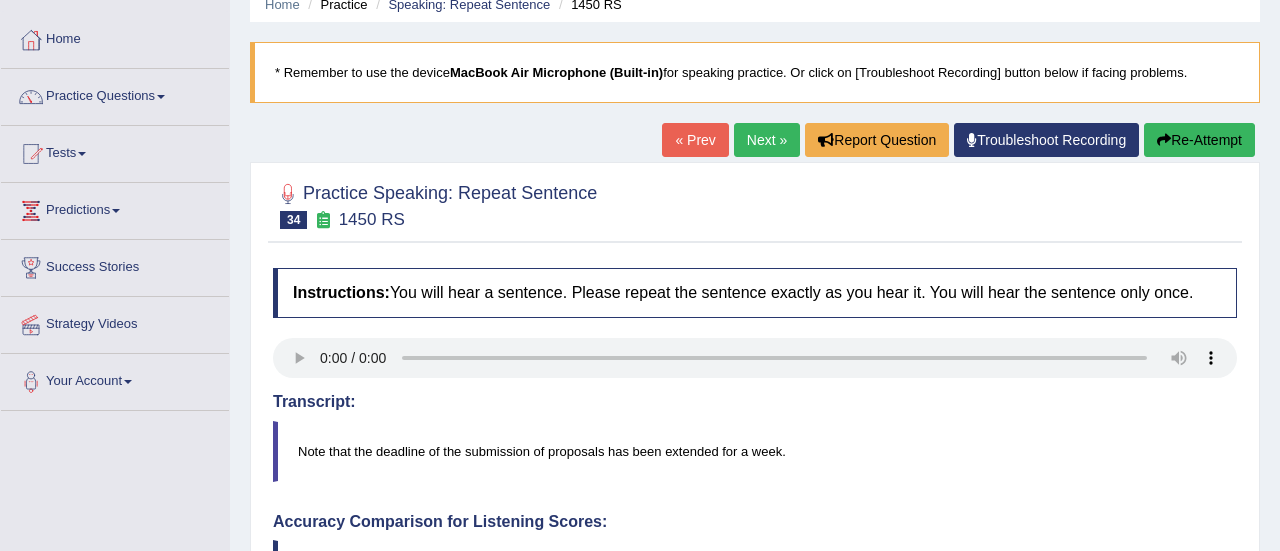 scroll, scrollTop: 80, scrollLeft: 0, axis: vertical 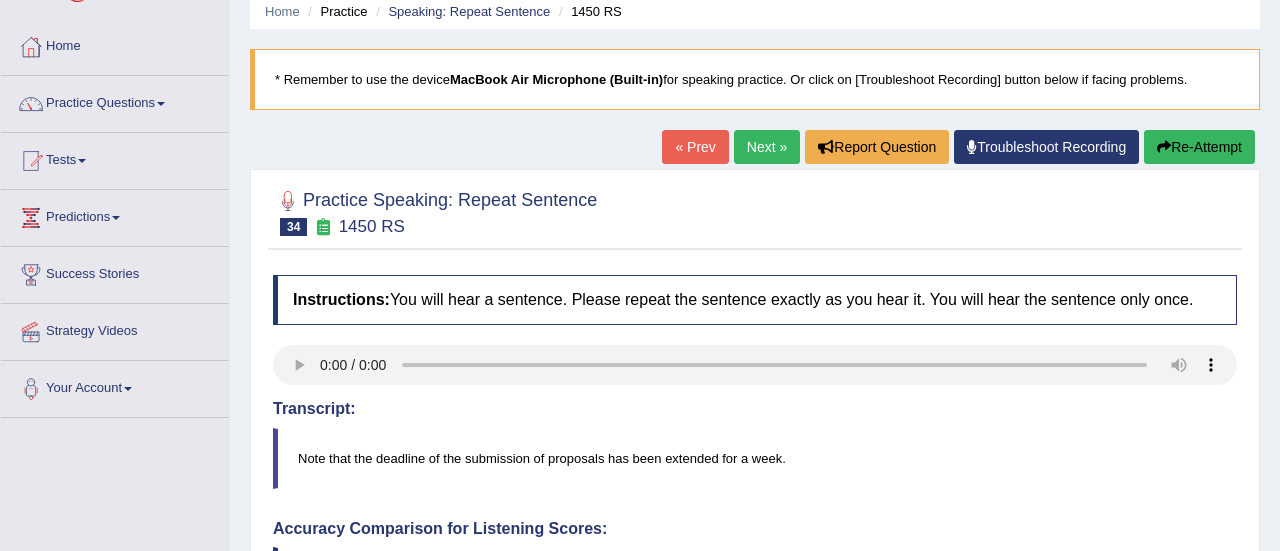 click on "Next »" at bounding box center [767, 147] 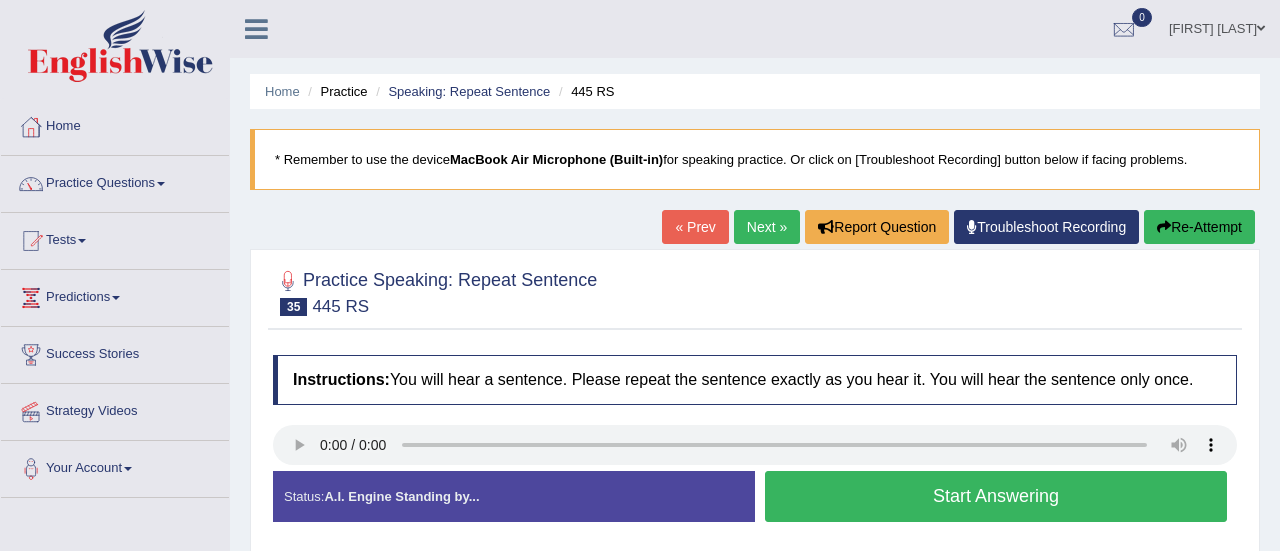 scroll, scrollTop: 0, scrollLeft: 0, axis: both 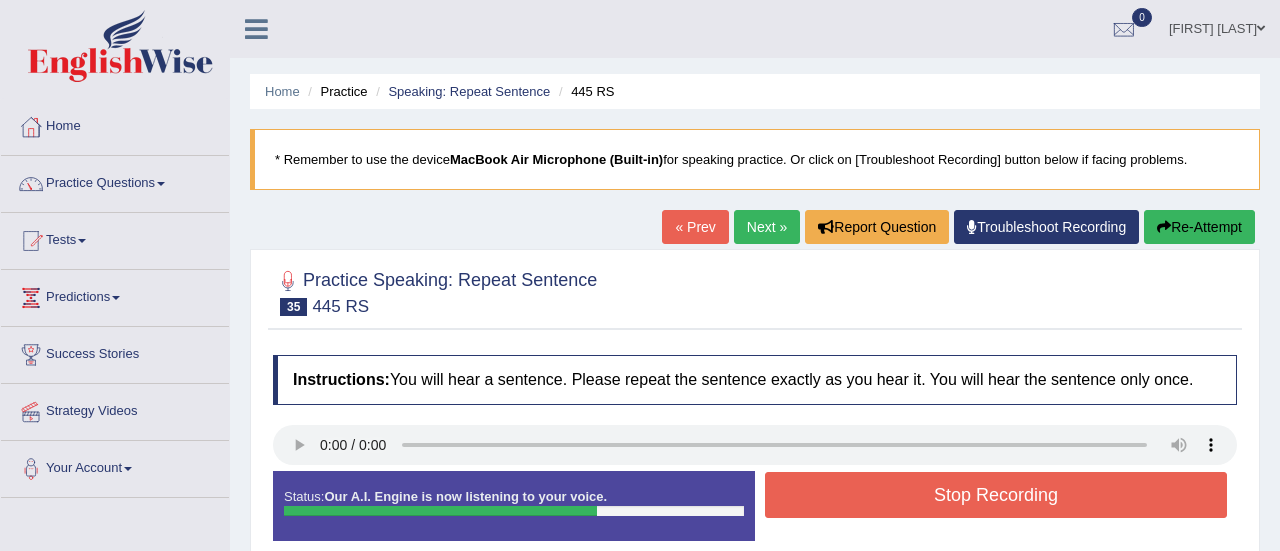 click on "Stop Recording" at bounding box center (996, 495) 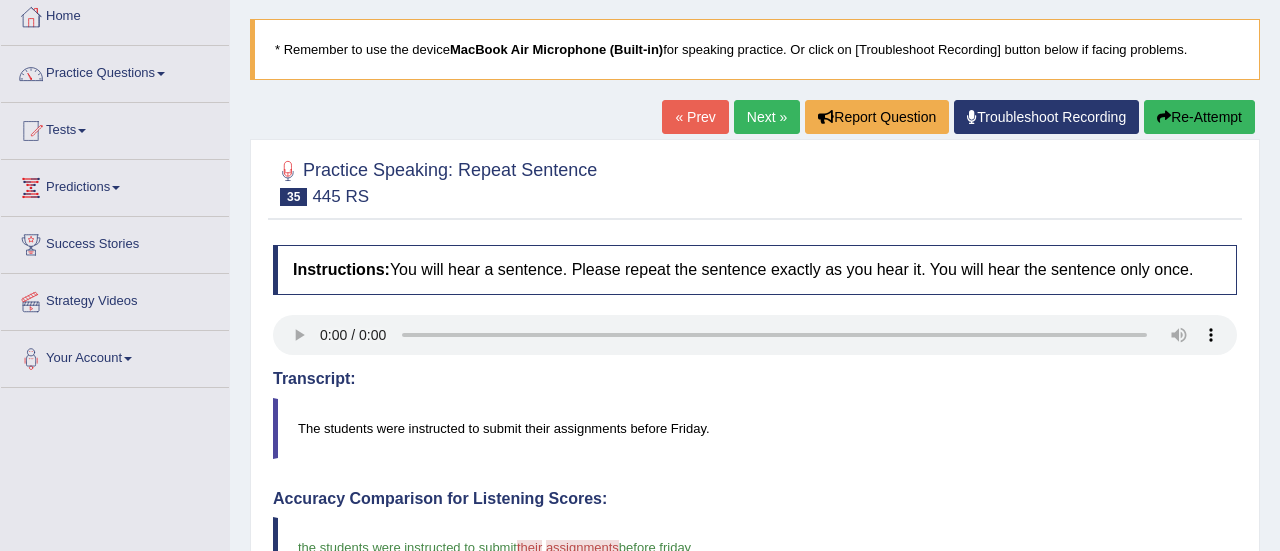 scroll, scrollTop: 80, scrollLeft: 0, axis: vertical 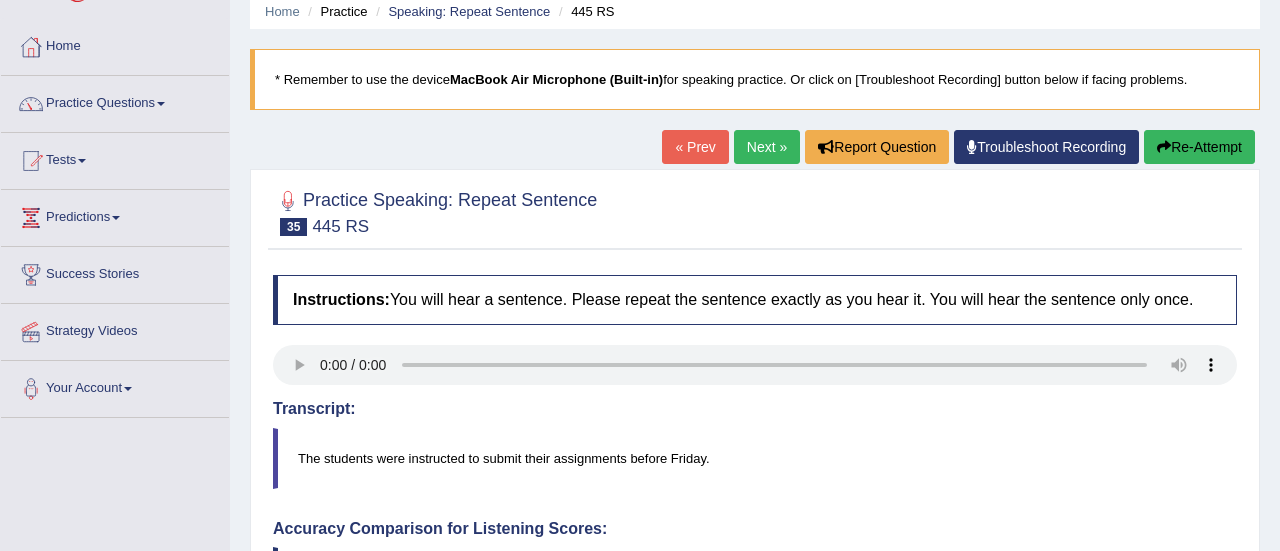 click on "Next »" at bounding box center (767, 147) 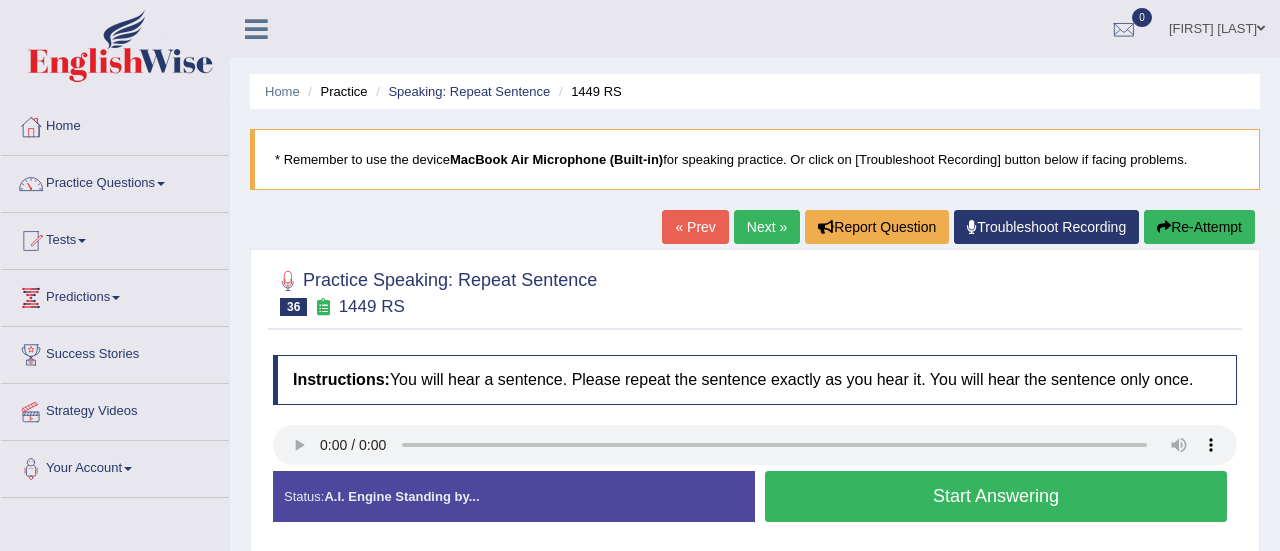 scroll, scrollTop: 0, scrollLeft: 0, axis: both 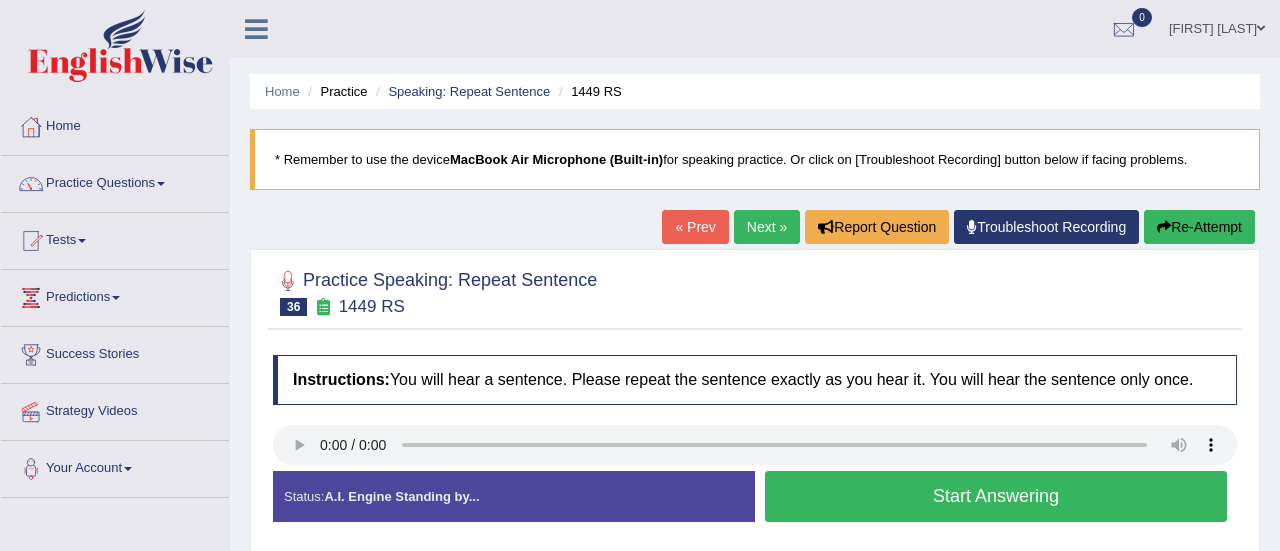 click on "Start Answering" at bounding box center [996, 496] 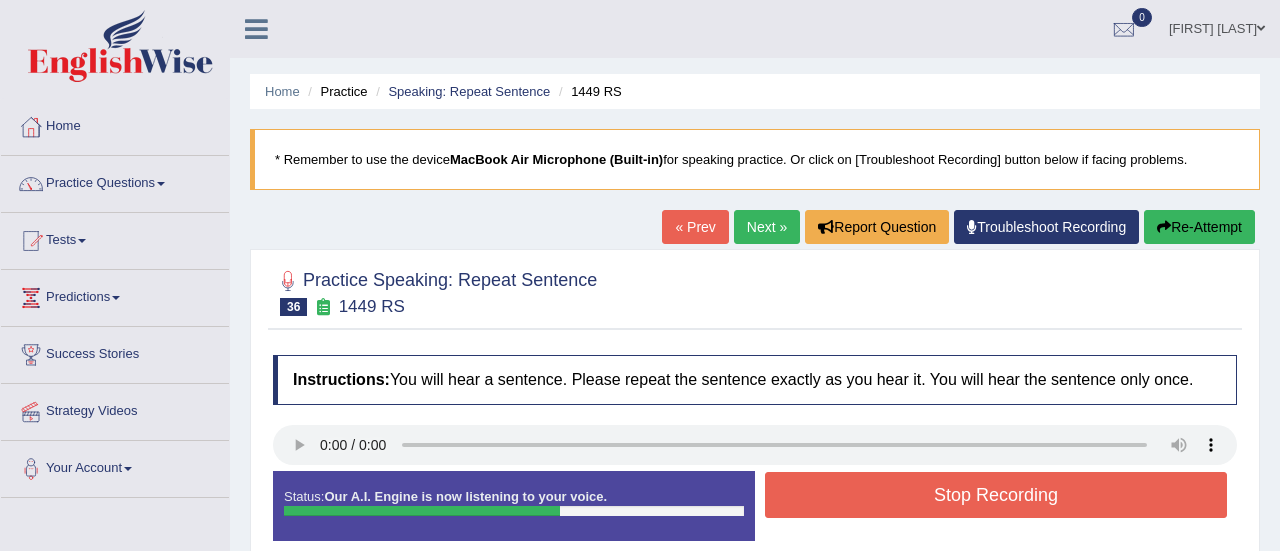 click on "Stop Recording" at bounding box center [996, 495] 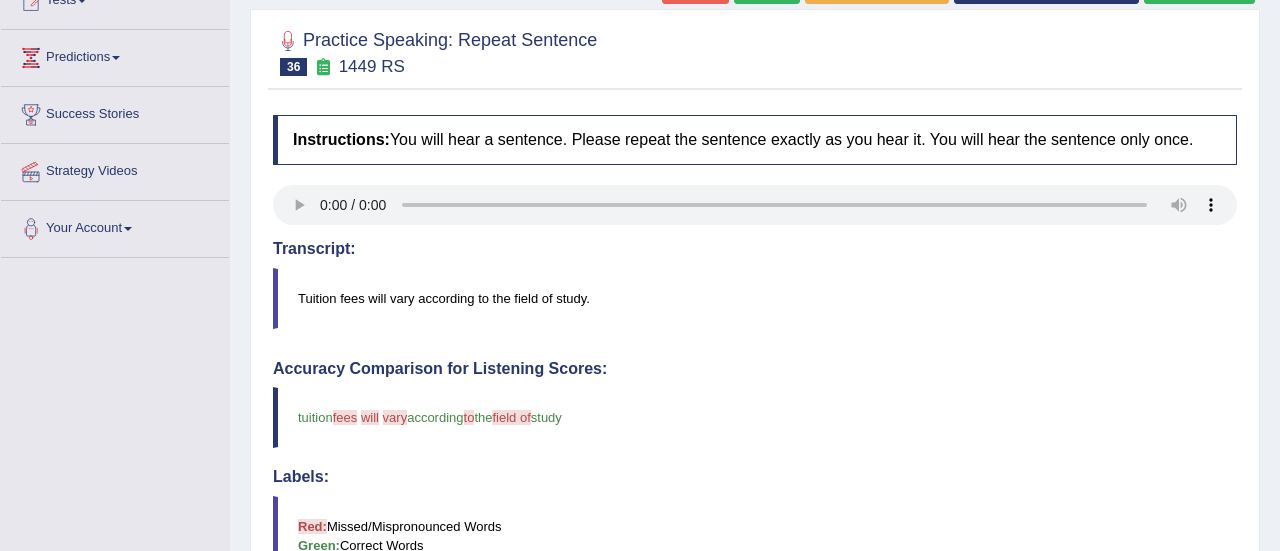 scroll, scrollTop: 200, scrollLeft: 0, axis: vertical 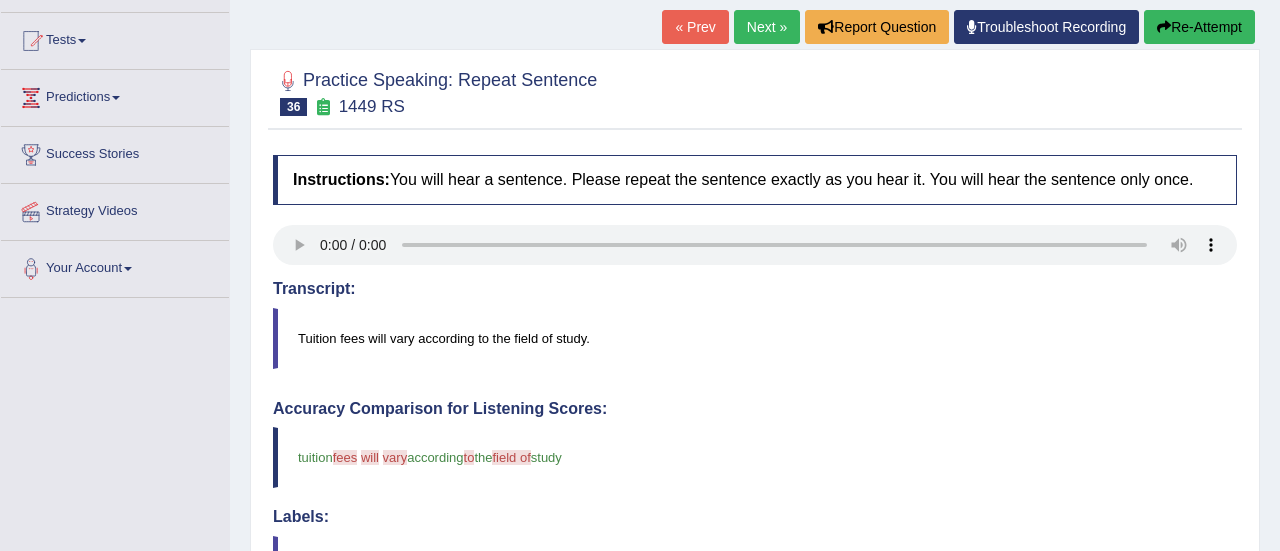 click on "Re-Attempt" at bounding box center [1199, 27] 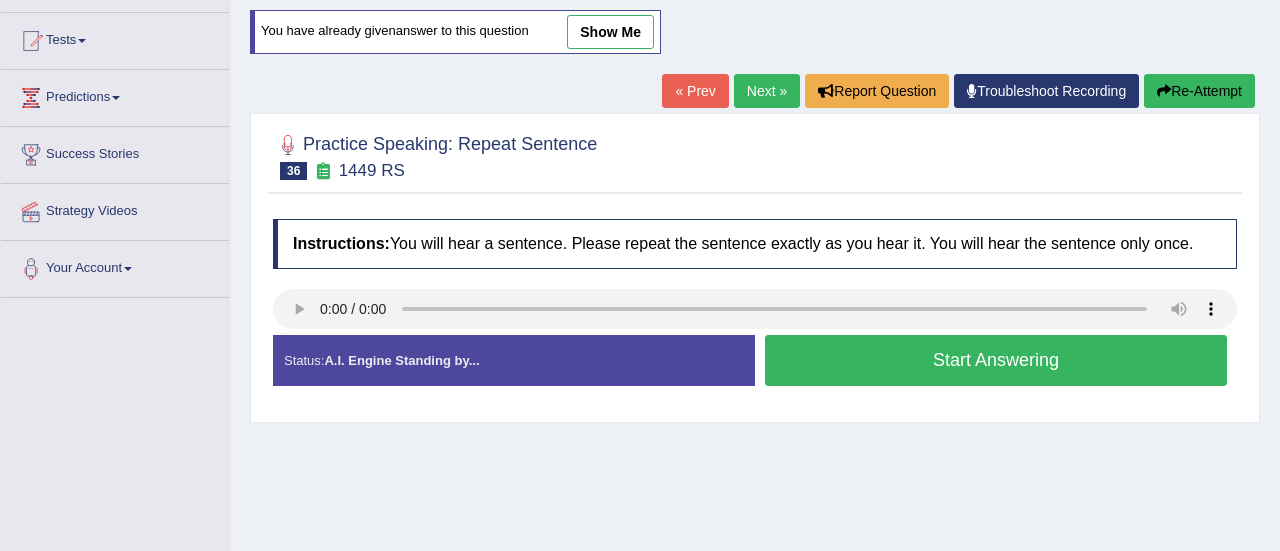 scroll, scrollTop: 200, scrollLeft: 0, axis: vertical 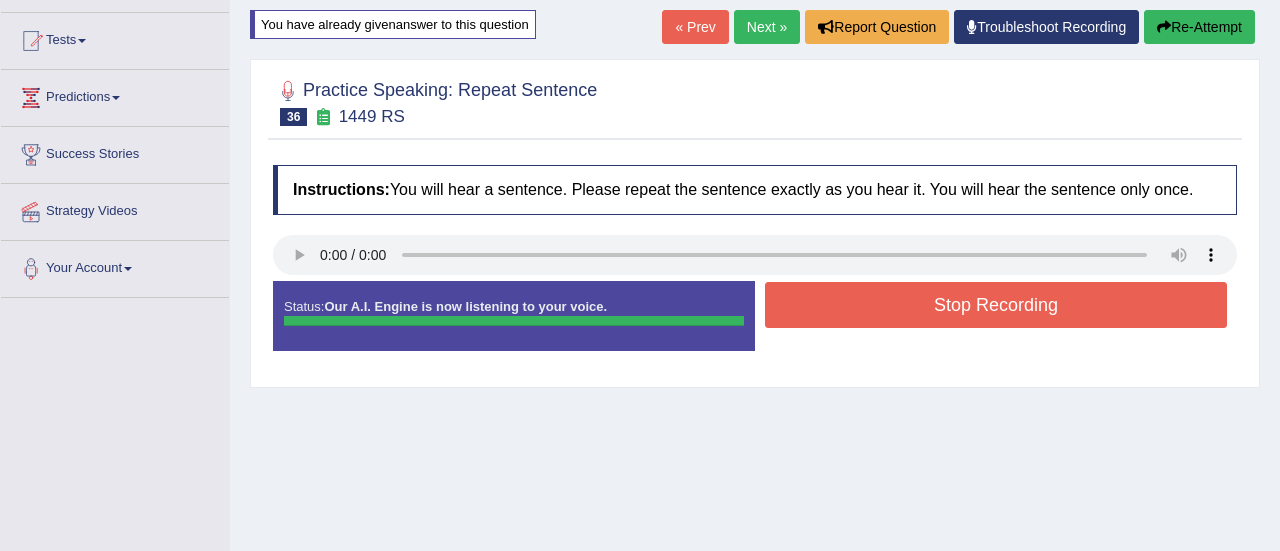 click on "Stop Recording" at bounding box center [996, 305] 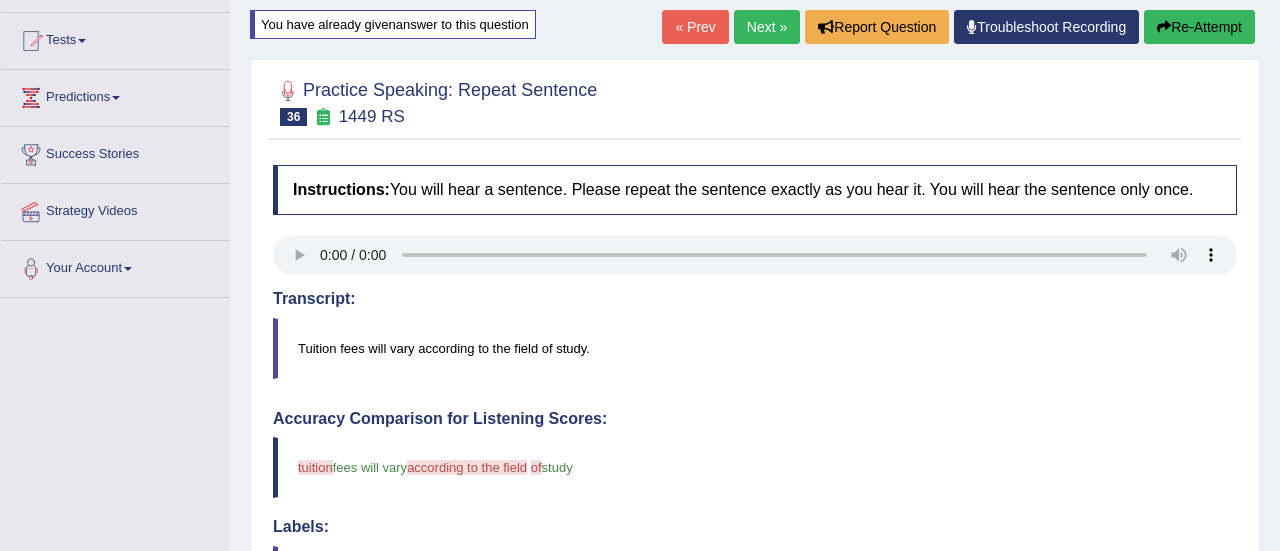 click at bounding box center (1164, 27) 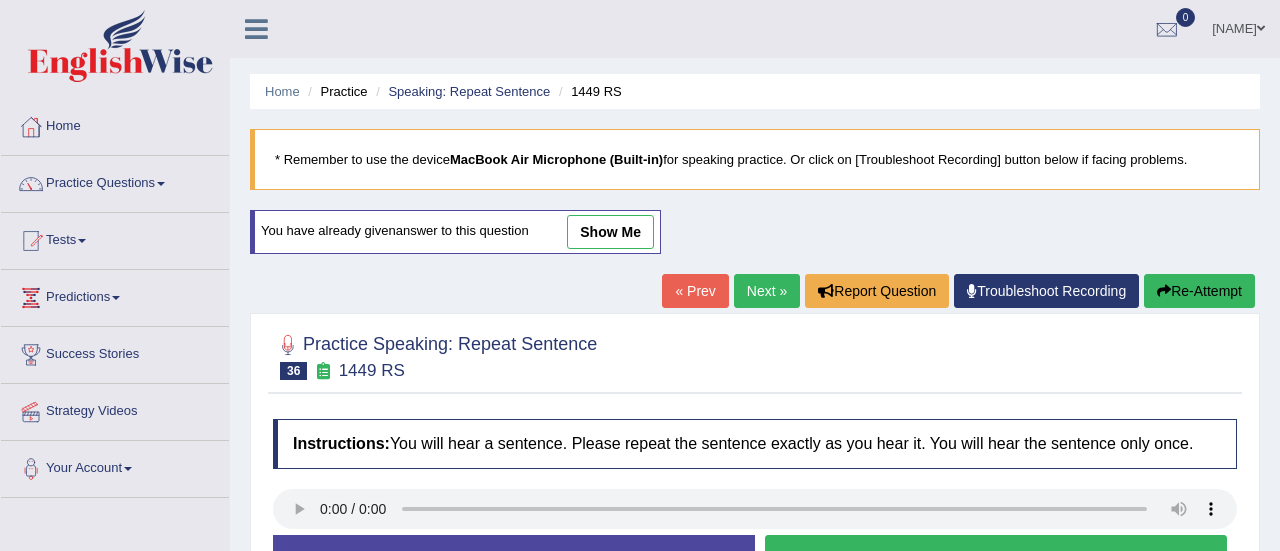 scroll, scrollTop: 200, scrollLeft: 0, axis: vertical 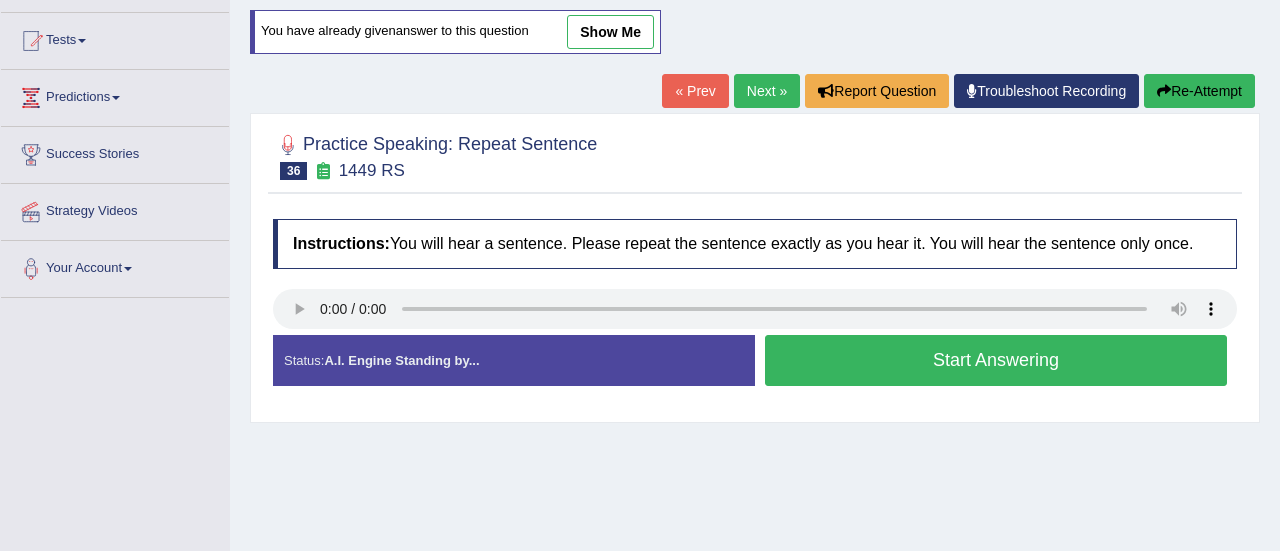 click on "Start Answering" at bounding box center [996, 360] 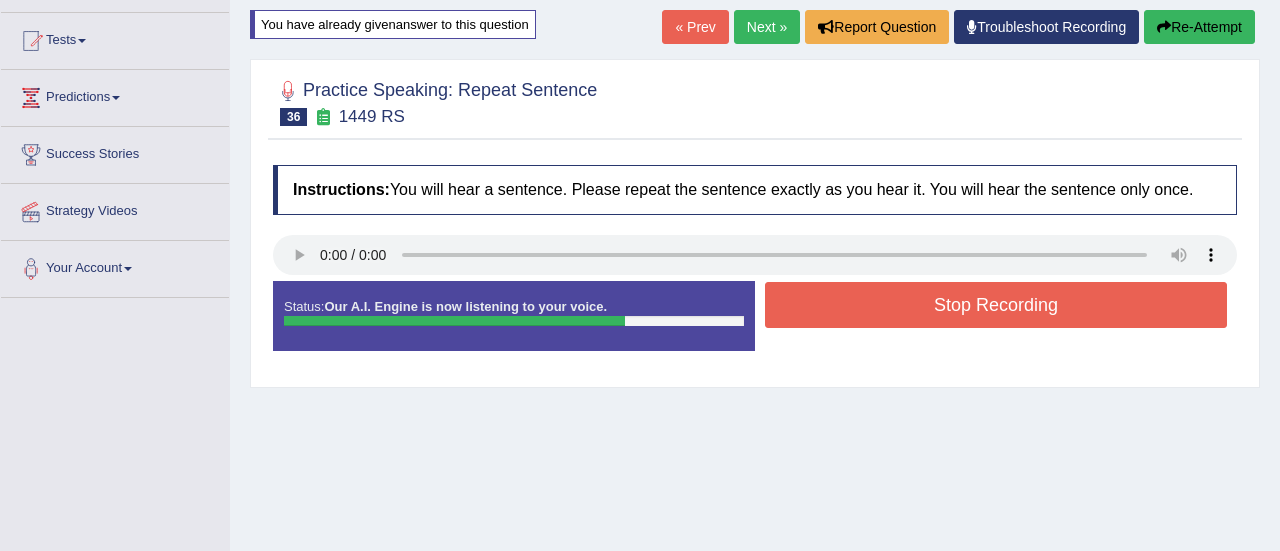 click on "Stop Recording" at bounding box center (996, 305) 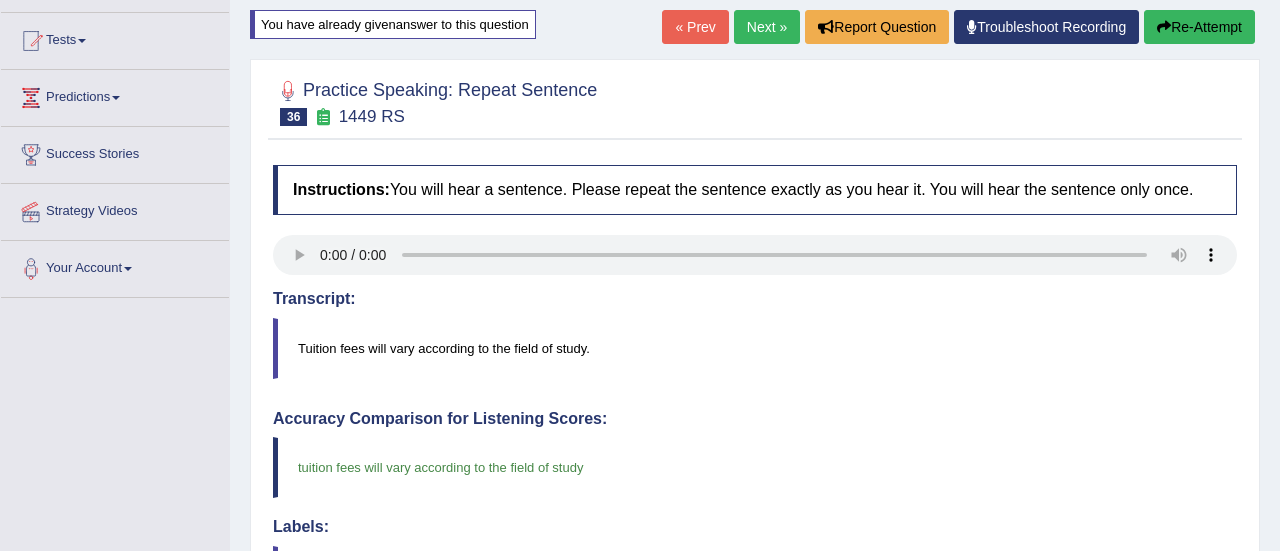 click on "Next »" at bounding box center (767, 27) 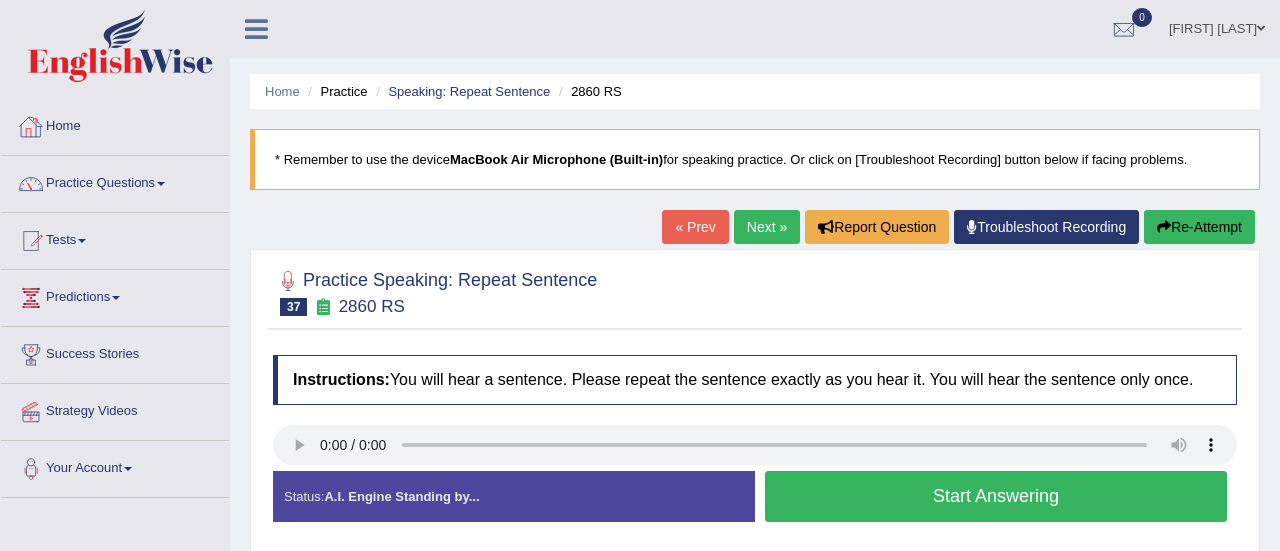 scroll, scrollTop: 0, scrollLeft: 0, axis: both 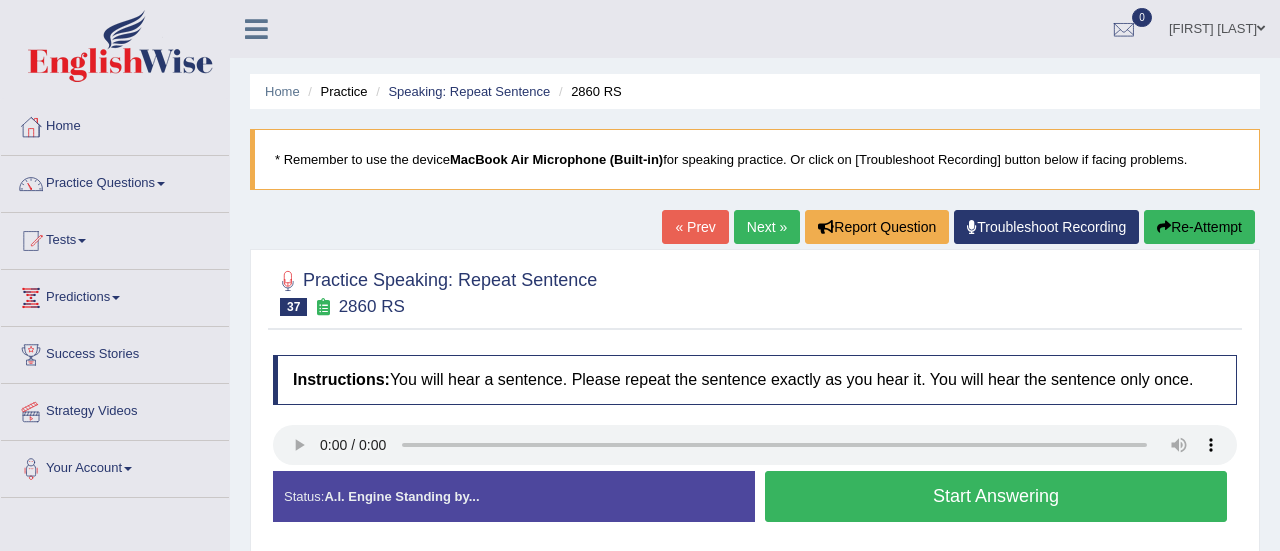 click on "Start Answering" at bounding box center (996, 496) 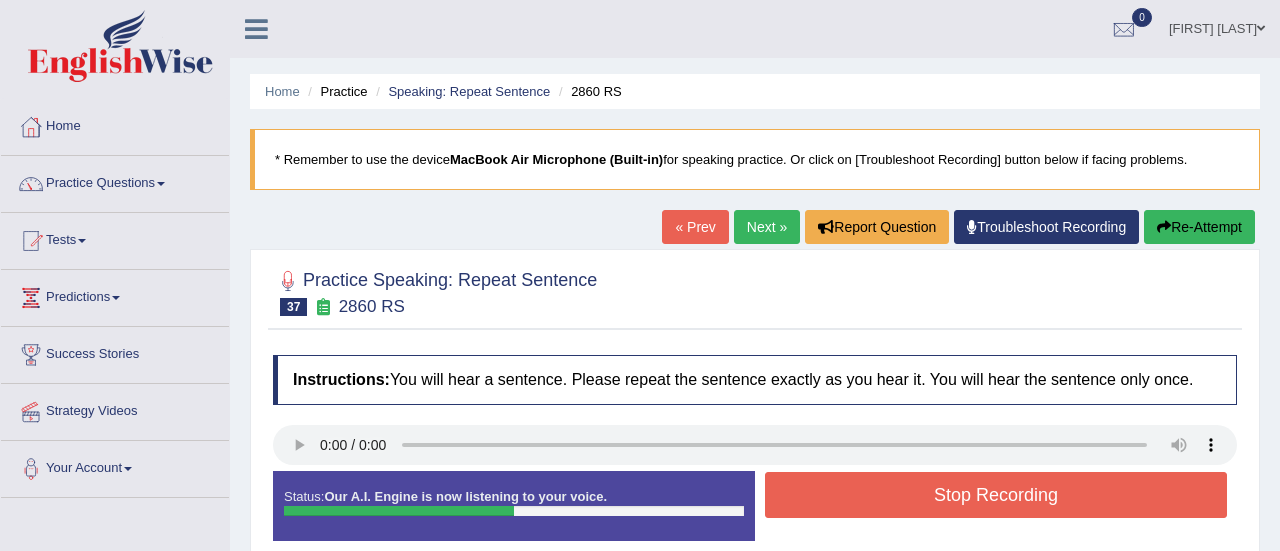 click on "Stop Recording" at bounding box center [996, 495] 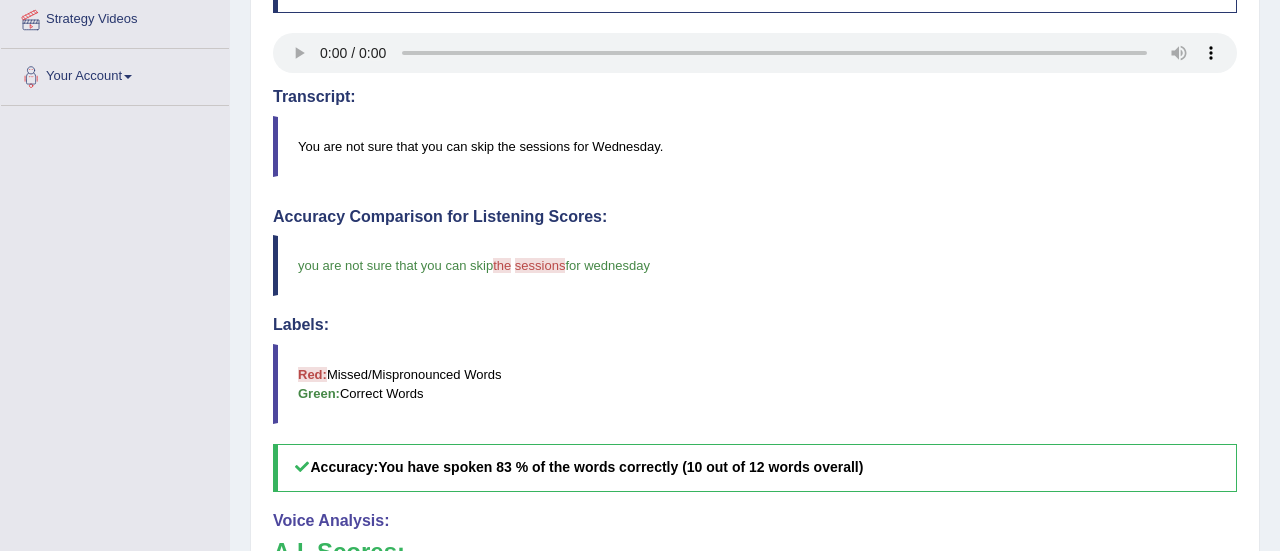 scroll, scrollTop: 400, scrollLeft: 0, axis: vertical 